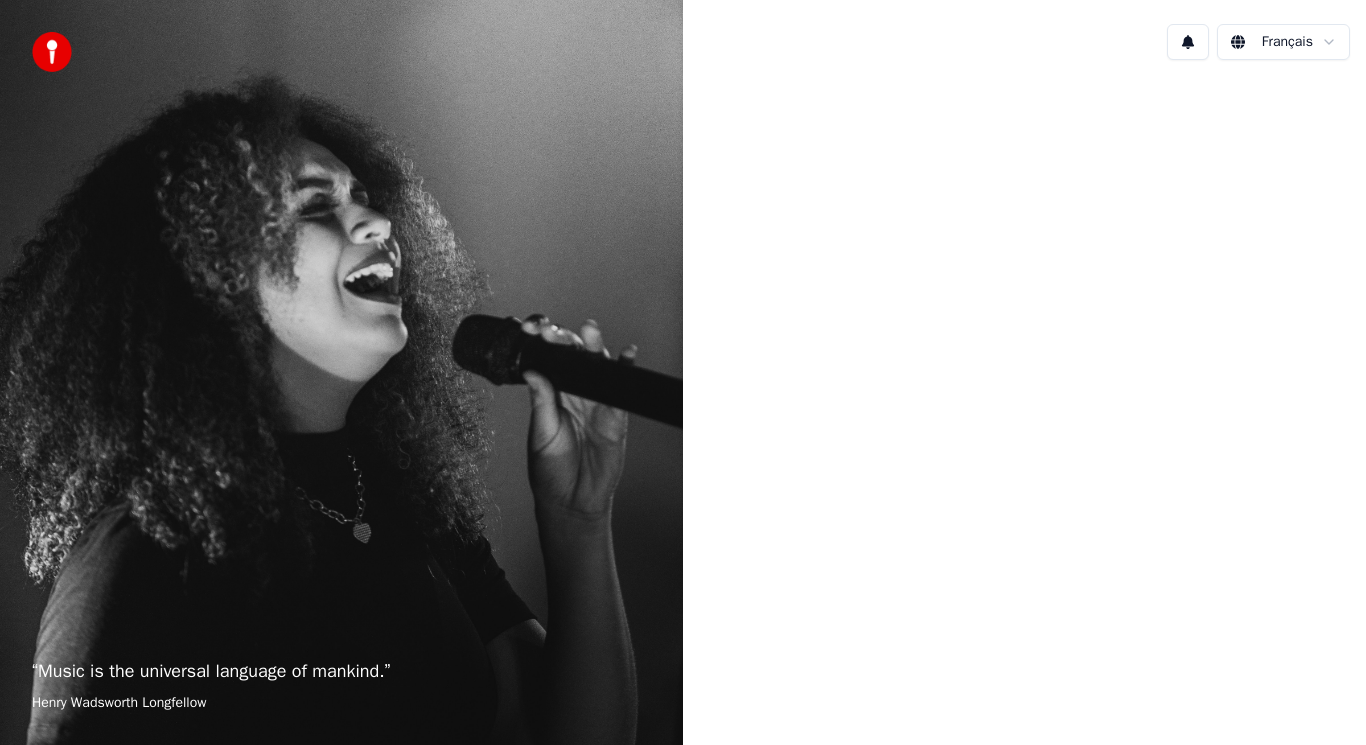 scroll, scrollTop: 0, scrollLeft: 0, axis: both 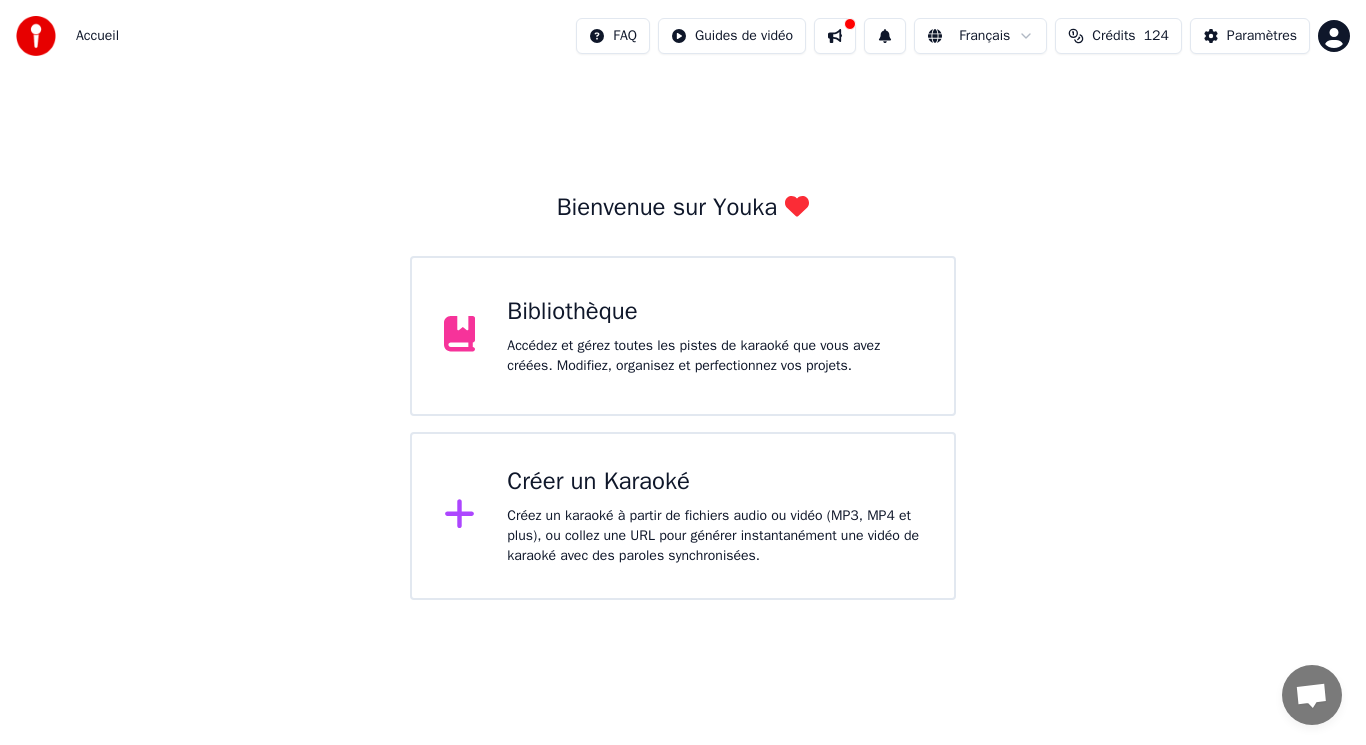 click on "Créez un karaoké à partir de fichiers audio ou vidéo (MP3, MP4 et plus), ou collez une URL pour générer instantanément une vidéo de karaoké avec des paroles synchronisées." at bounding box center [714, 536] 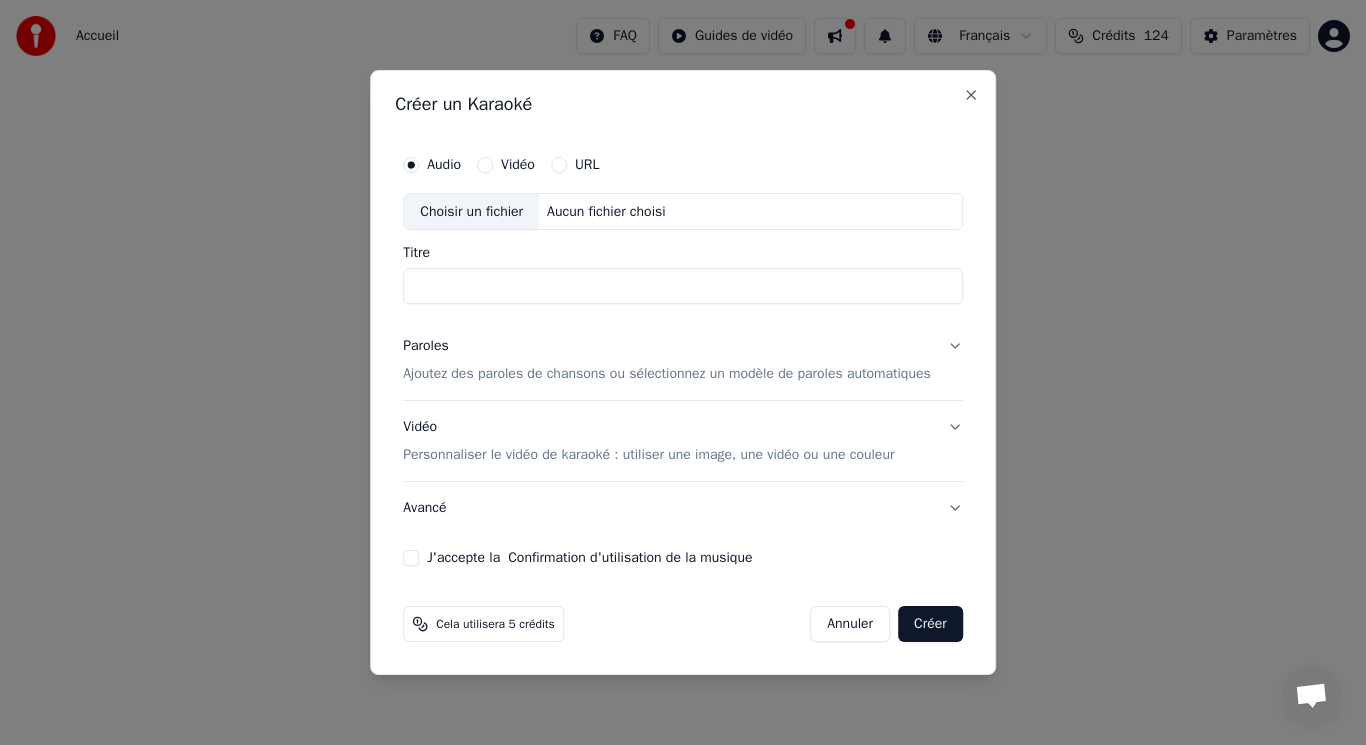 click on "Choisir un fichier" at bounding box center [471, 212] 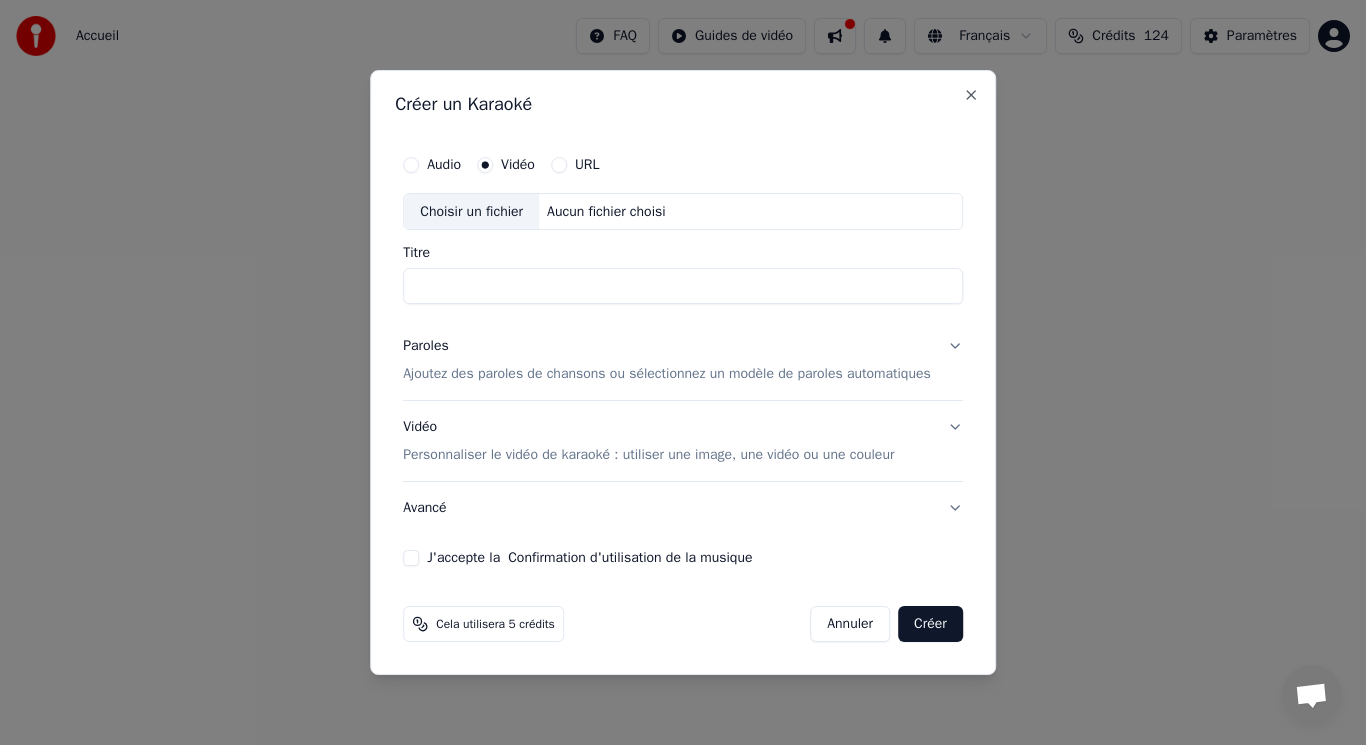click on "Choisir un fichier" at bounding box center (471, 212) 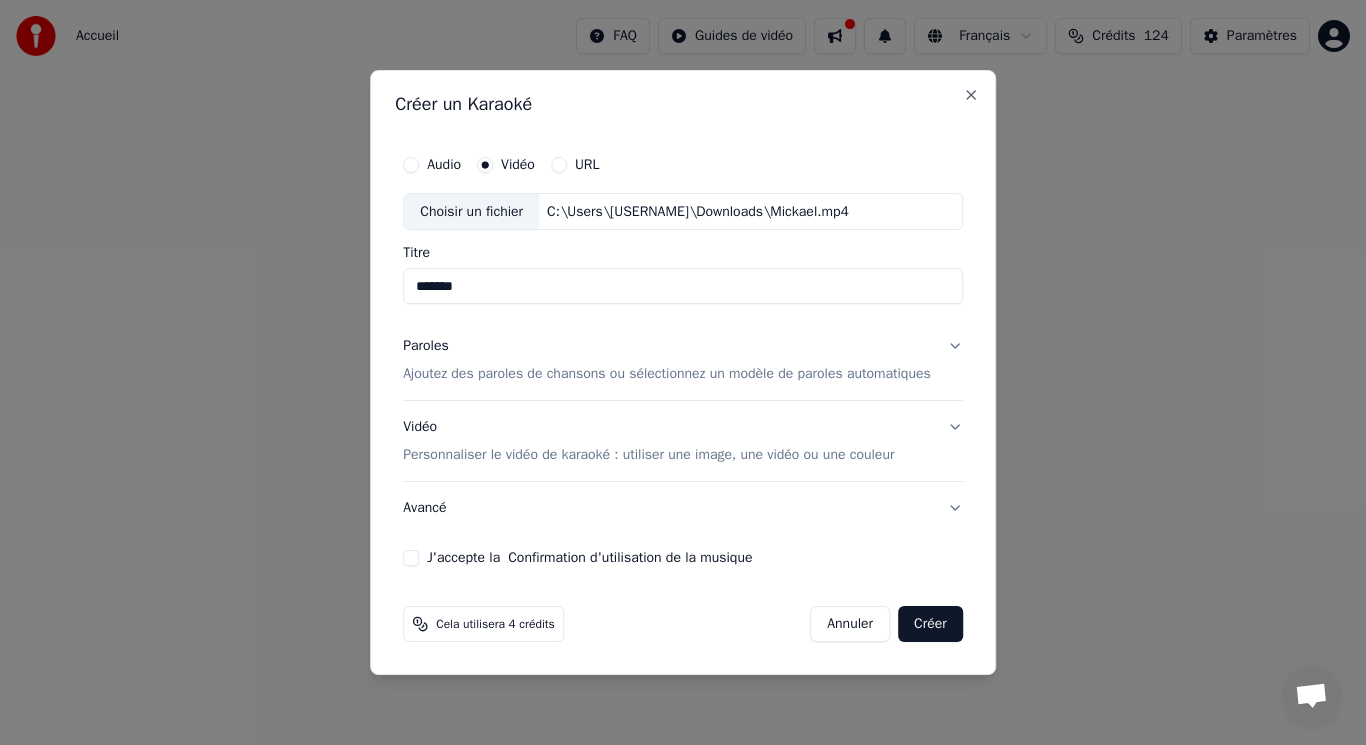 click on "*******" at bounding box center (683, 287) 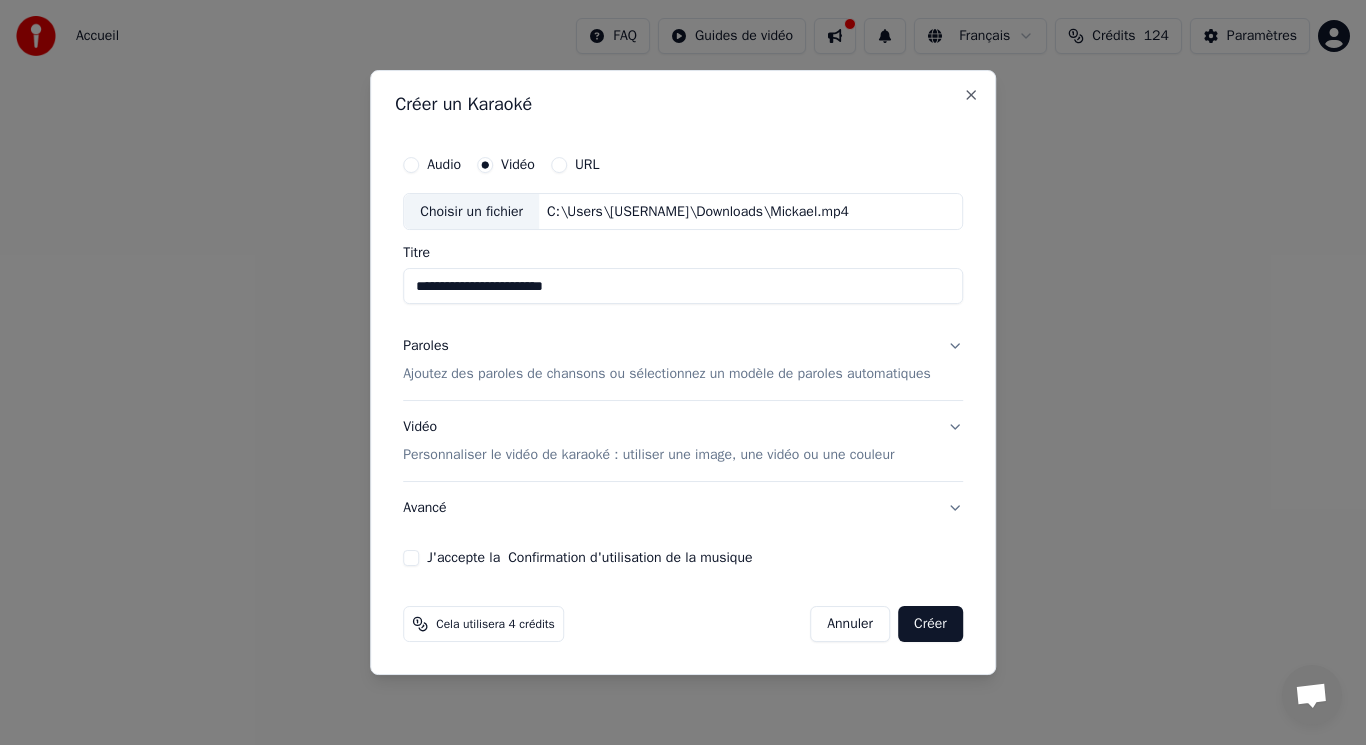 type on "**********" 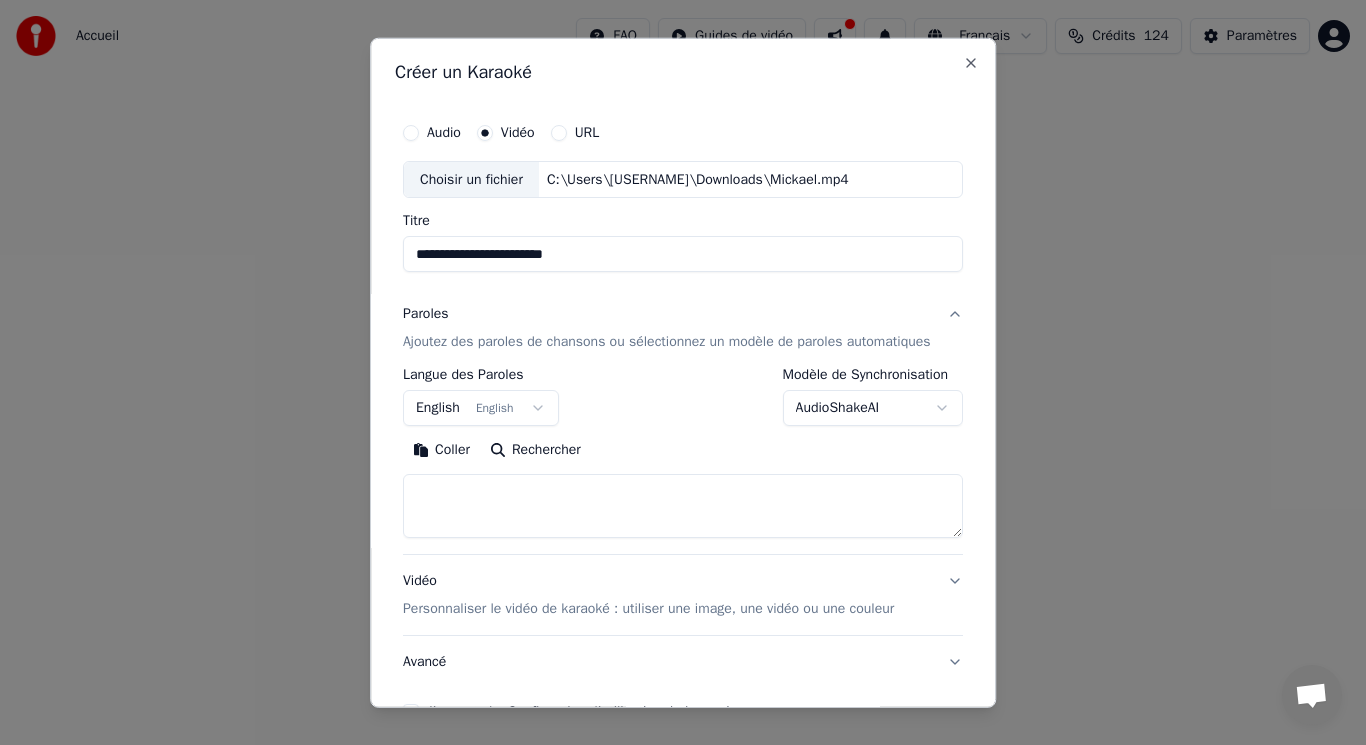 click on "English English" at bounding box center (481, 408) 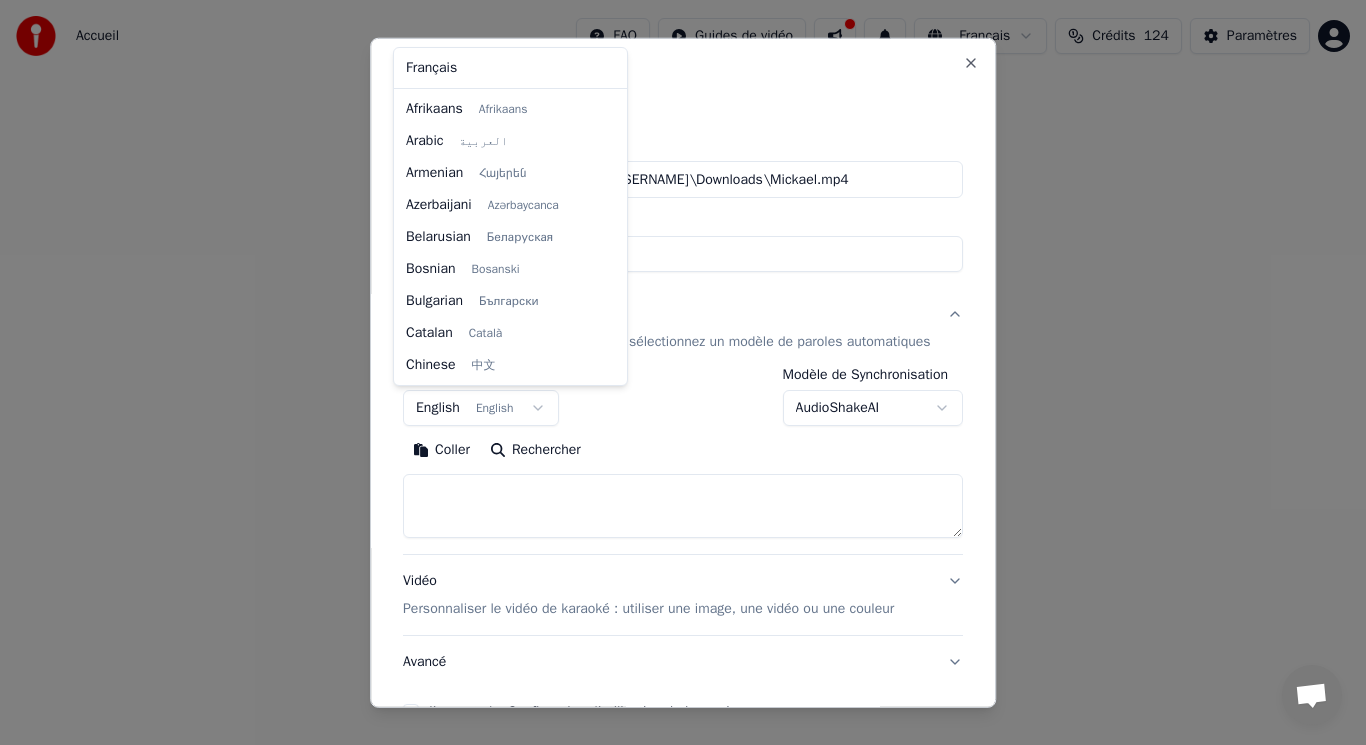 scroll, scrollTop: 160, scrollLeft: 0, axis: vertical 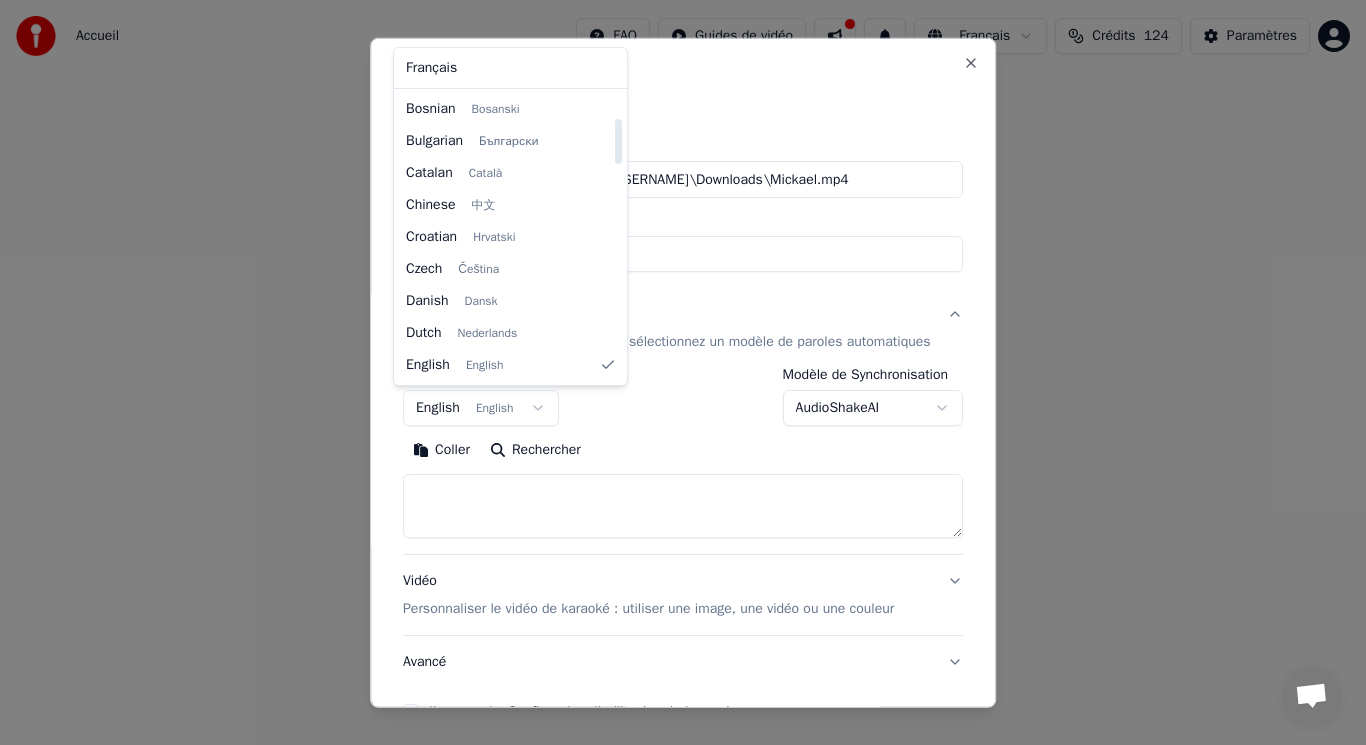 select on "**" 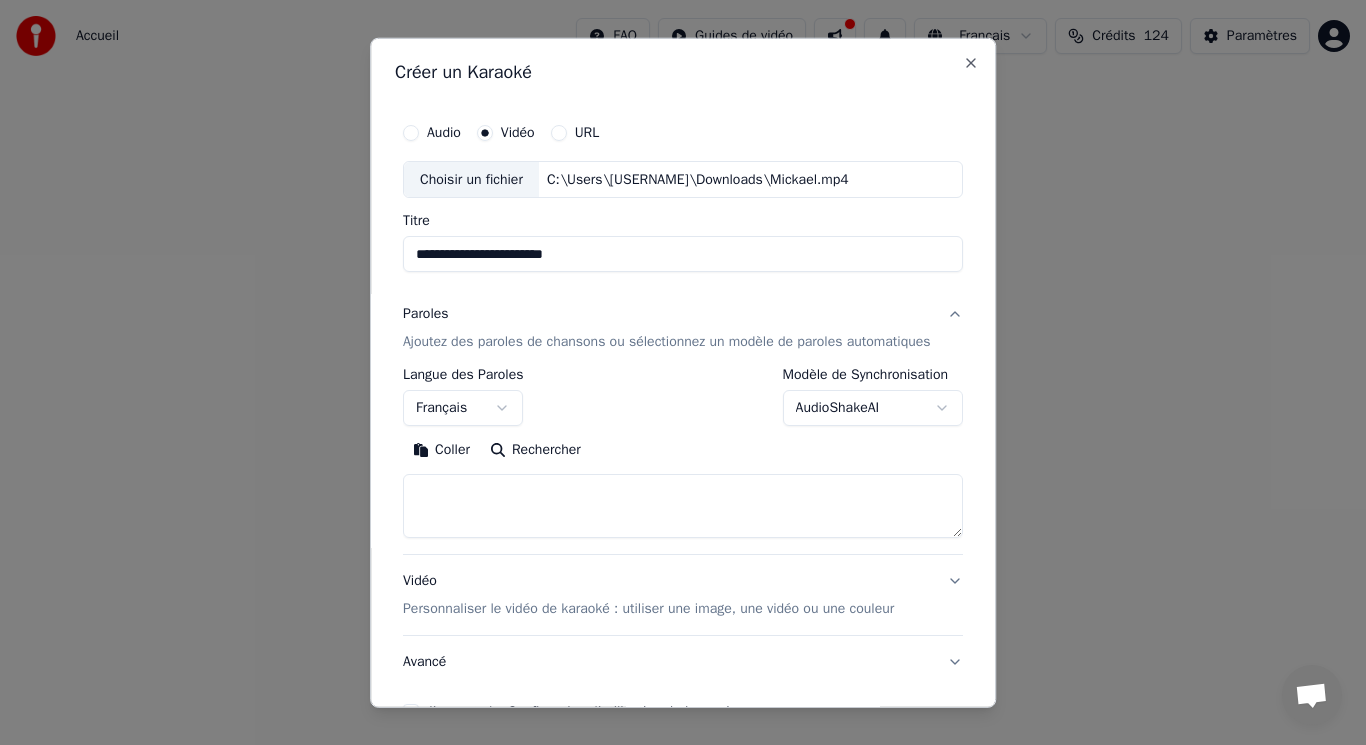 click on "Coller" at bounding box center [441, 450] 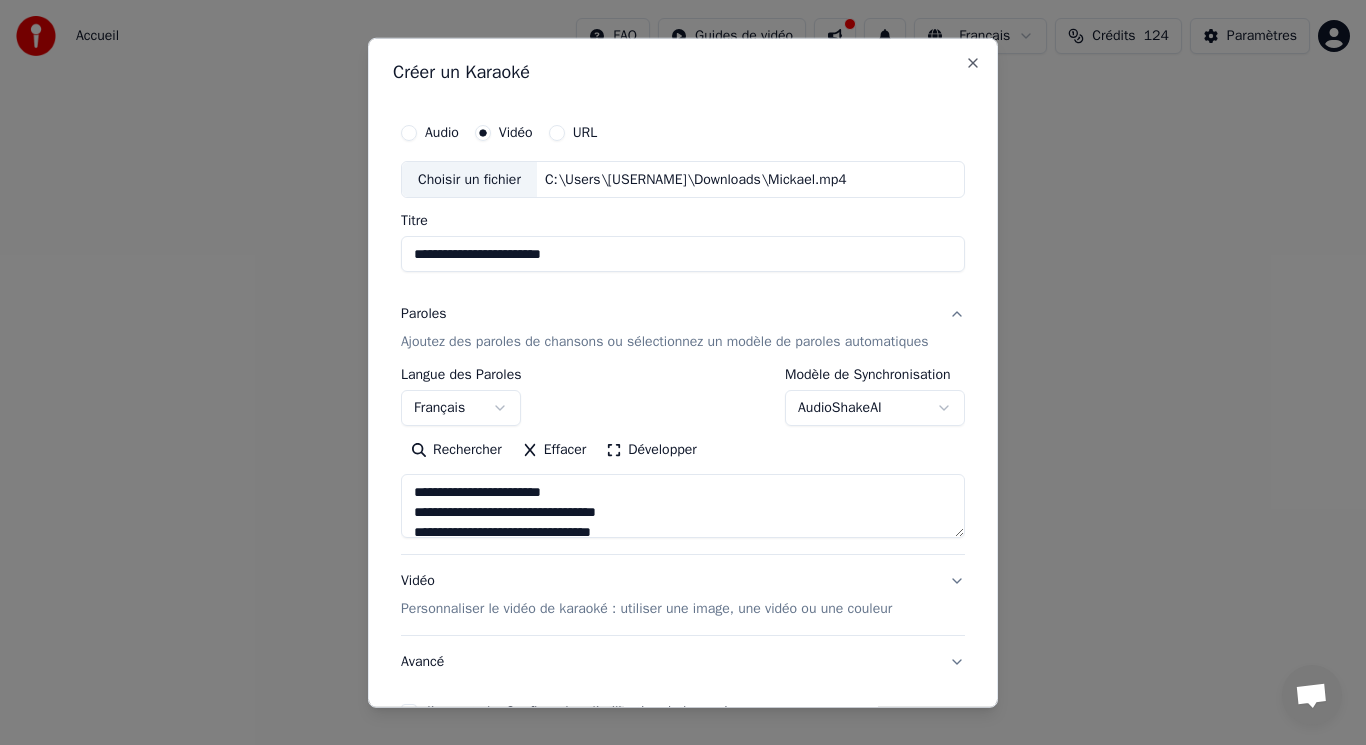 click at bounding box center [683, 506] 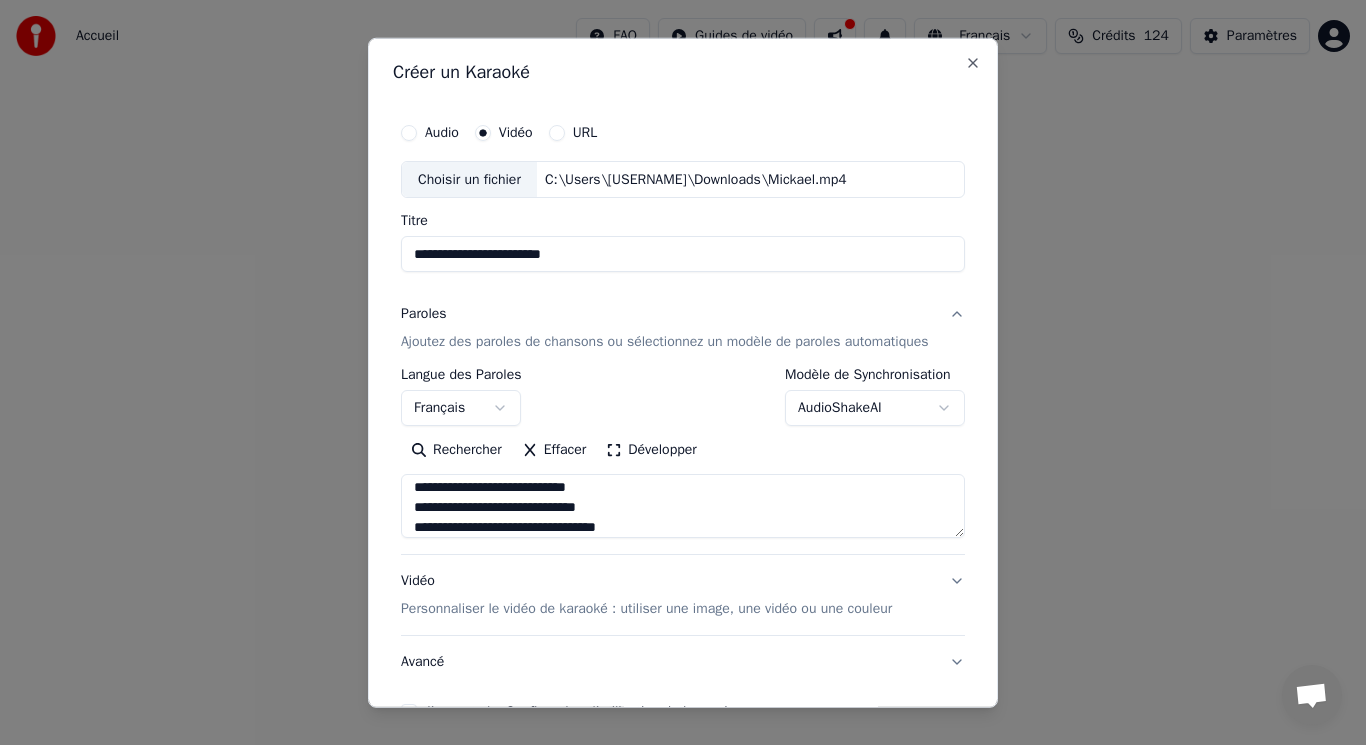 scroll, scrollTop: 985, scrollLeft: 0, axis: vertical 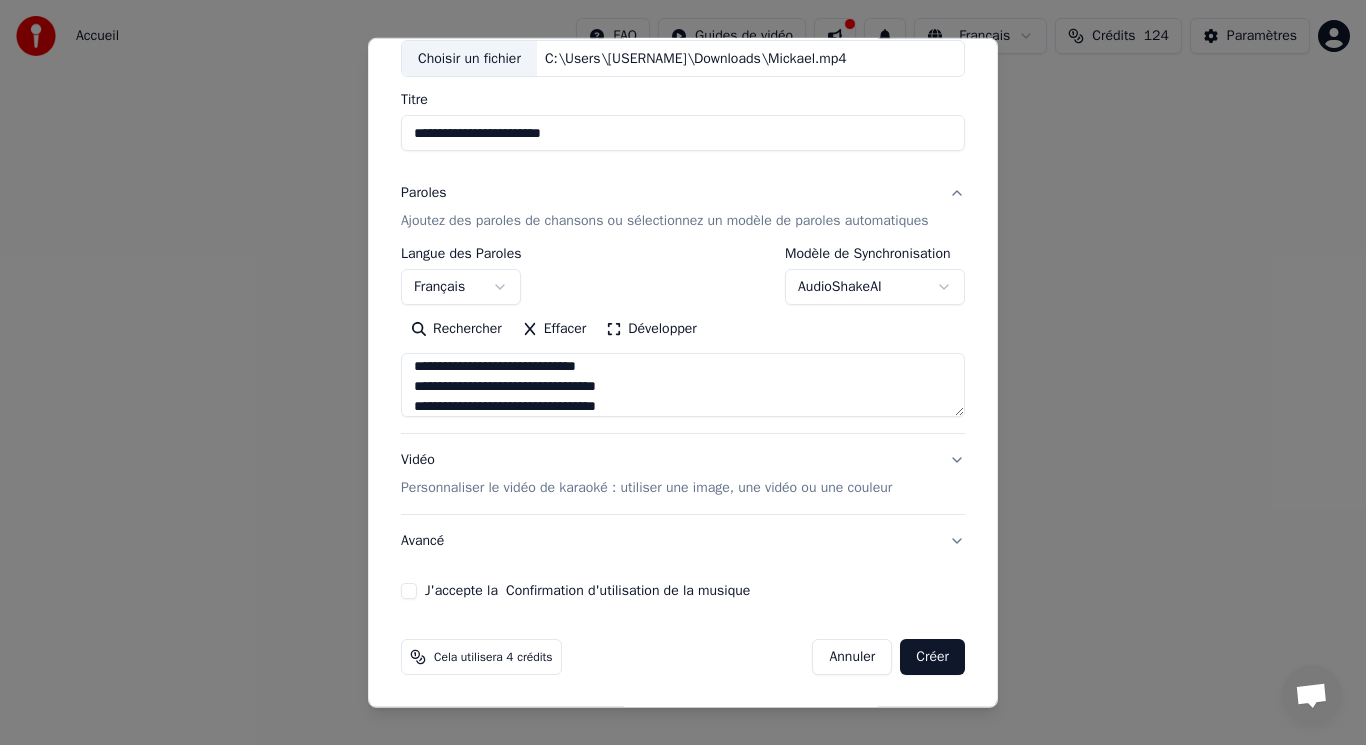 type on "**********" 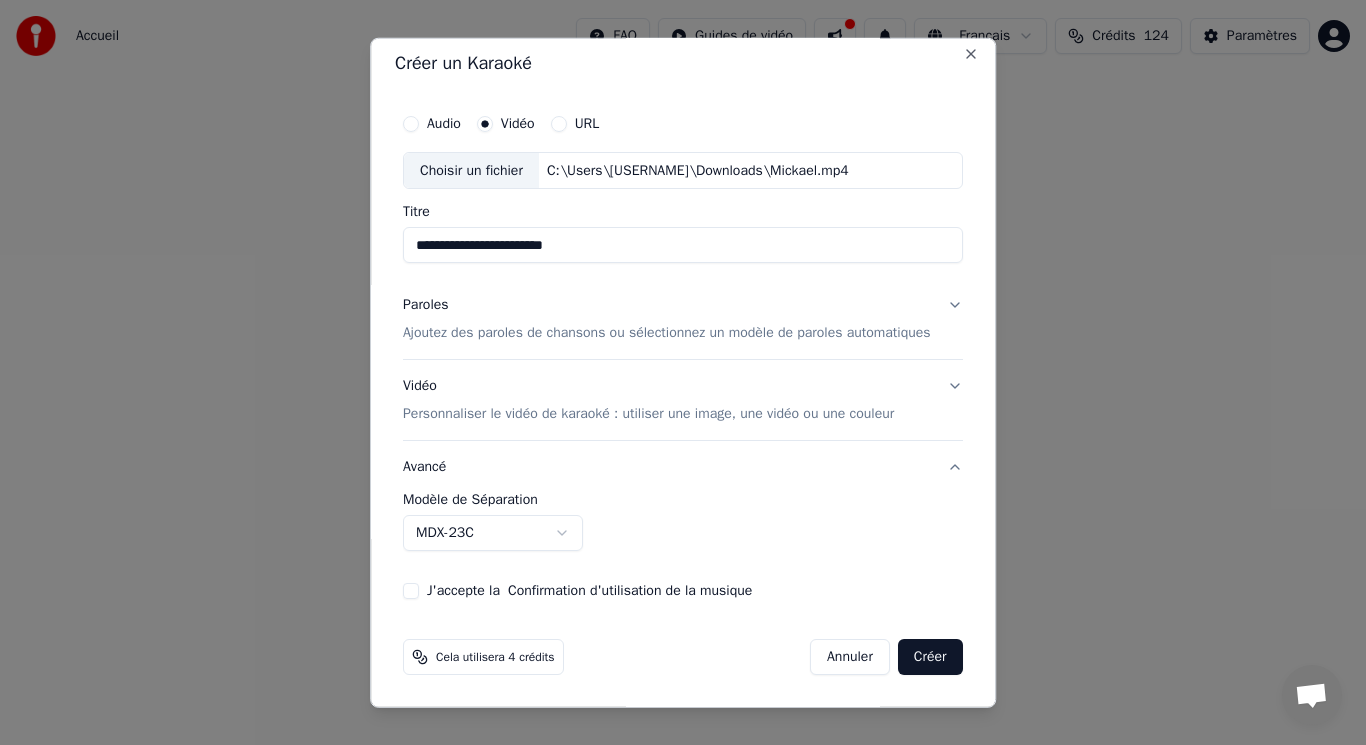 scroll, scrollTop: 0, scrollLeft: 0, axis: both 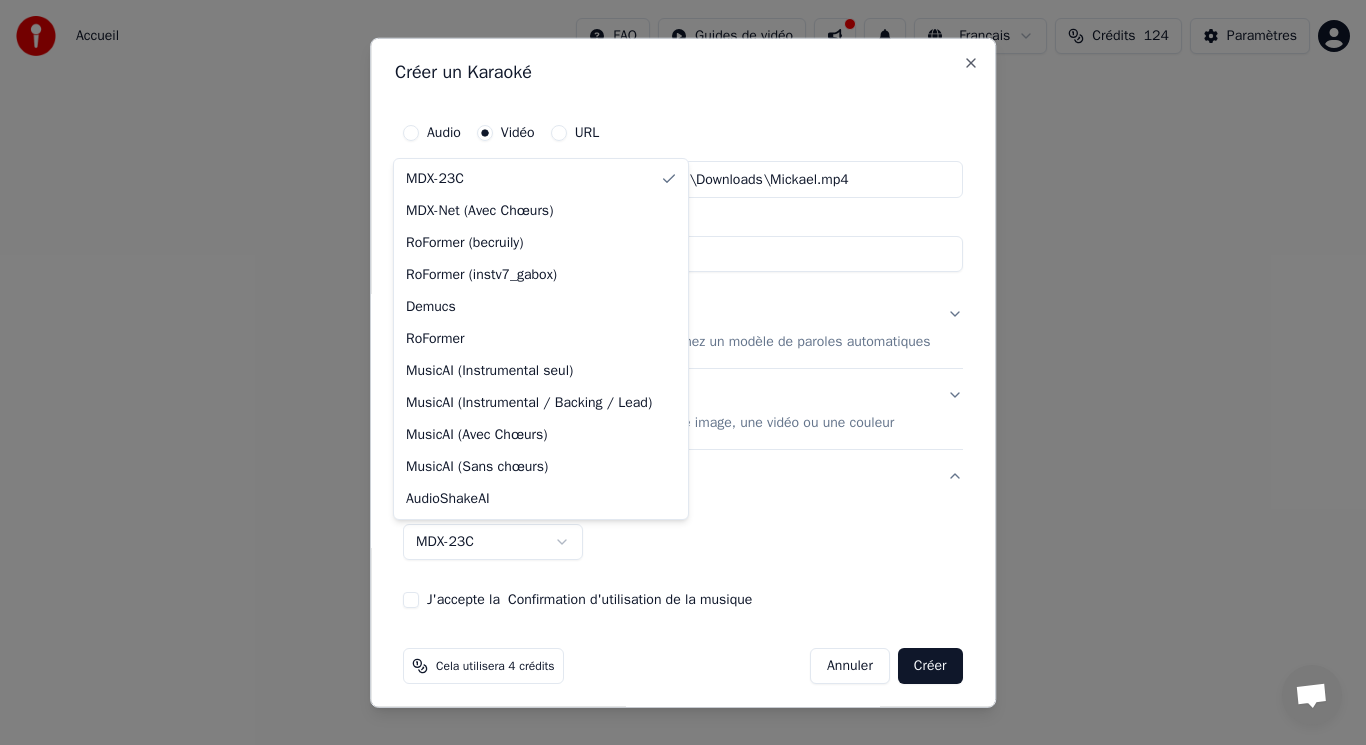 click on "**********" at bounding box center [683, 300] 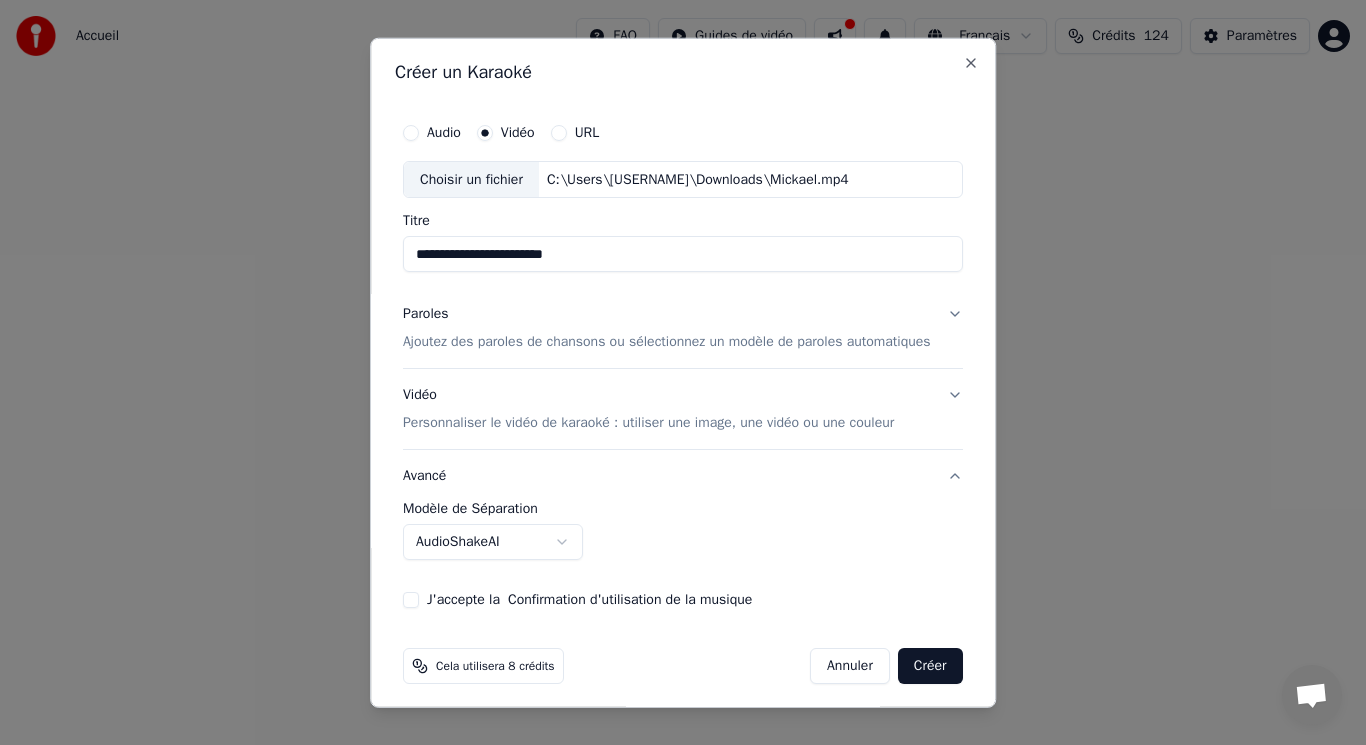 click on "J'accepte la   Confirmation d'utilisation de la musique" at bounding box center (411, 600) 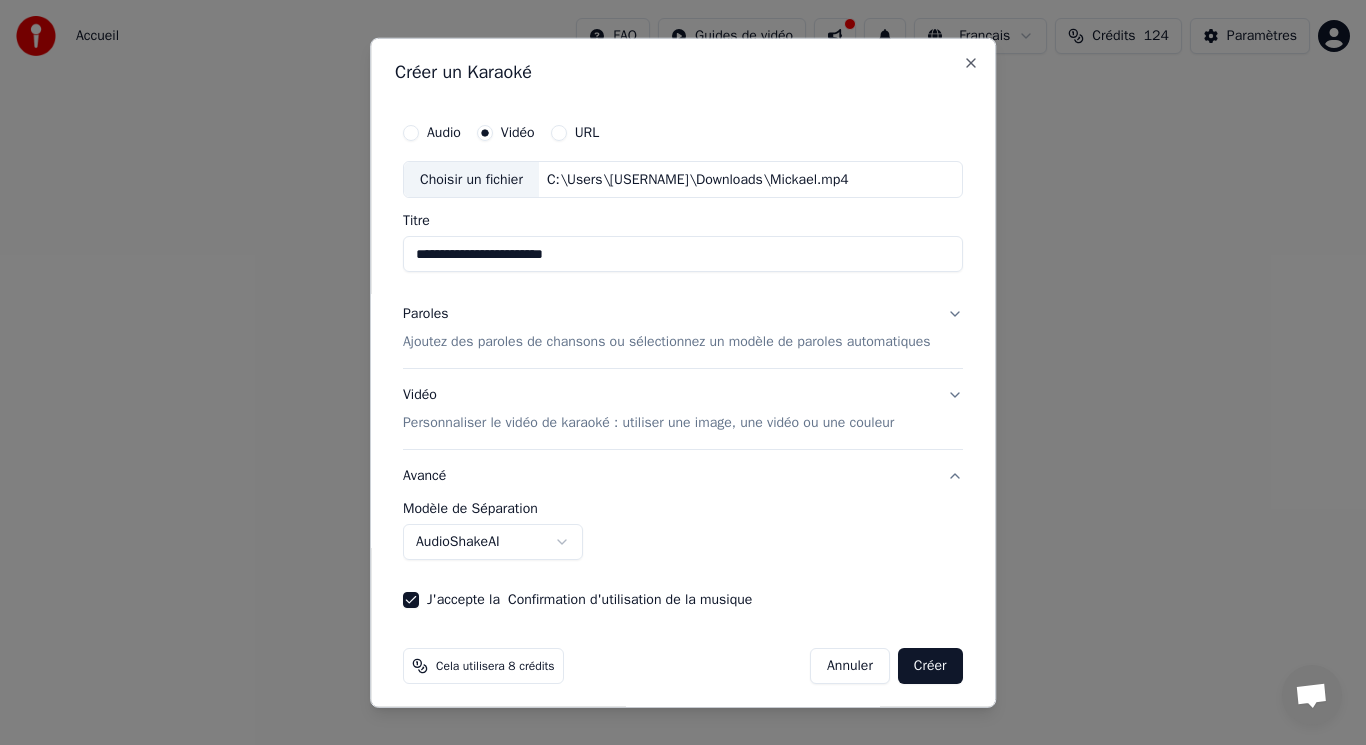 click on "Créer" at bounding box center (930, 666) 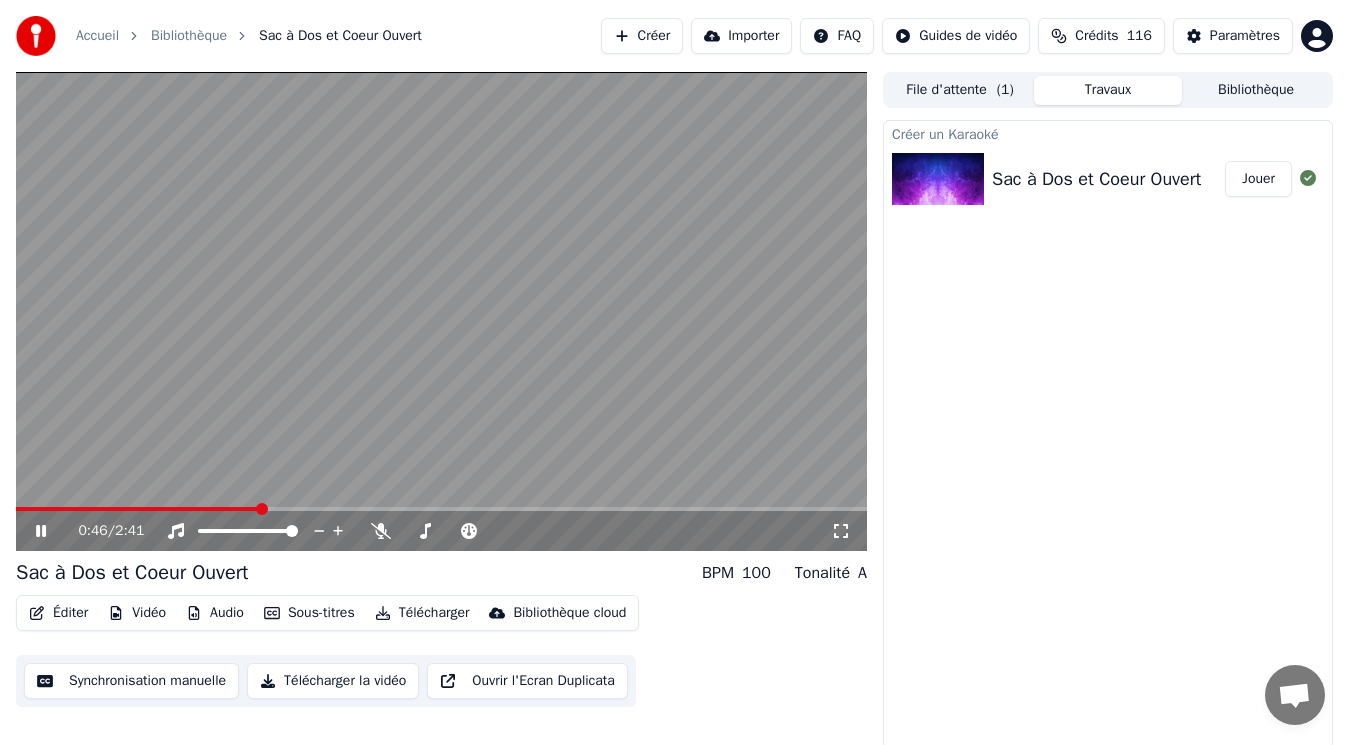 click 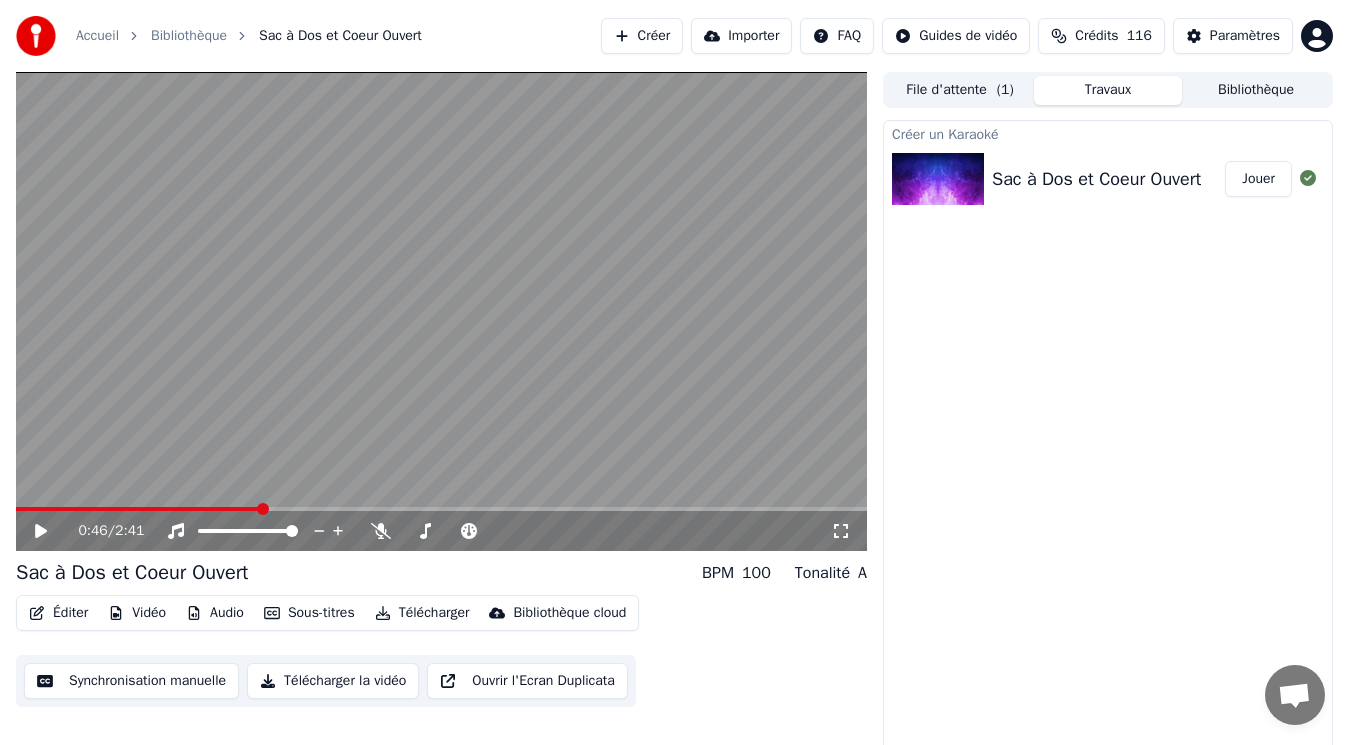 click on "Vidéo" at bounding box center [137, 613] 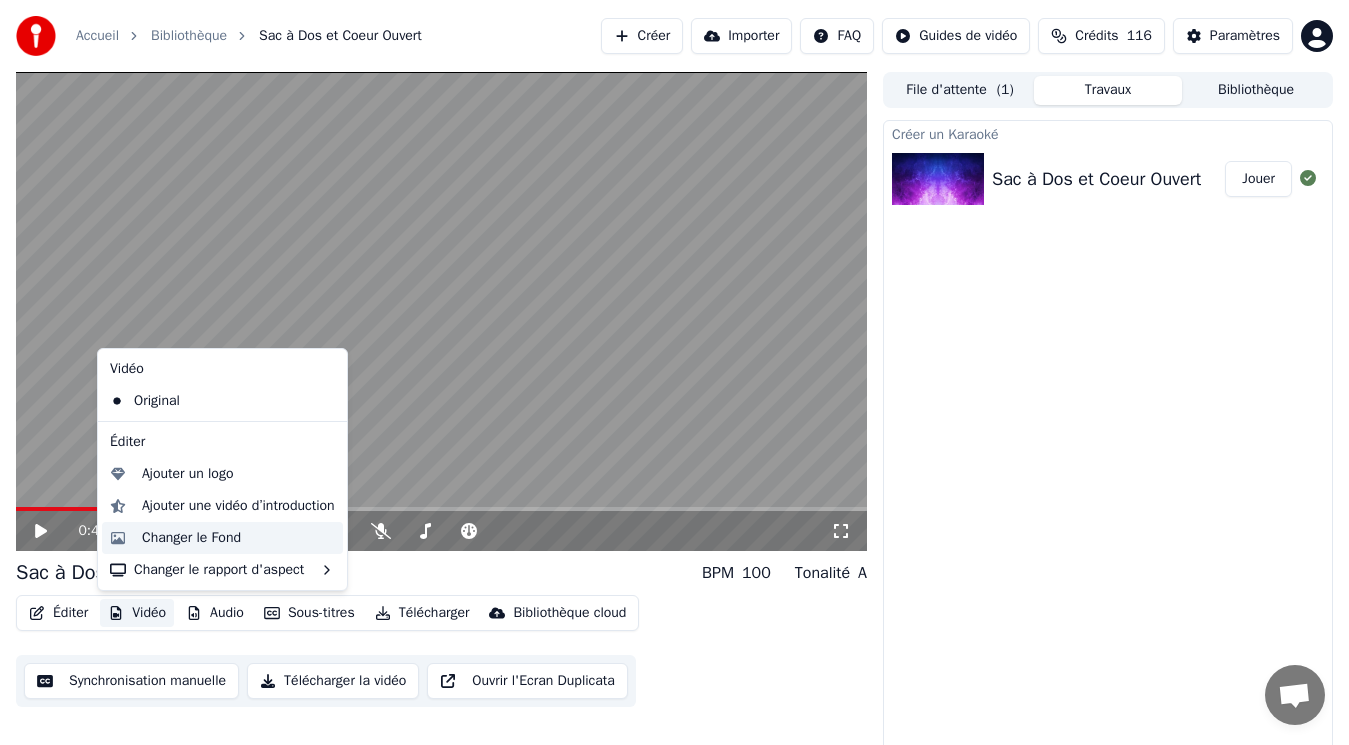 click on "Changer le Fond" at bounding box center [191, 538] 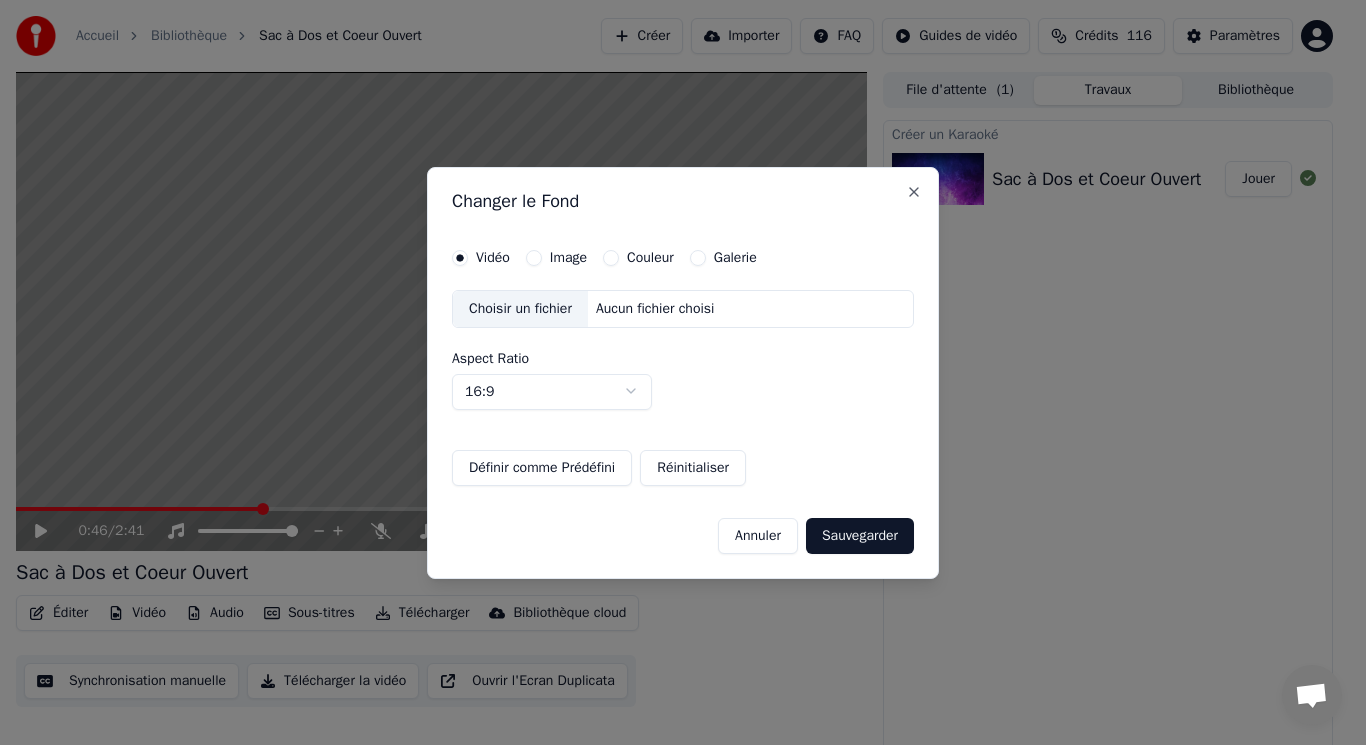 click on "Choisir un fichier" at bounding box center (520, 309) 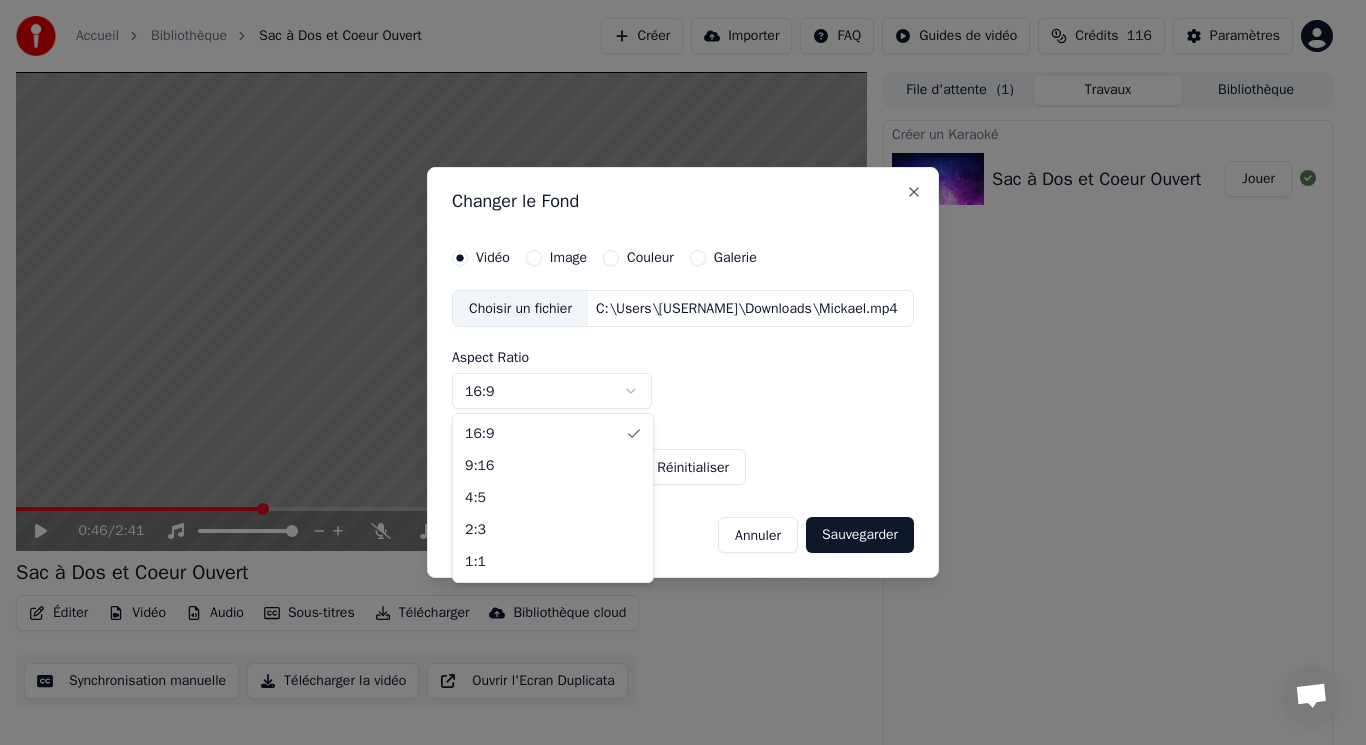 click on "Accueil Bibliothèque Sac à Dos et Coeur Ouvert Créer Importer FAQ Guides de vidéo Crédits 116 Paramètres 0:46 / 2:41 Sac à Dos et Coeur Ouvert BPM 100 Tonalité A Éditer Vidéo Audio Sous-titres Télécharger Bibliothèque cloud Synchronisation manuelle Télécharger la vidéo Ouvrir l'Ecran Duplicata File d'attente ( 1 ) Travaux Bibliothèque Créer un Karaoké Sac à Dos et Coeur Ouvert Jouer Changer le Fond Vidéo Image Couleur Galerie Choisir un fichier C:\Users\[USERNAME]\Downloads\Mickael.mp4 Aspect Ratio 16:9 **** **** *** *** *** Définir comme Prédéfini Réinitialiser Annuler Sauvegarder Close 16:9 9:16 4:5 2:3 1:1" at bounding box center (674, 372) 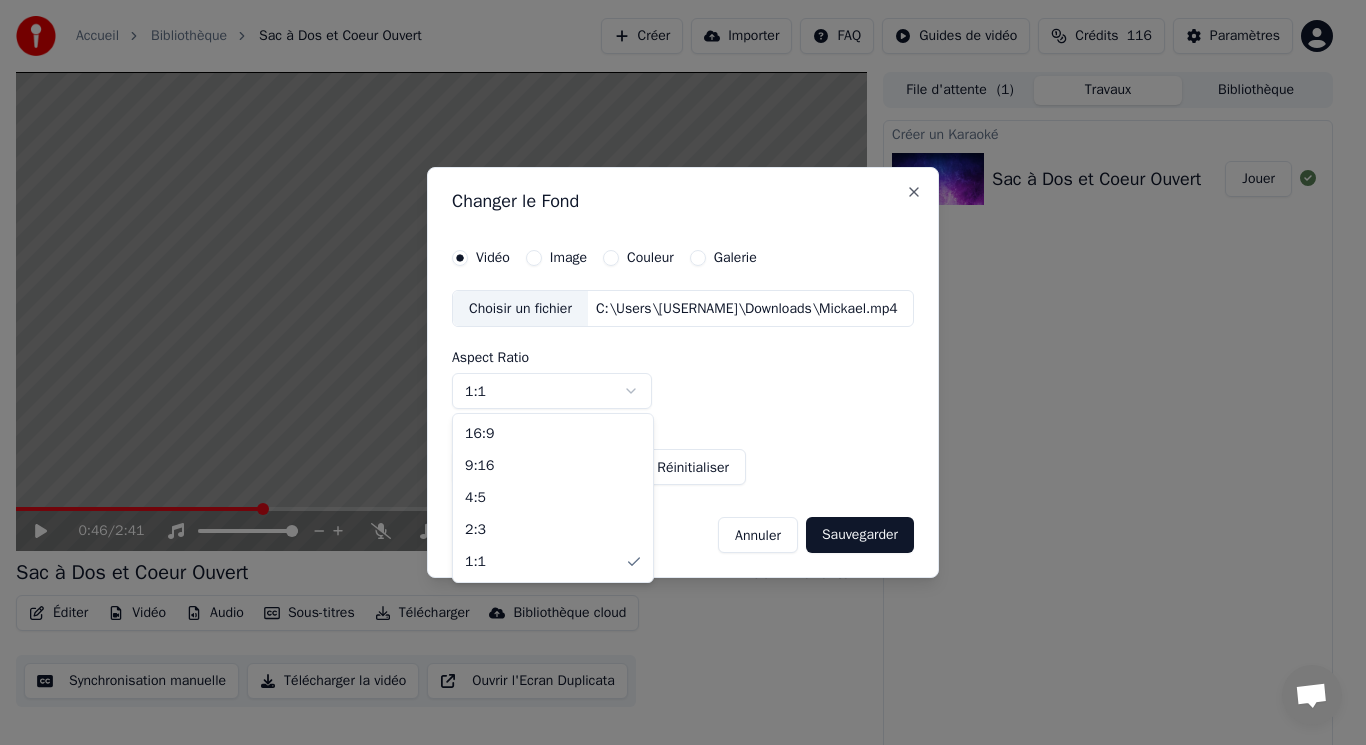click on "Accueil Bibliothèque Sac à Dos et Coeur Ouvert Créer Importer FAQ Guides de vidéo Crédits 116 Paramètres 0:46 / 2:41 Sac à Dos et Coeur Ouvert BPM 100 Tonalité A Éditer Vidéo Audio Sous-titres Télécharger Bibliothèque cloud Synchronisation manuelle Télécharger la vidéo Ouvrir'Ecran Duplicata File d'attente ( 1 ) Travaux Bibliothèque Créer un Karaoké Sac à Dos et Coeur Ouvert Jouer Changer le Fond Vidéo Image Couleur Galerie Choisir un fichier C:\Users\[USERNAME]\Downloads\Mickael.mp4 Aspect Ratio 1:1 **** **** *** *** *** Définir comme Prédéfini Réinitialiser Annuler Sauvegarder Close 16:9 9:16 4:5 2:3 1:1" at bounding box center (674, 372) 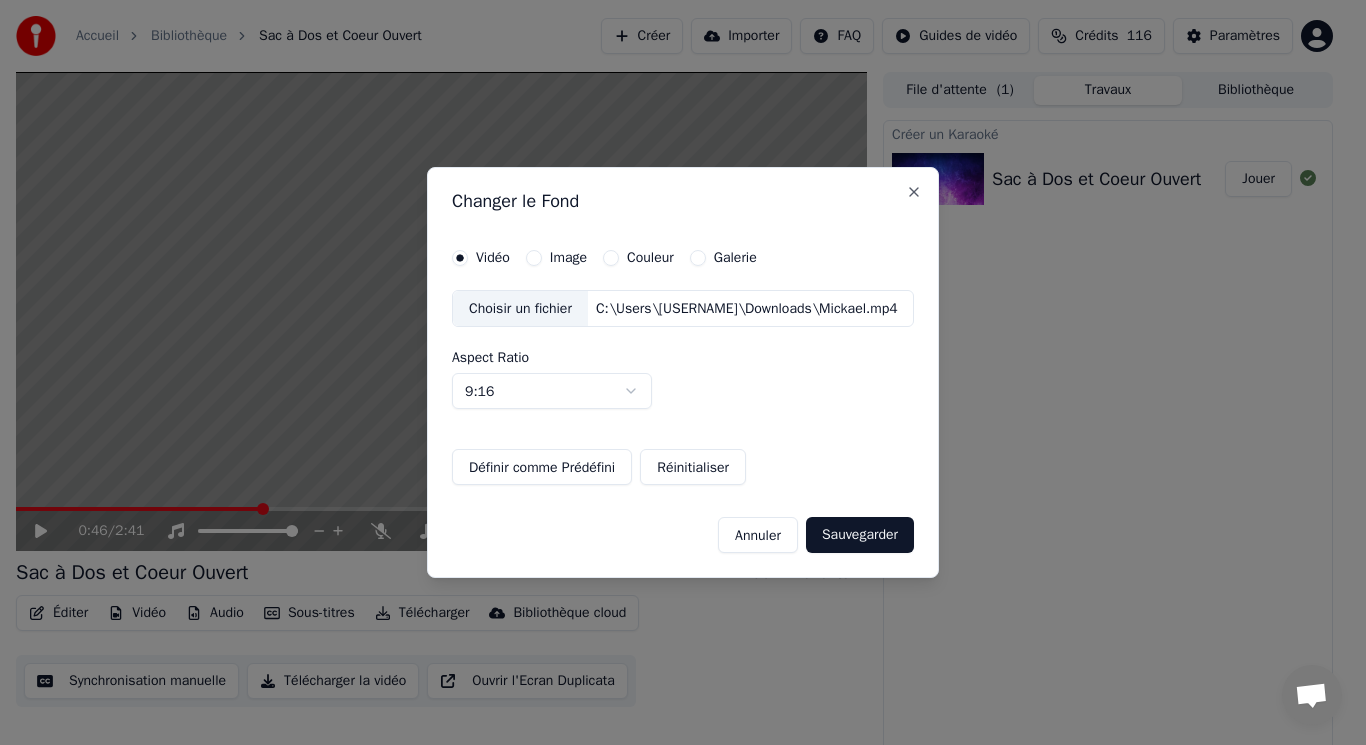 click on "Accueil Bibliothèque Sac à Dos et Coeur Ouvert Créer Importer FAQ Guides de vidéo Crédits 116 Paramètres 0:46 / 2:41 Sac à Dos et Coeur Ouvert BPM 100 Tonalité A Éditer Vidéo Audio Sous-titres Télécharger Bibliothèque cloud Synchronisation manuelle Télécharger la vidéo Ouvrir'Ecran Duplicata File d'attente ( 1 ) Travaux Bibliothèque Créer un Karaoké Sac à Dos et Coeur Ouvert Jouer Changer le Fond Vidéo Image Couleur Galerie Choisir un fichier C:\Users\[USERNAME]\Downloads\Mickael.mp4 Aspect Ratio 9:16 **** **** *** *** *** Définir comme Prédéfini Réinitialiser Annuler Sauvegarder Close" at bounding box center (674, 372) 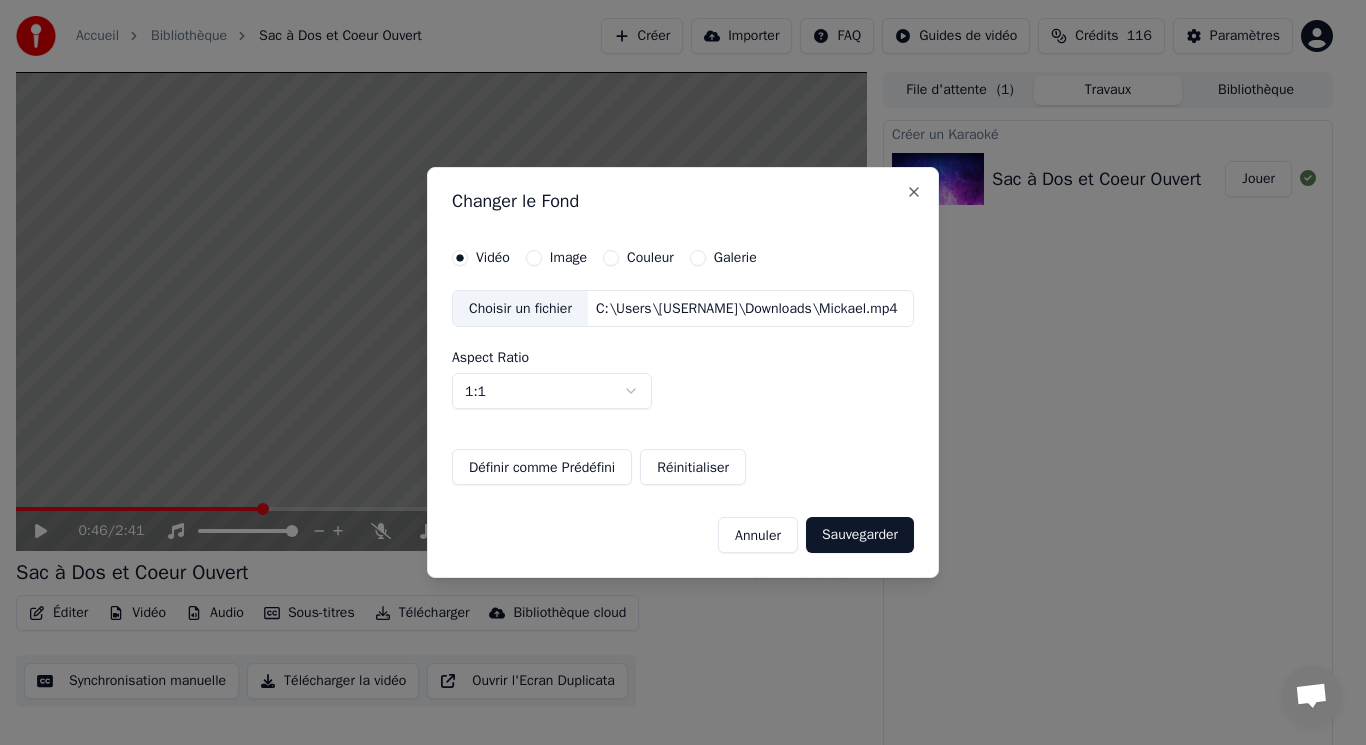 click on "Sauvegarder" at bounding box center [860, 535] 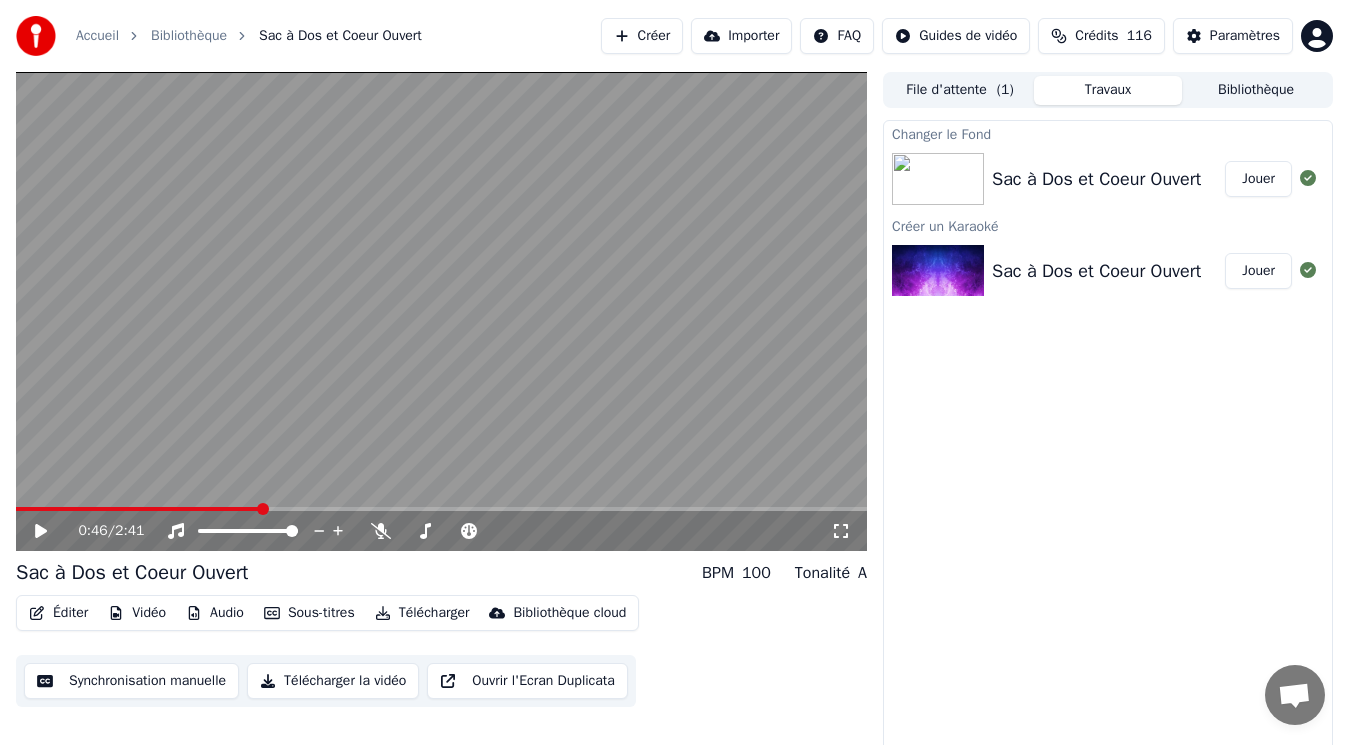 click on "Jouer" at bounding box center (1258, 179) 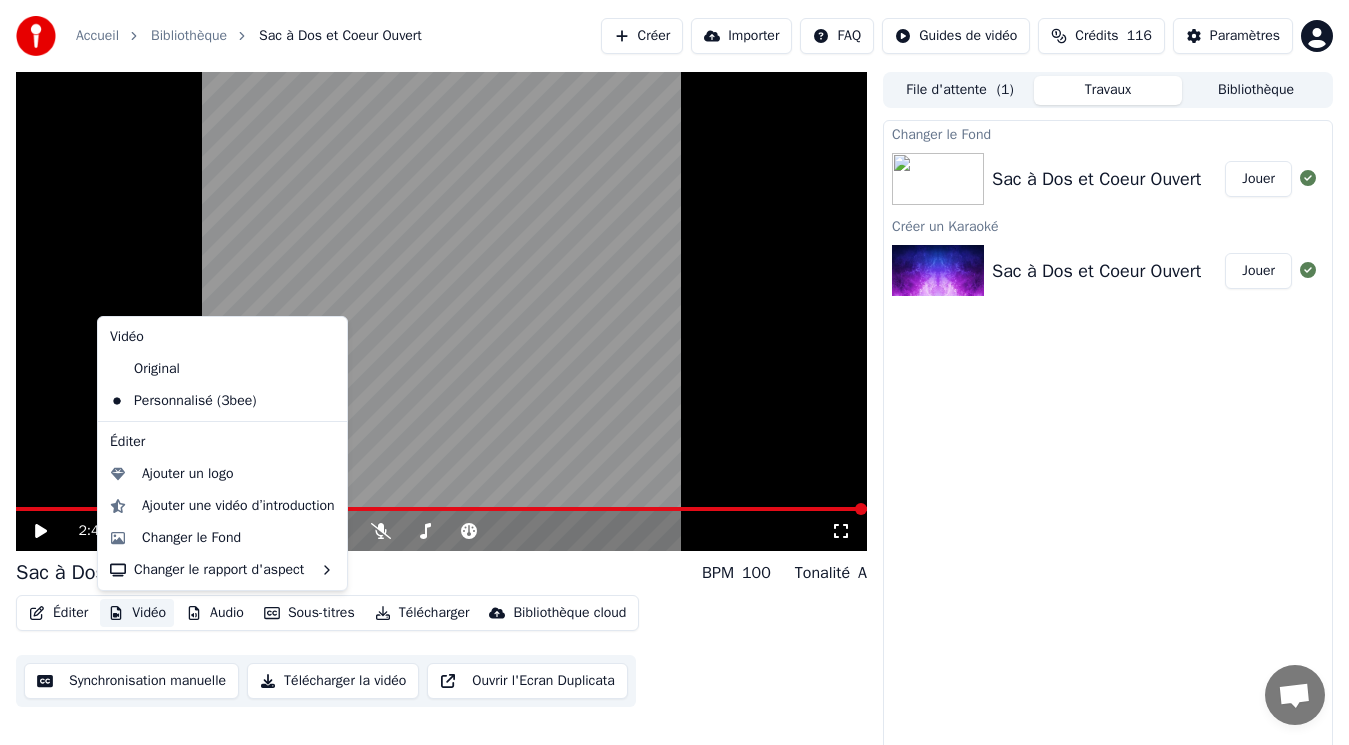 click on "Vidéo" at bounding box center [137, 613] 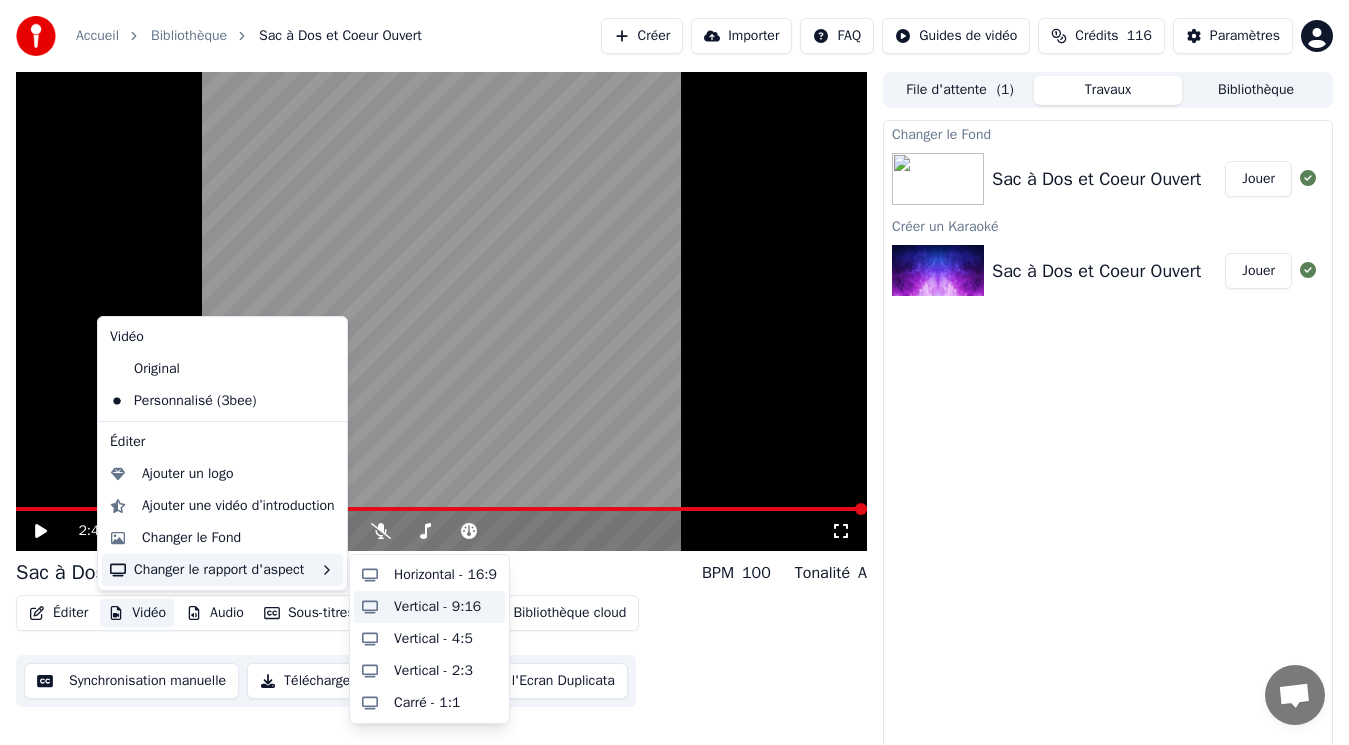 click on "Vertical - 9:16" at bounding box center [437, 607] 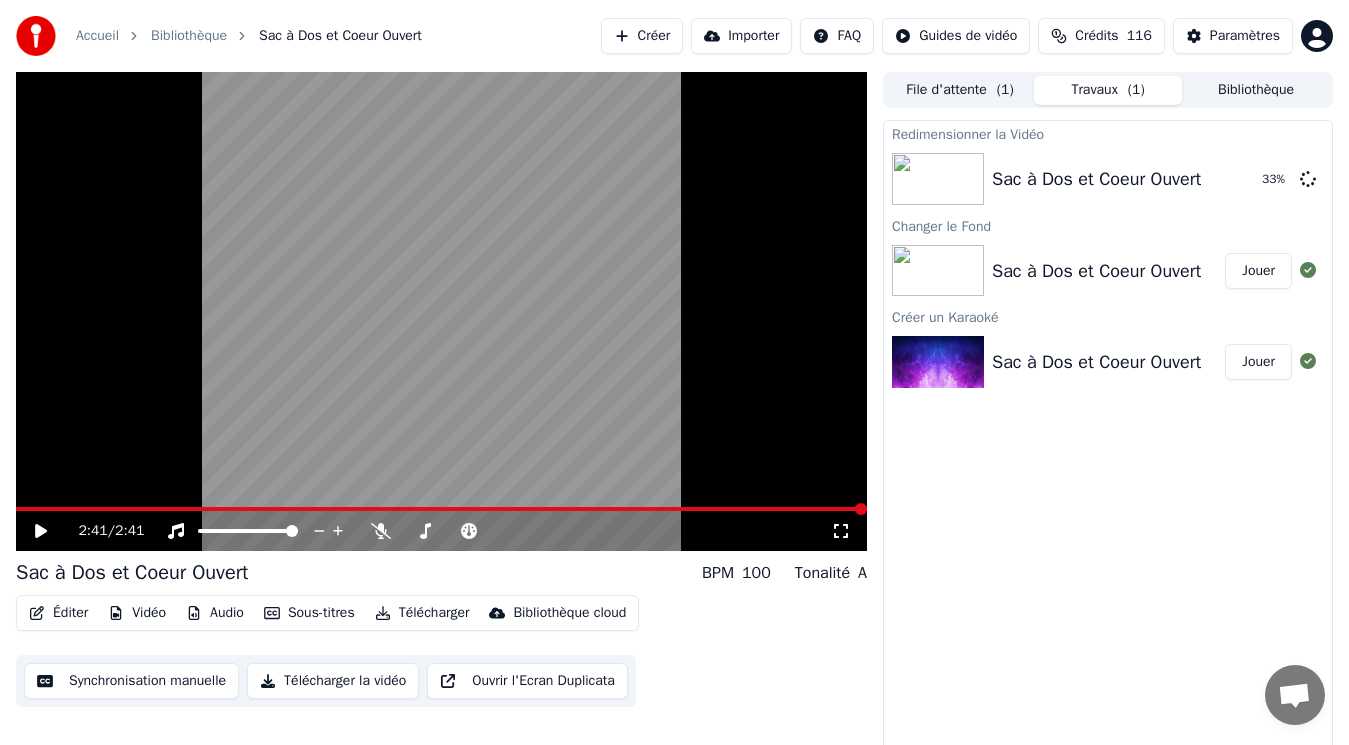 click on "Audio" at bounding box center [215, 613] 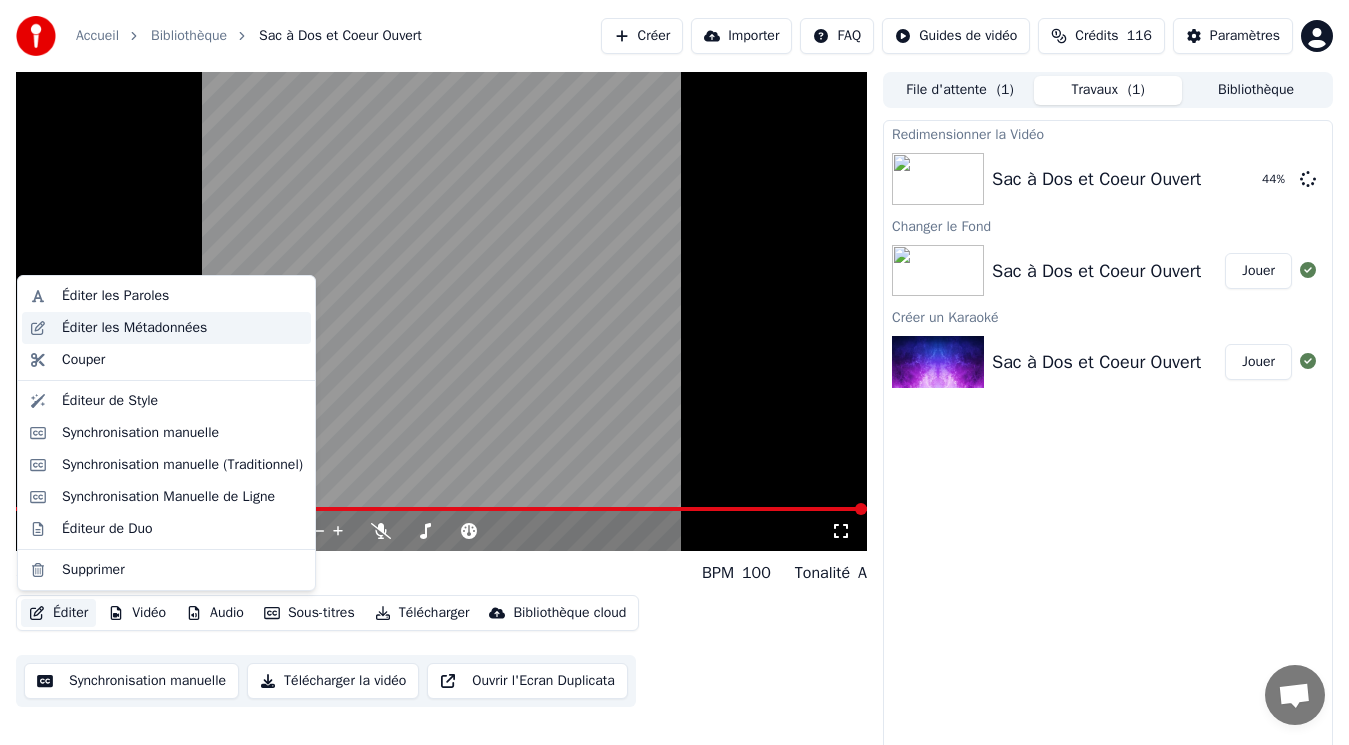 click on "Éditer les Métadonnées" at bounding box center (134, 328) 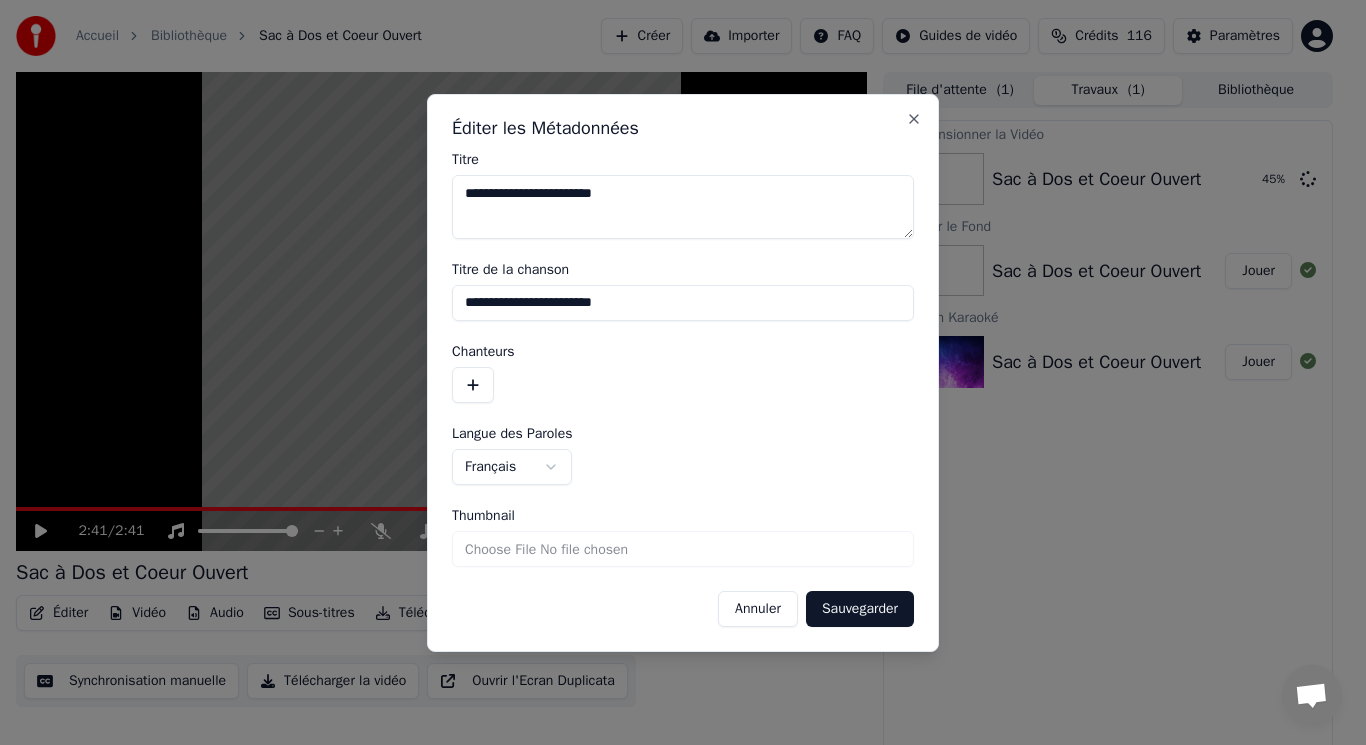 click at bounding box center [473, 385] 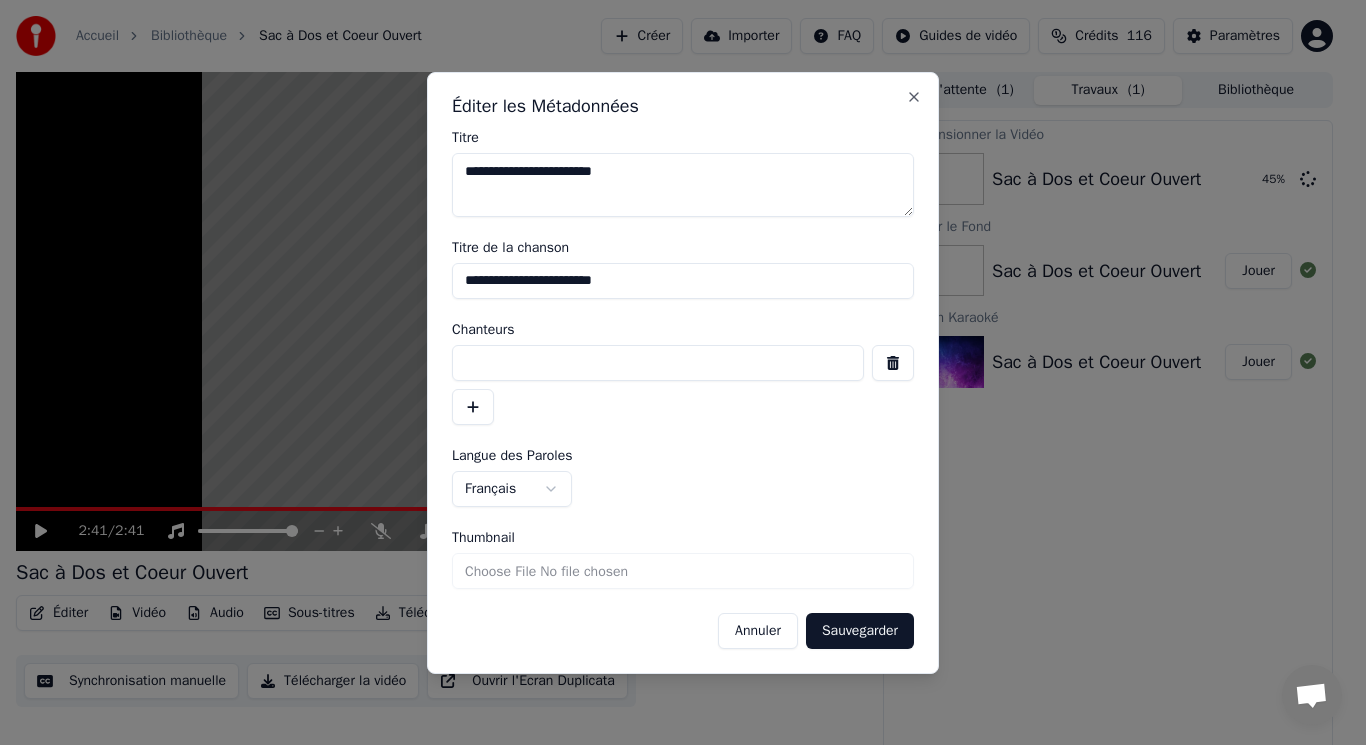 click at bounding box center (658, 363) 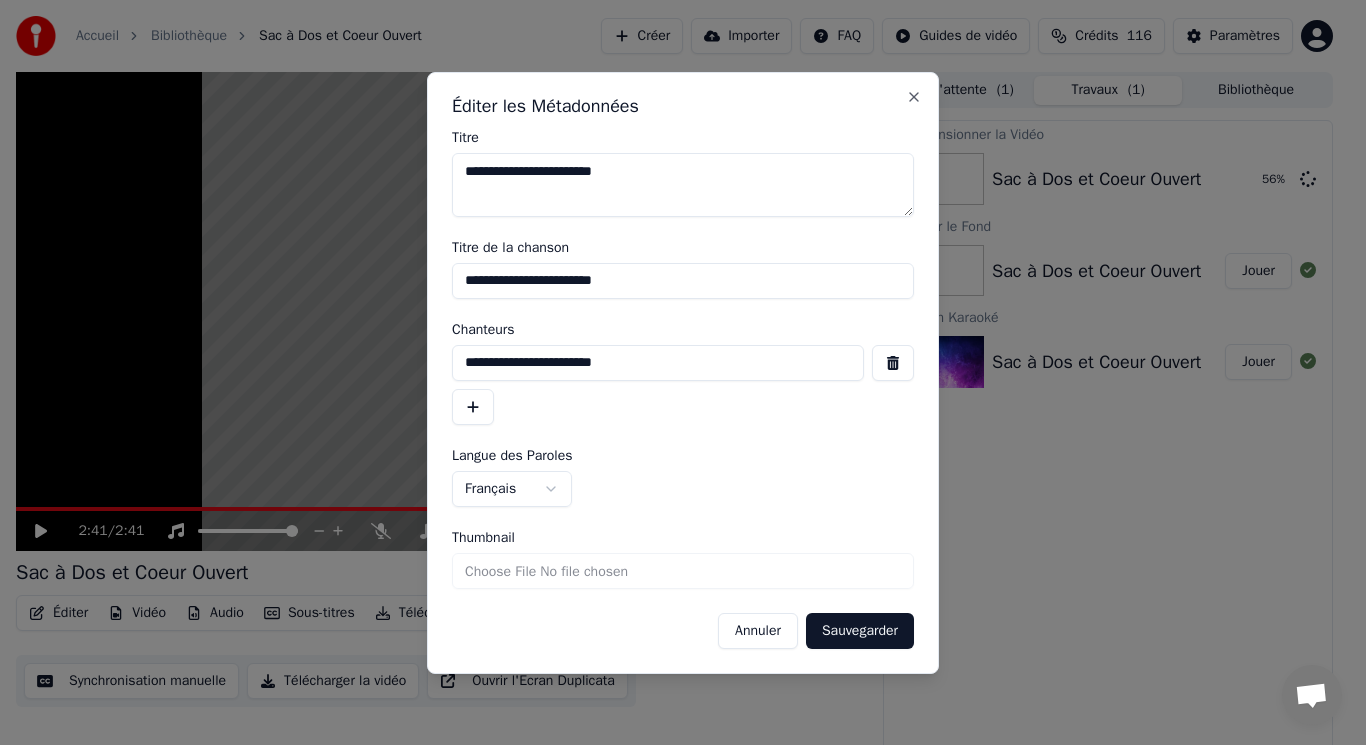 type on "**********" 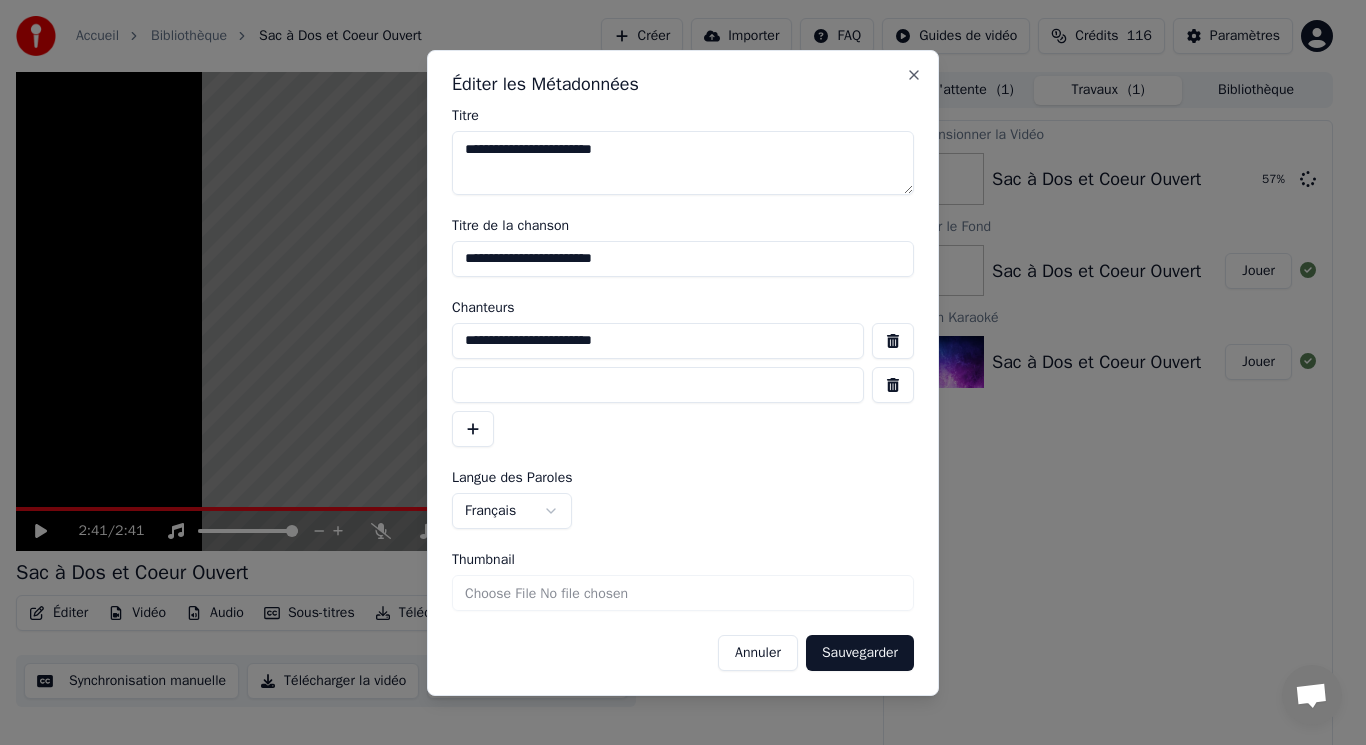 click at bounding box center (658, 385) 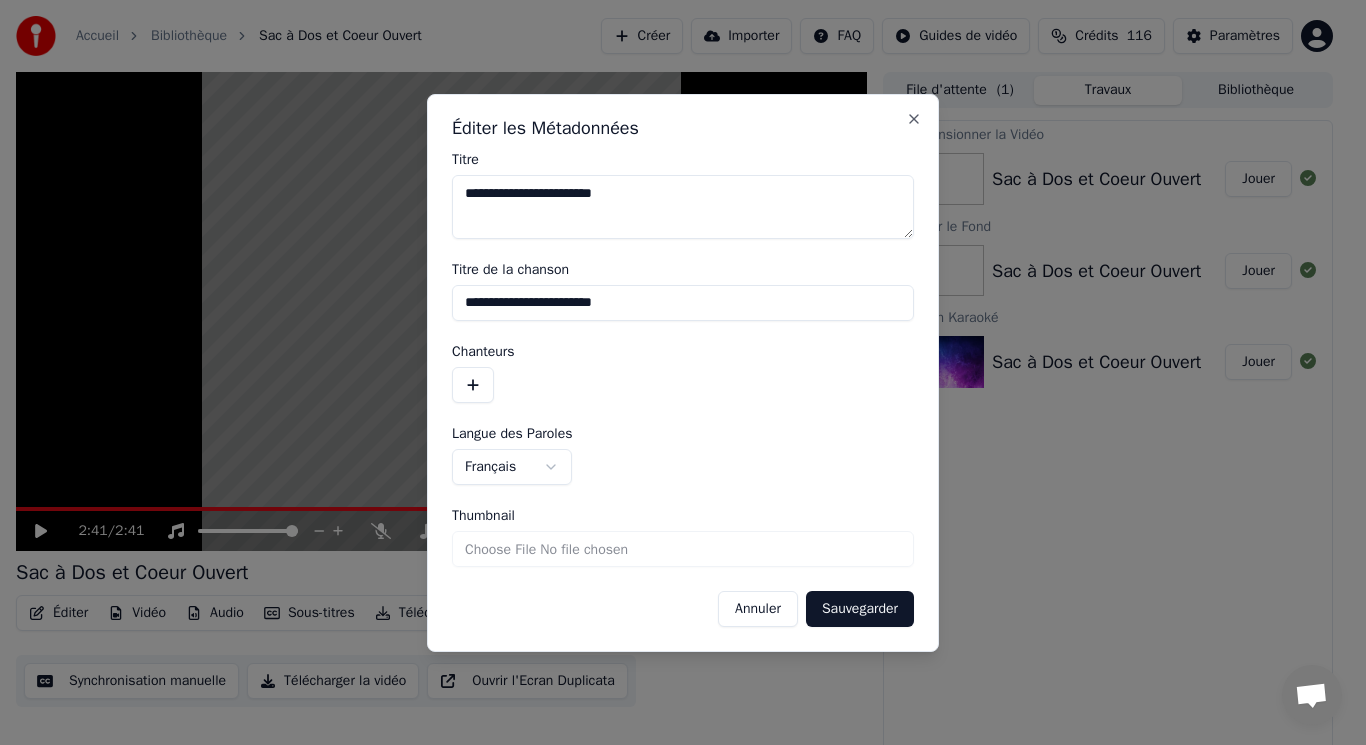 click at bounding box center [473, 385] 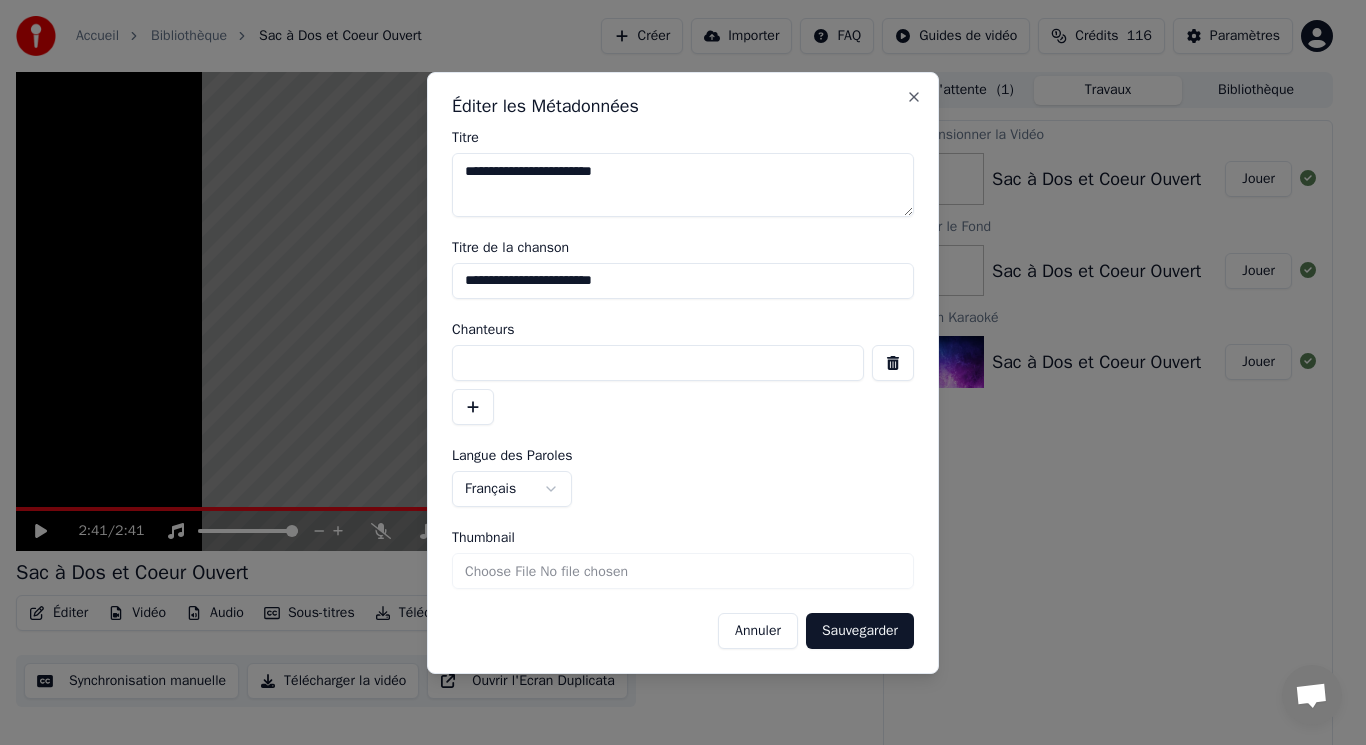 click on "Annuler" at bounding box center (758, 631) 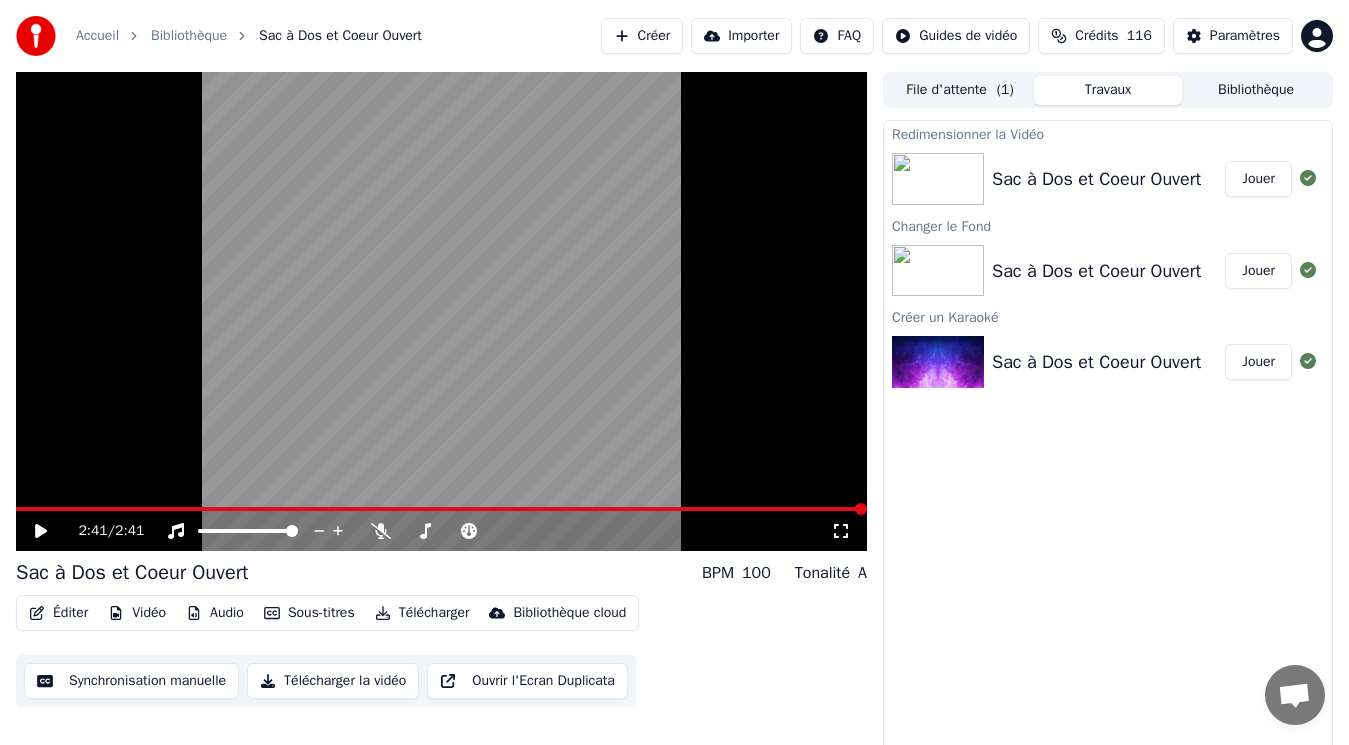 click on "Bibliothèque" at bounding box center [1256, 90] 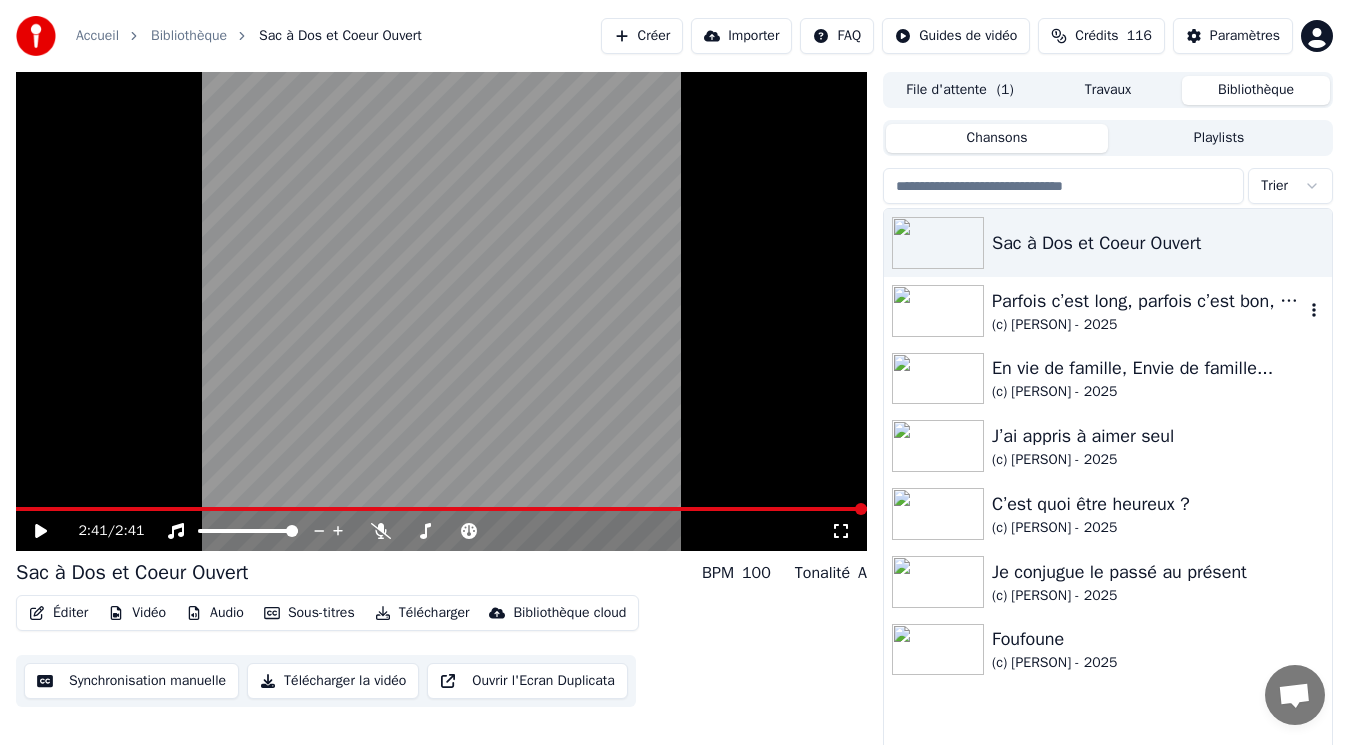 click on "Parfois c’est long, parfois c’est bon, parfois c’est con" at bounding box center (1148, 301) 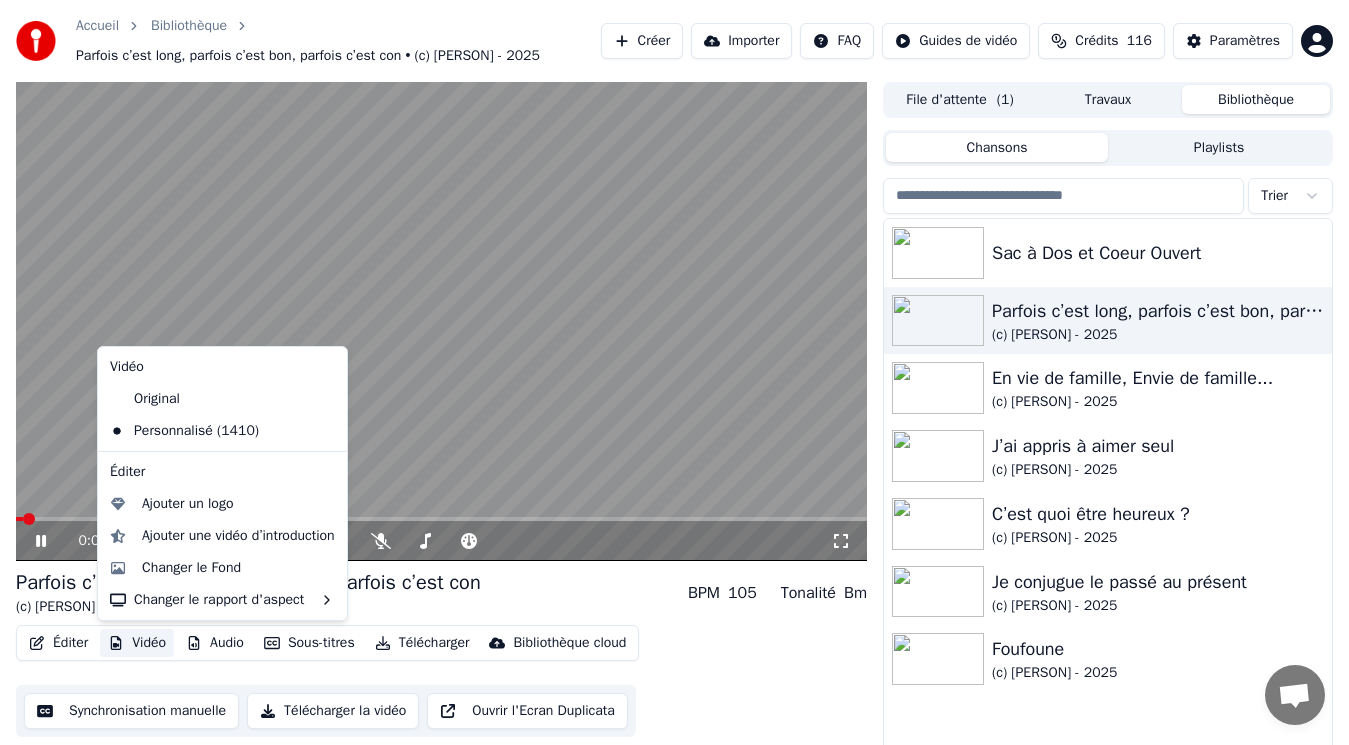 click on "Vidéo" at bounding box center (137, 643) 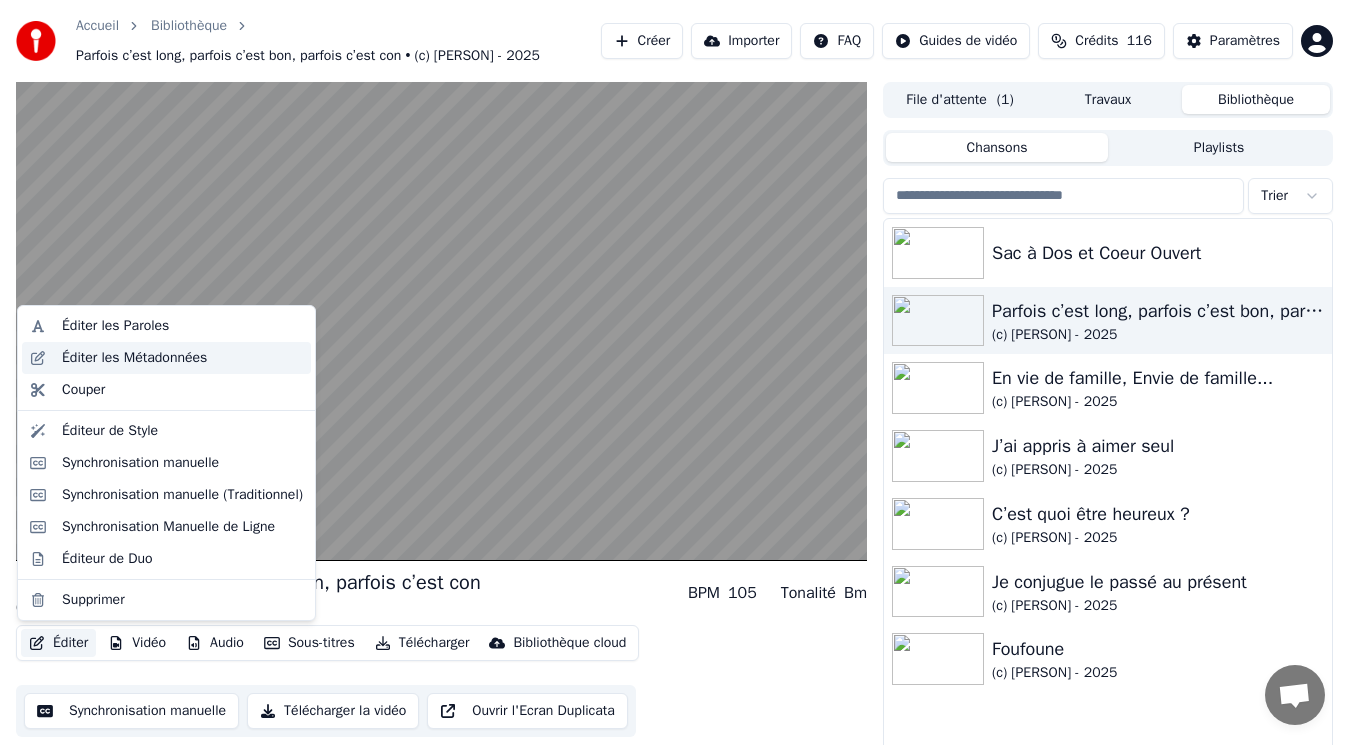 click on "Éditer les Métadonnées" at bounding box center [134, 358] 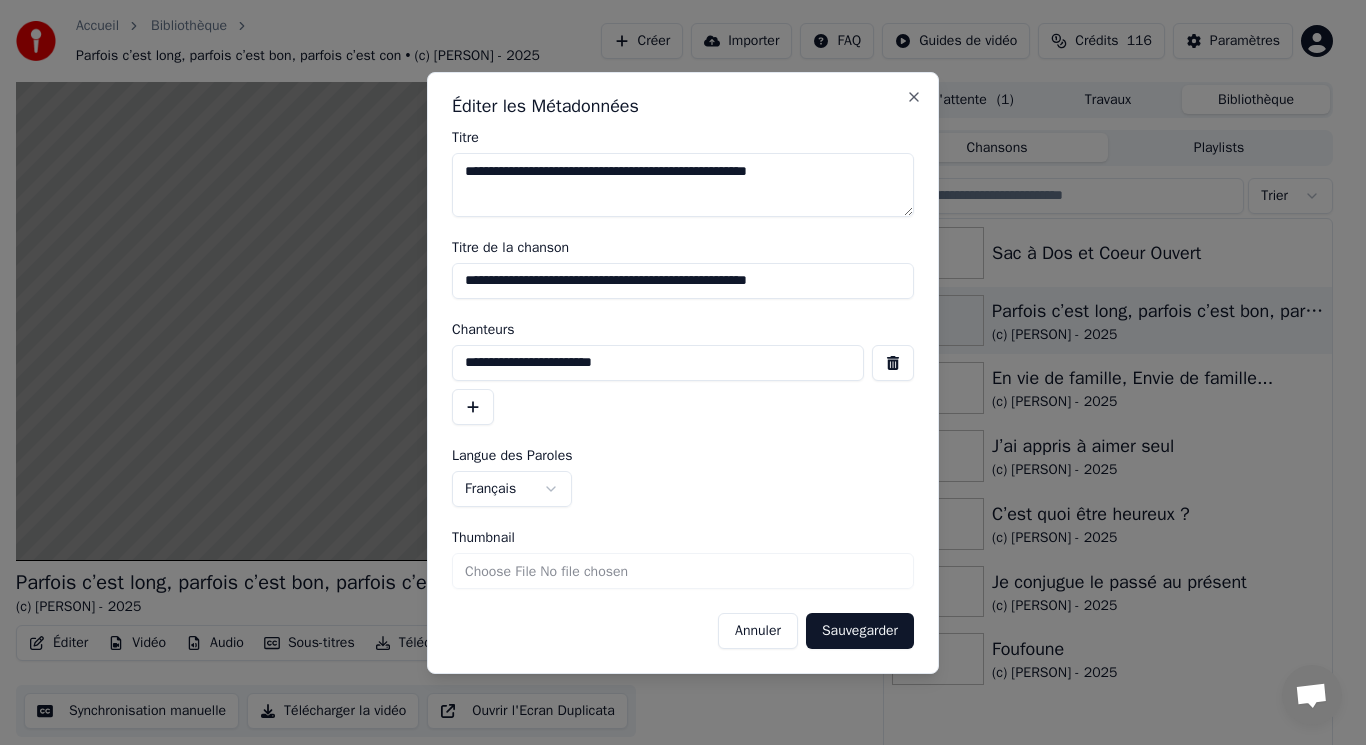 drag, startPoint x: 691, startPoint y: 363, endPoint x: 405, endPoint y: 379, distance: 286.4472 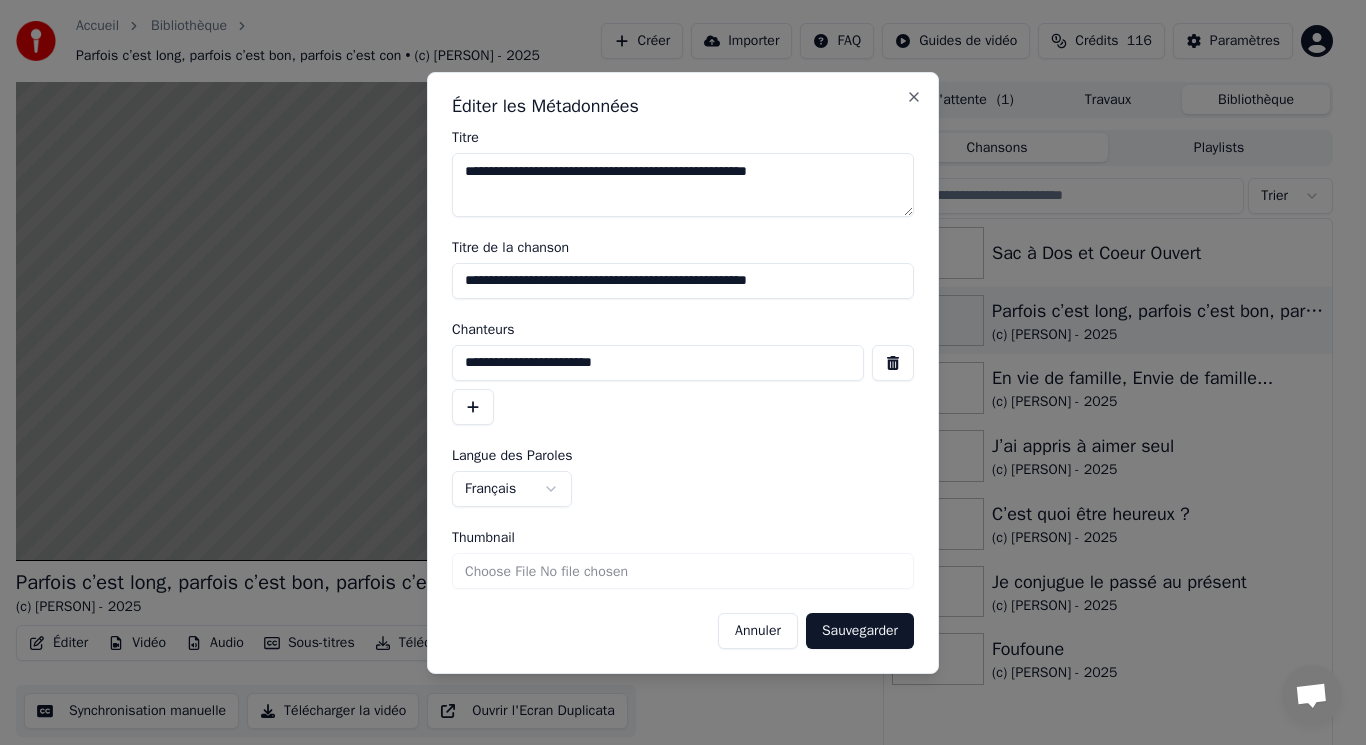 click on "Annuler" at bounding box center [758, 631] 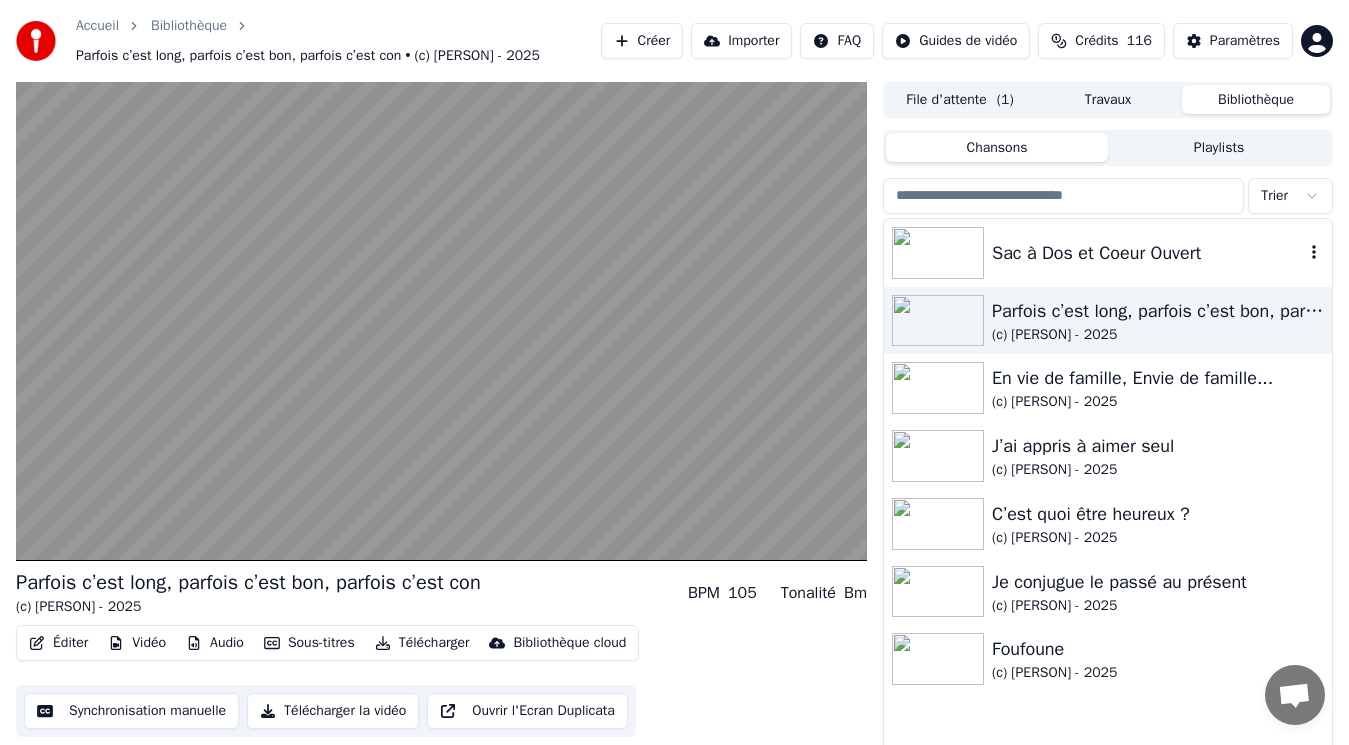 click on "Sac à Dos et Coeur Ouvert" at bounding box center (1148, 253) 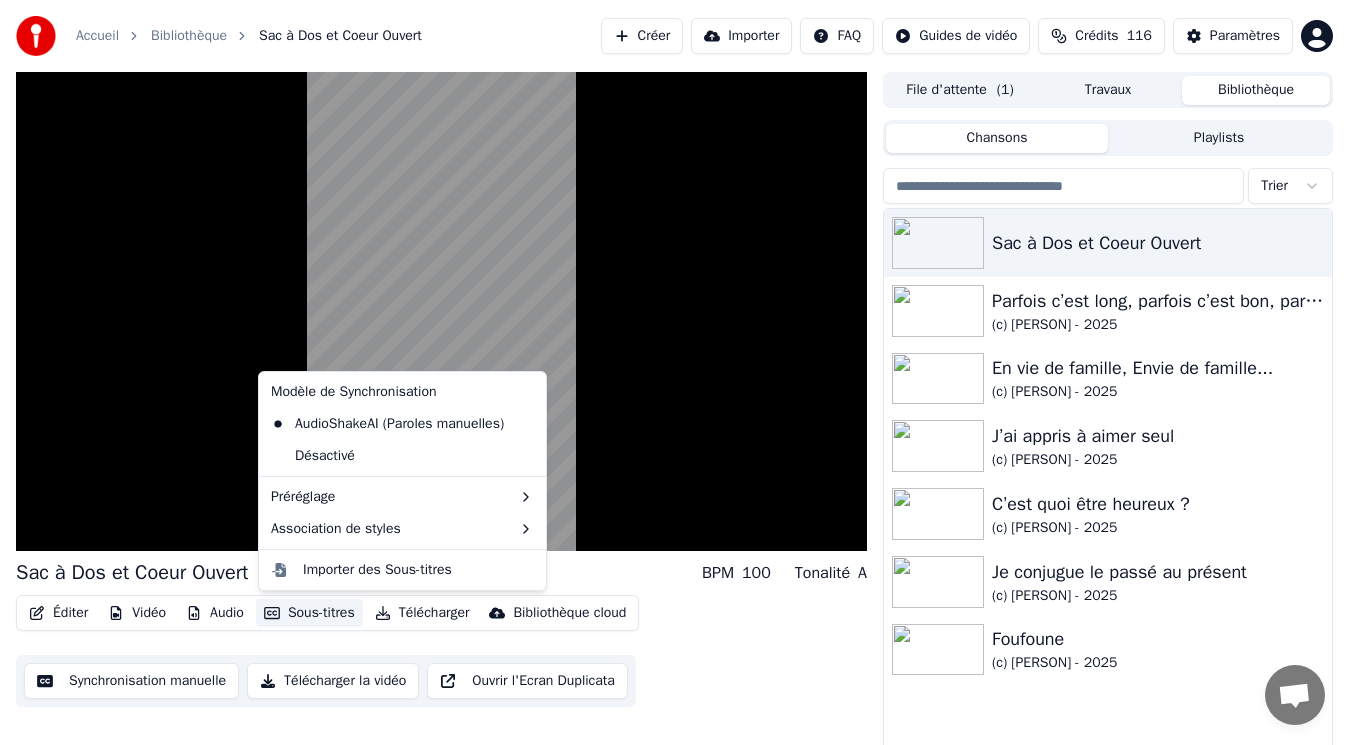click on "Sous-titres" at bounding box center (309, 613) 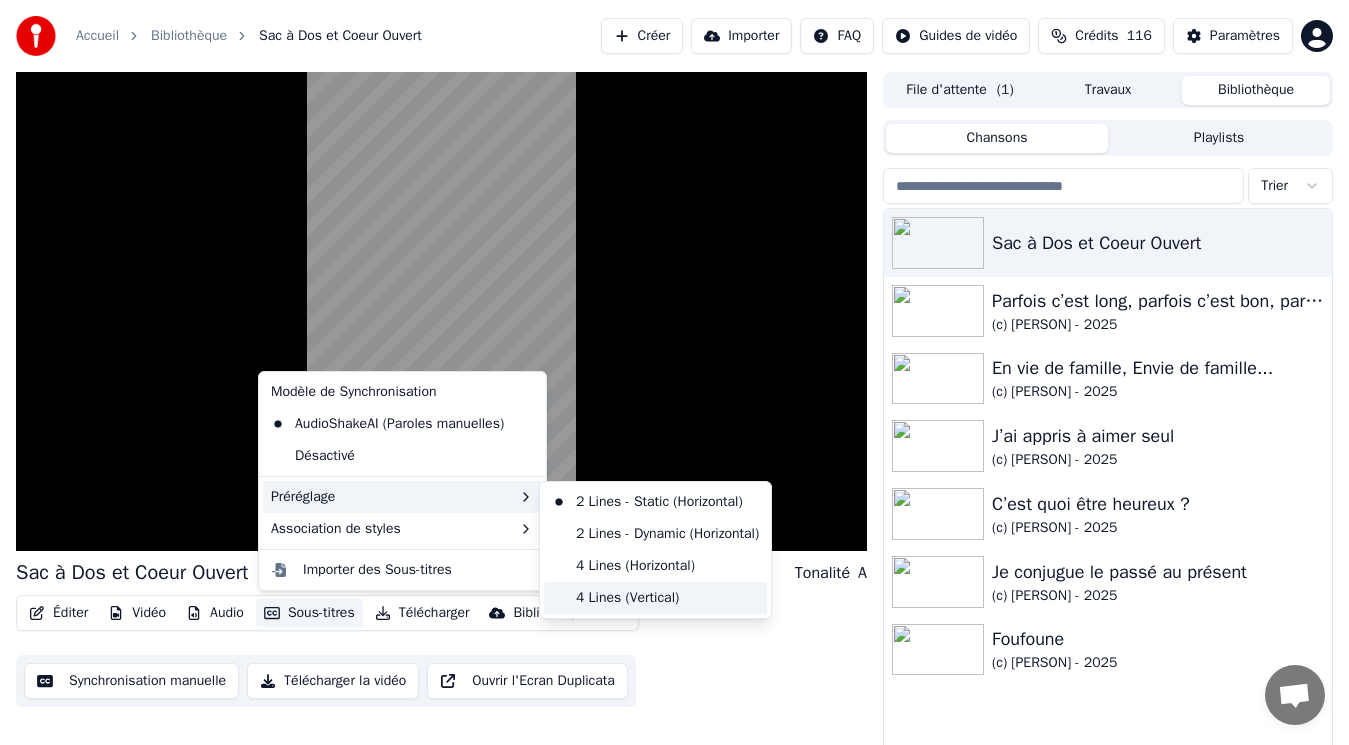 click on "4 Lines (Vertical)" at bounding box center [655, 598] 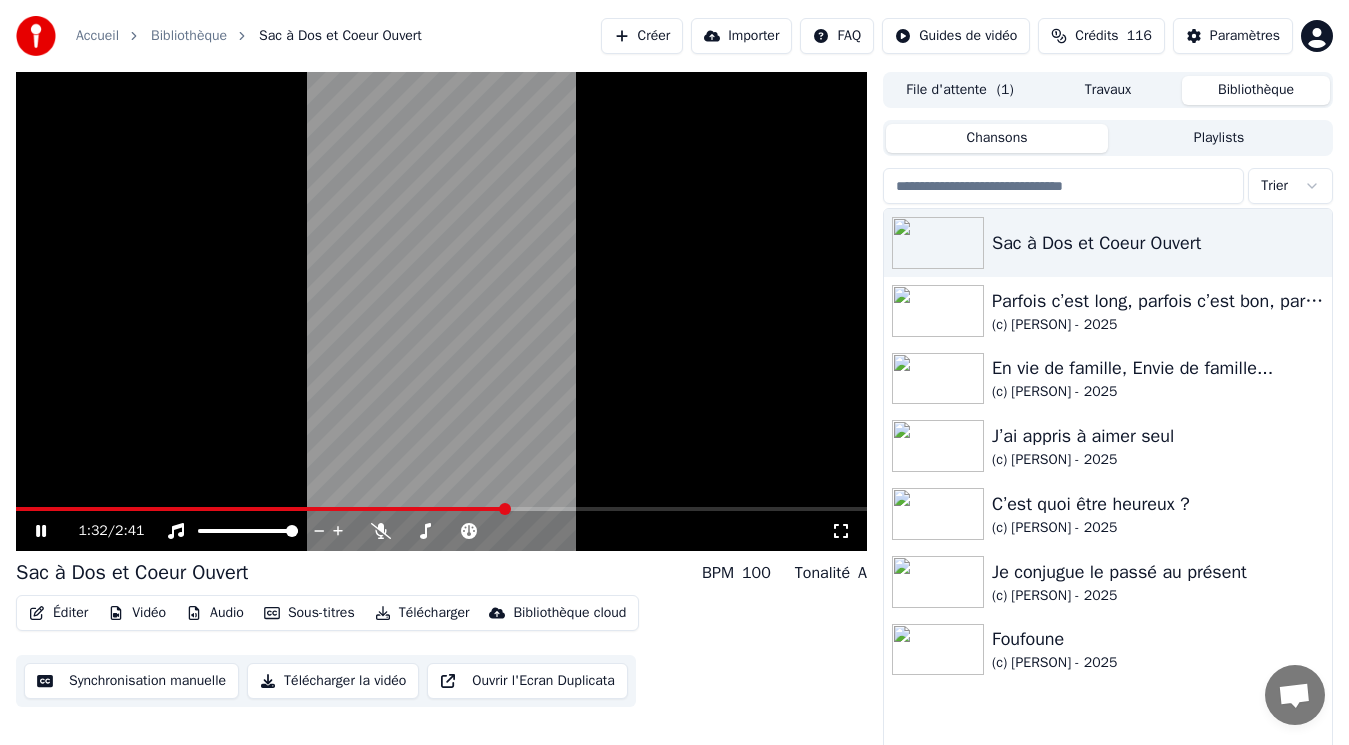 click on "Éditer" at bounding box center (58, 613) 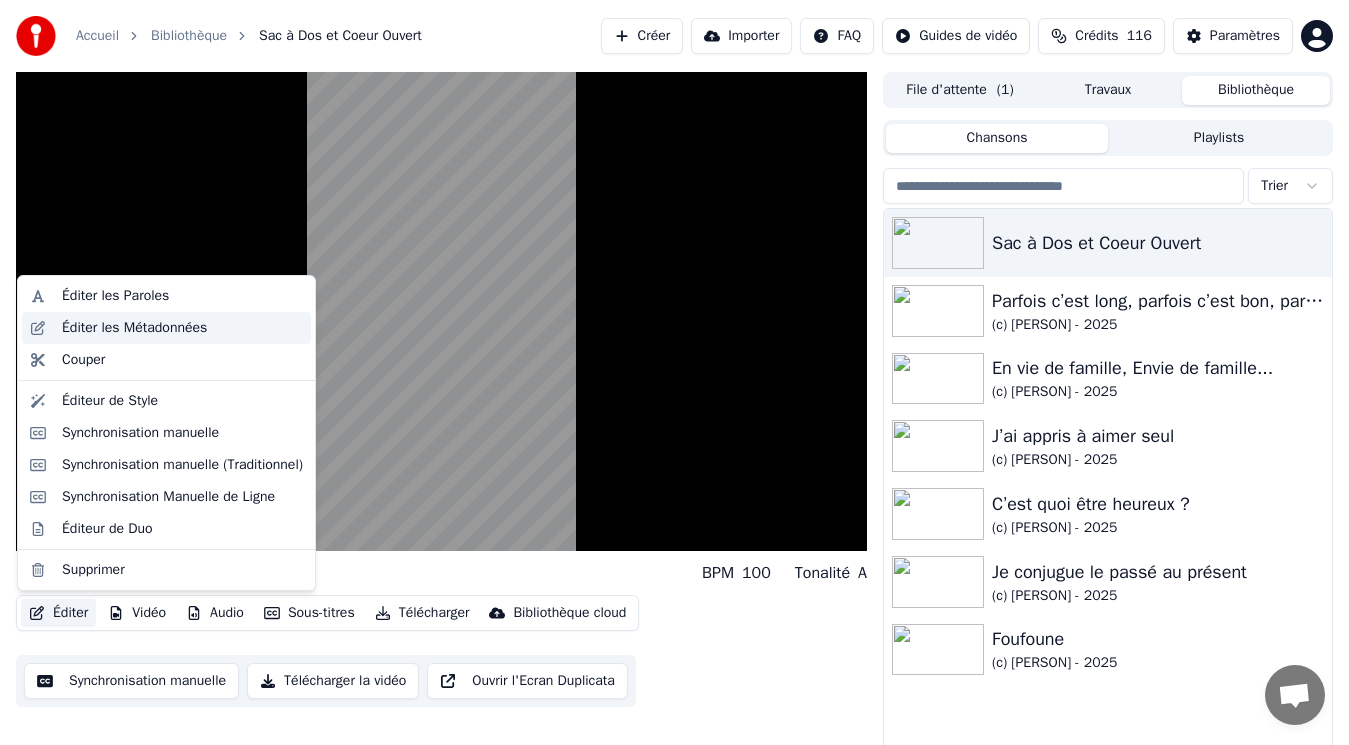 click on "Éditer les Métadonnées" at bounding box center (134, 328) 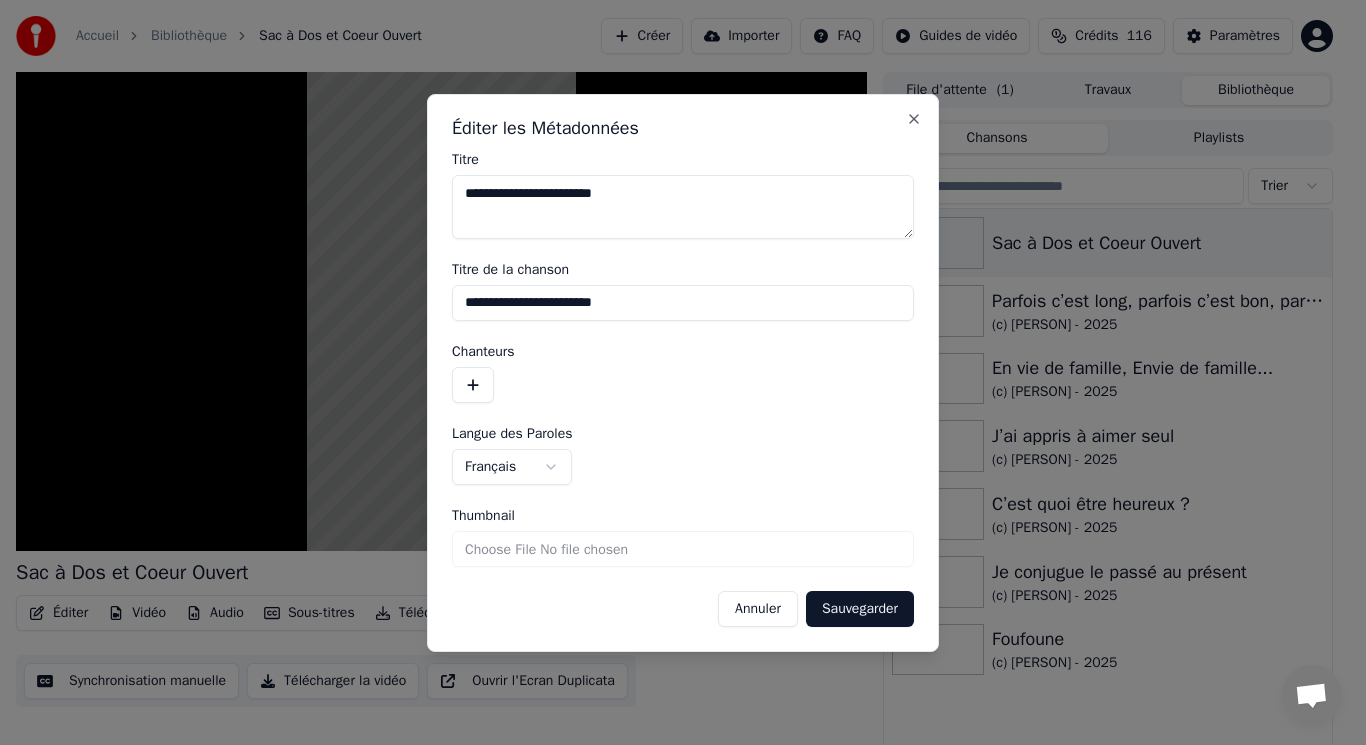 click at bounding box center [473, 385] 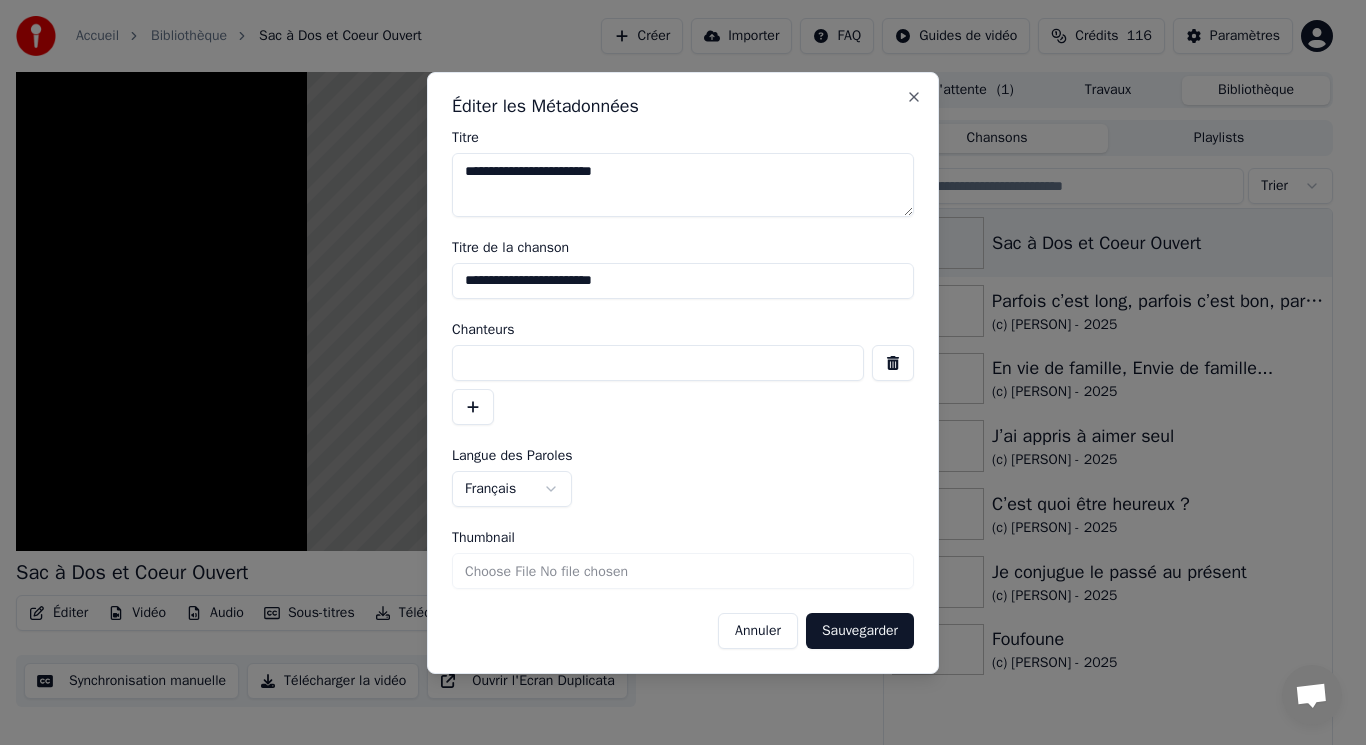 paste on "**********" 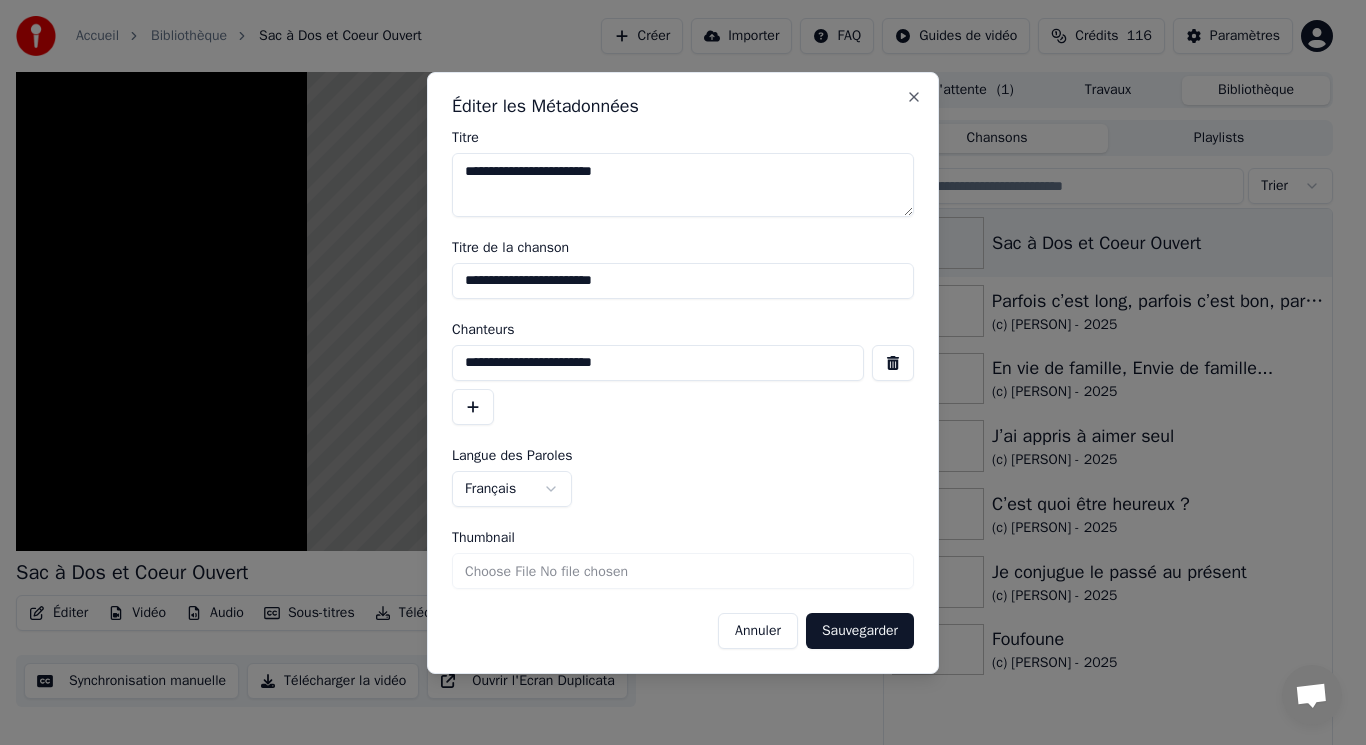 type on "**********" 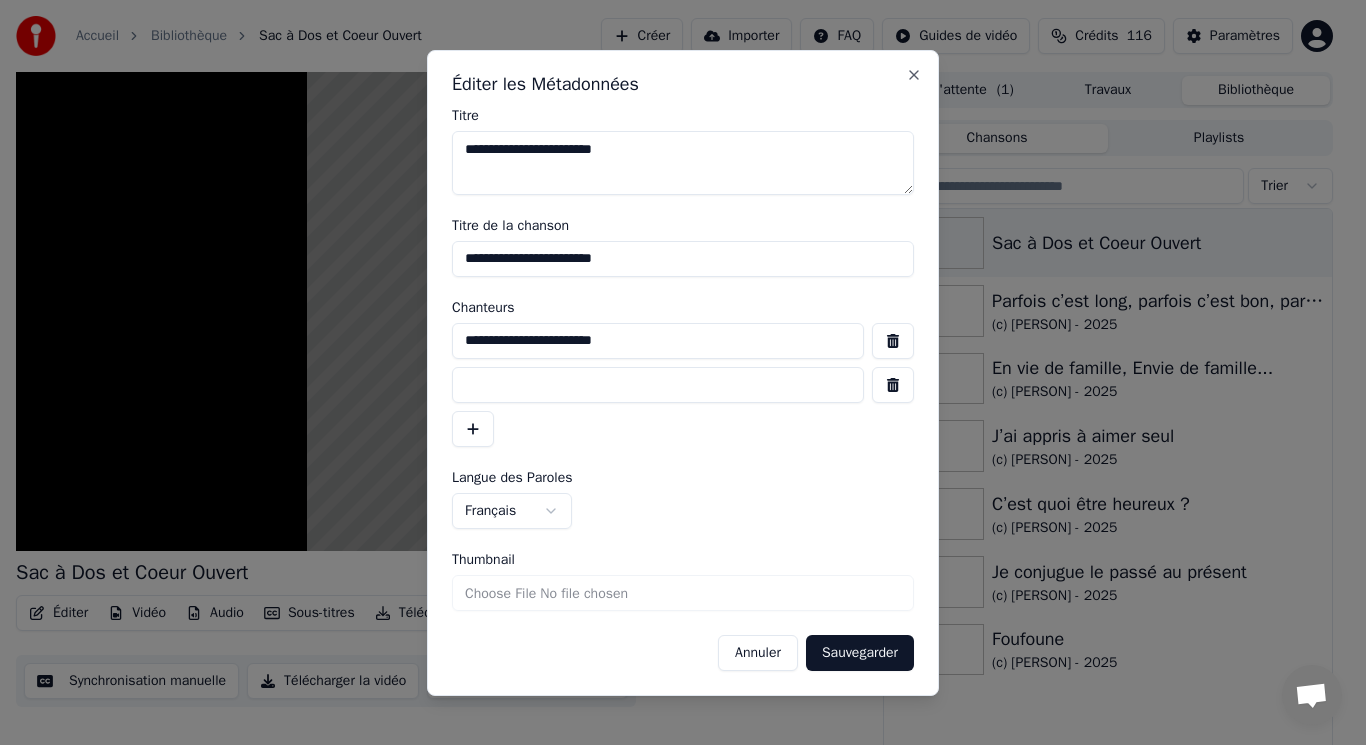 click at bounding box center [658, 385] 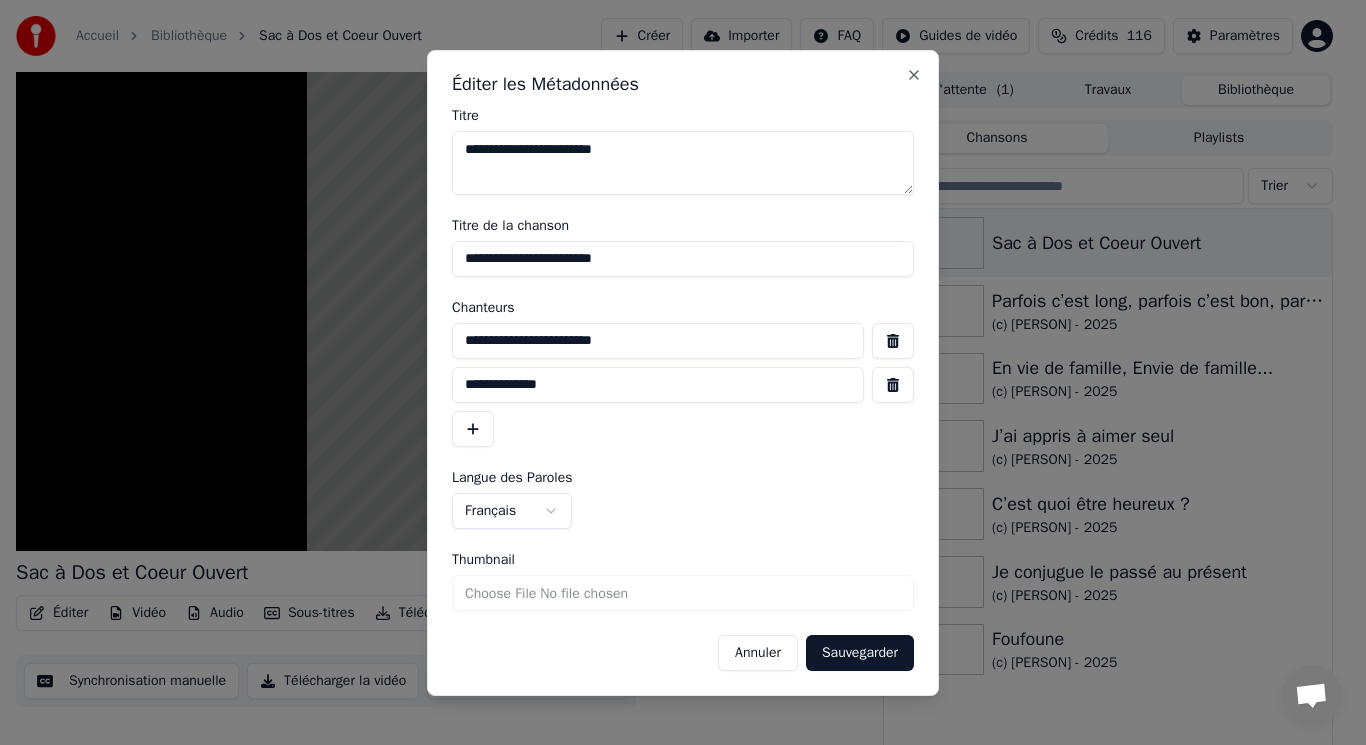 type on "**********" 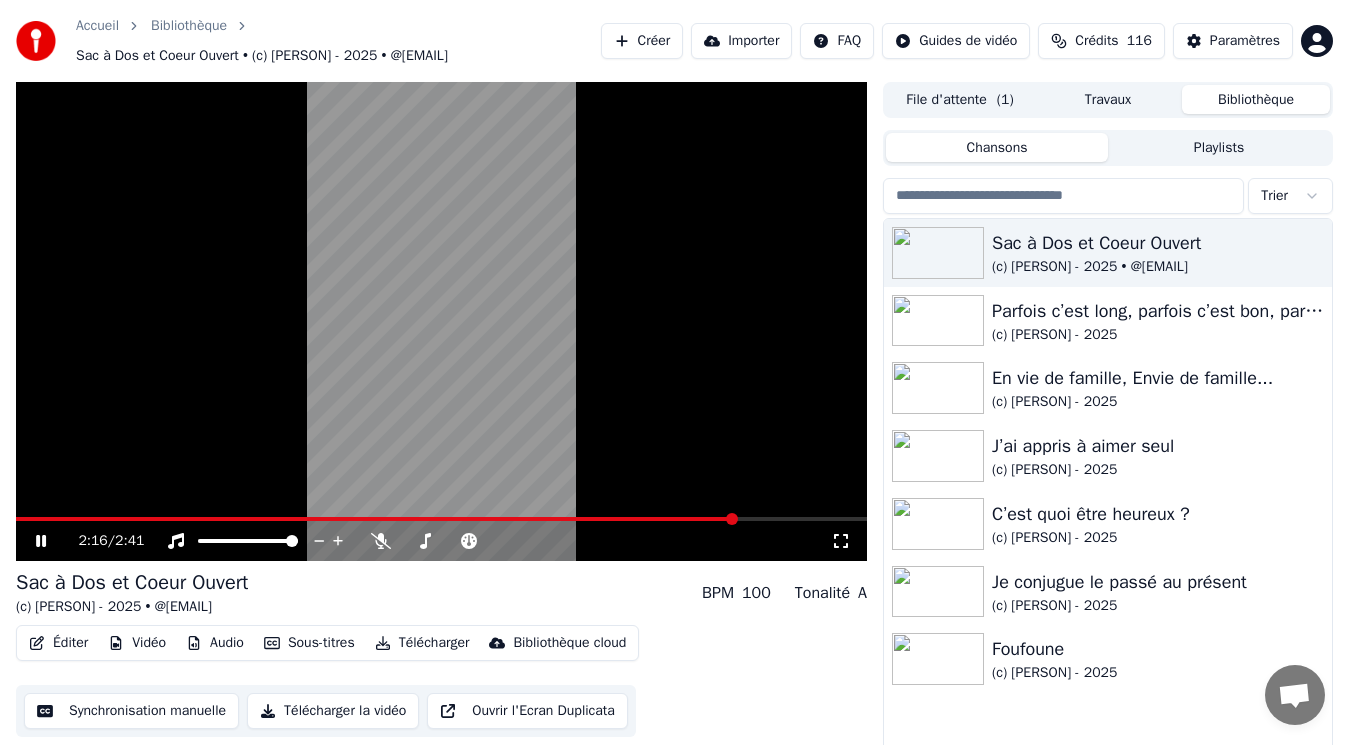 click 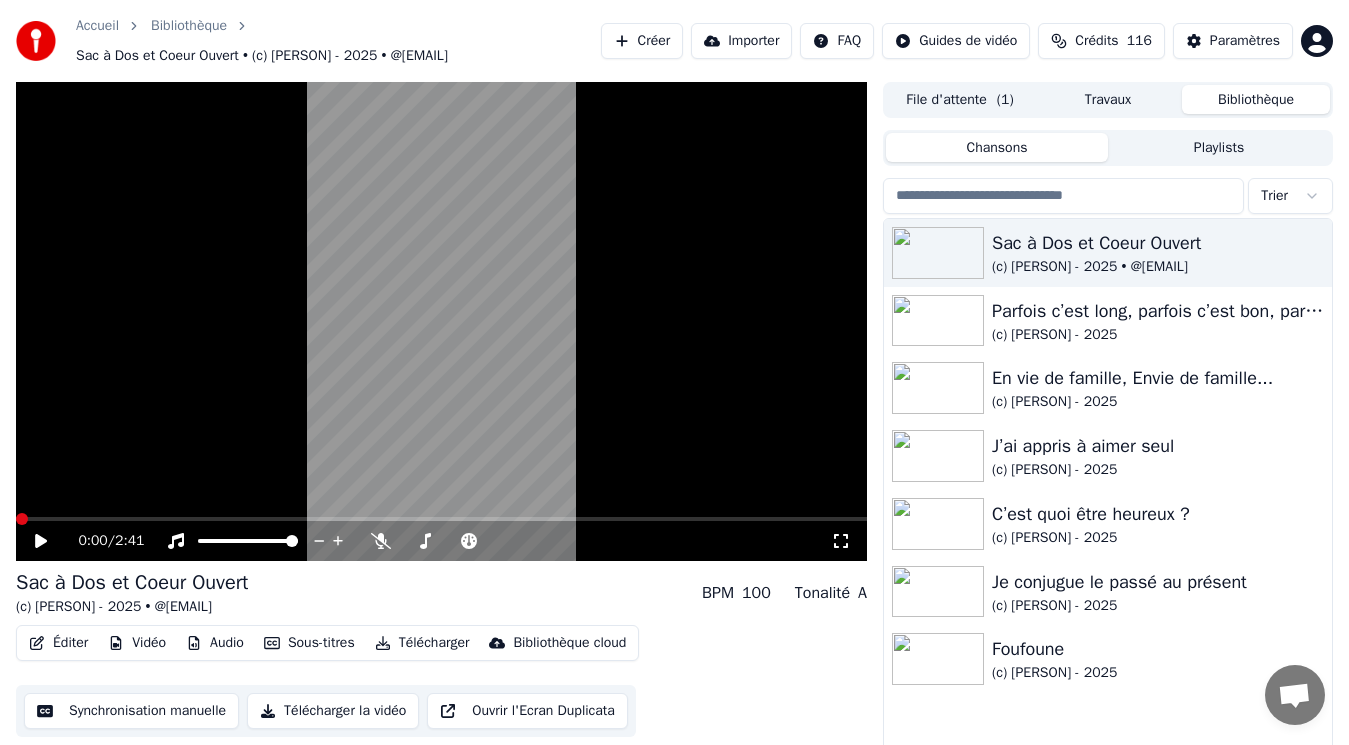 click at bounding box center [22, 519] 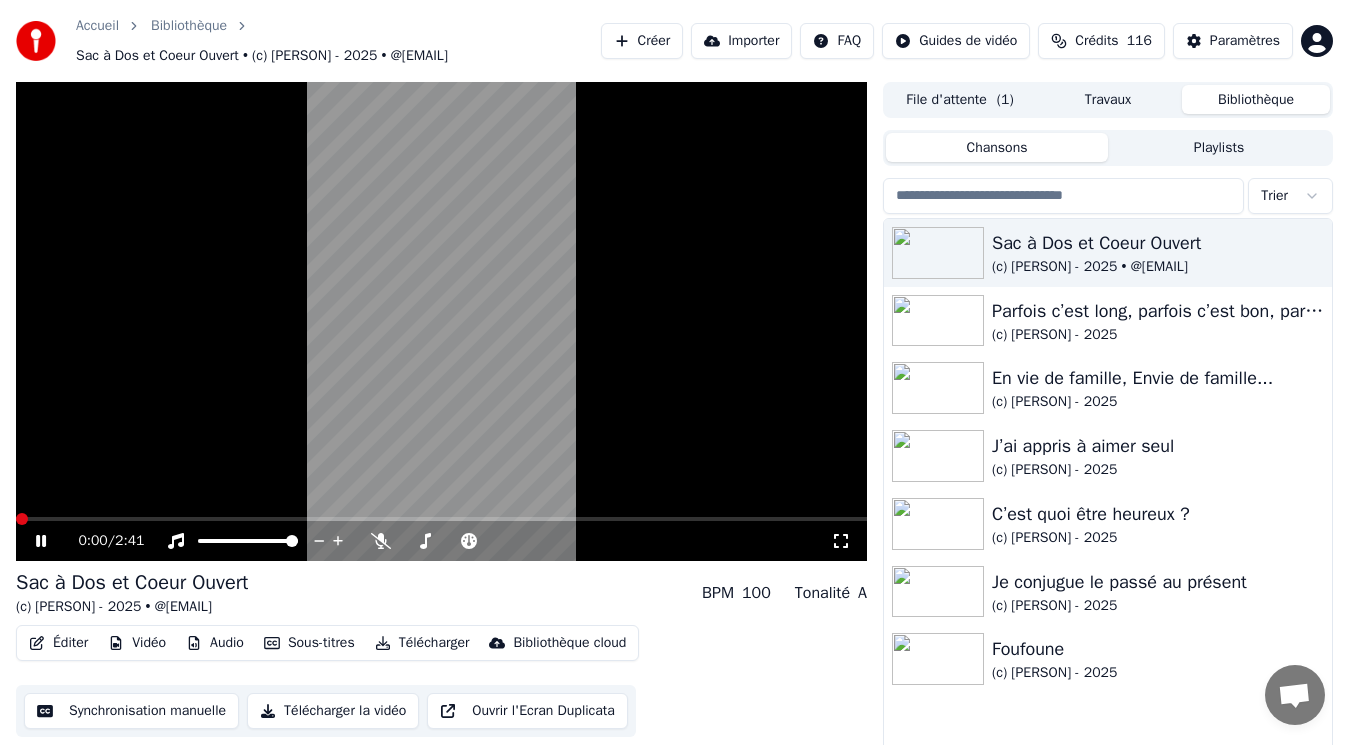 click 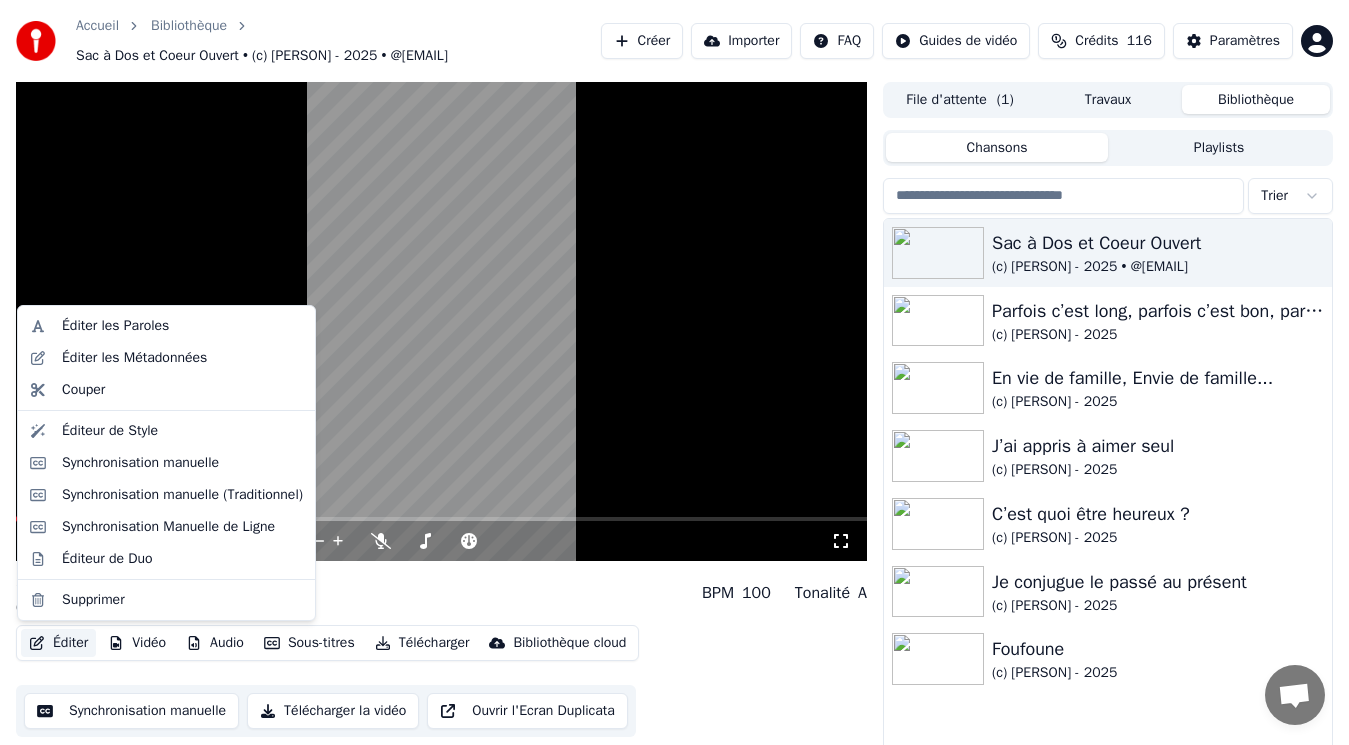 click on "Éditer" at bounding box center [58, 643] 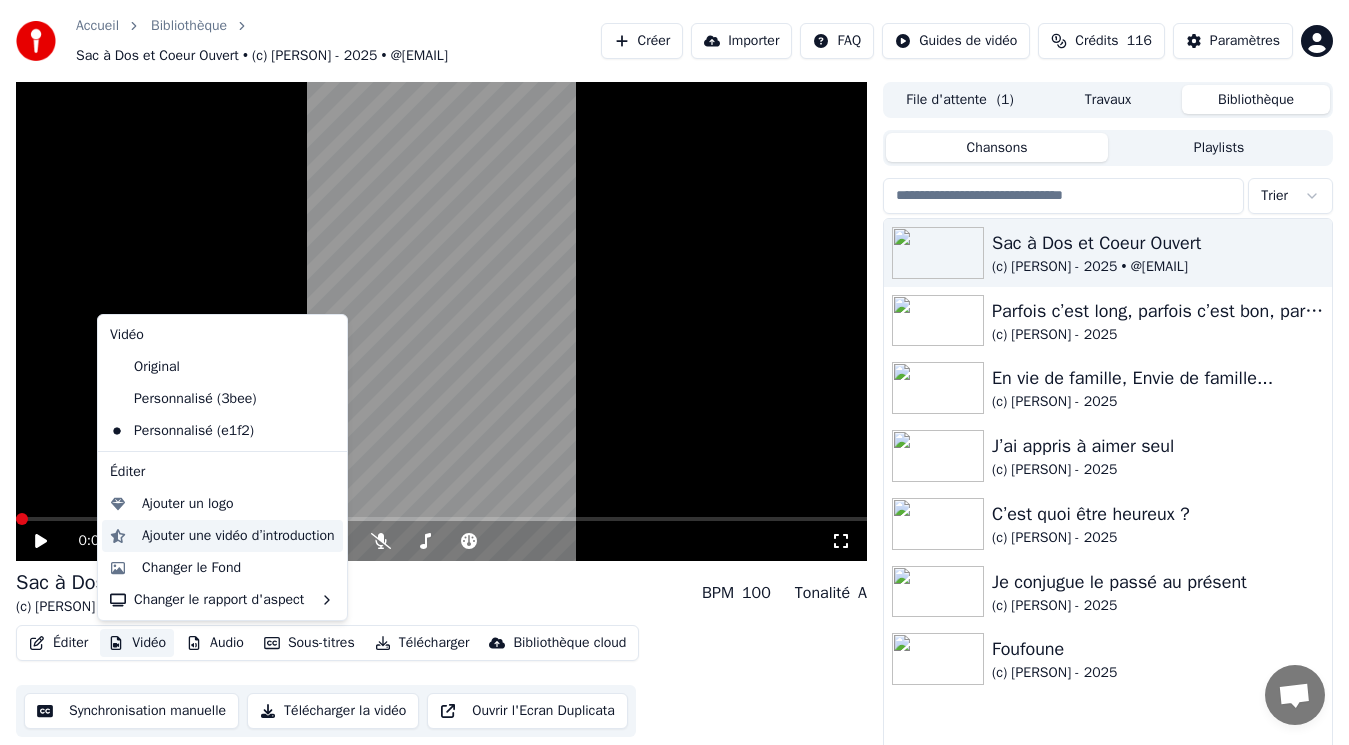 click on "Ajouter une vidéo d’introduction" at bounding box center [222, 536] 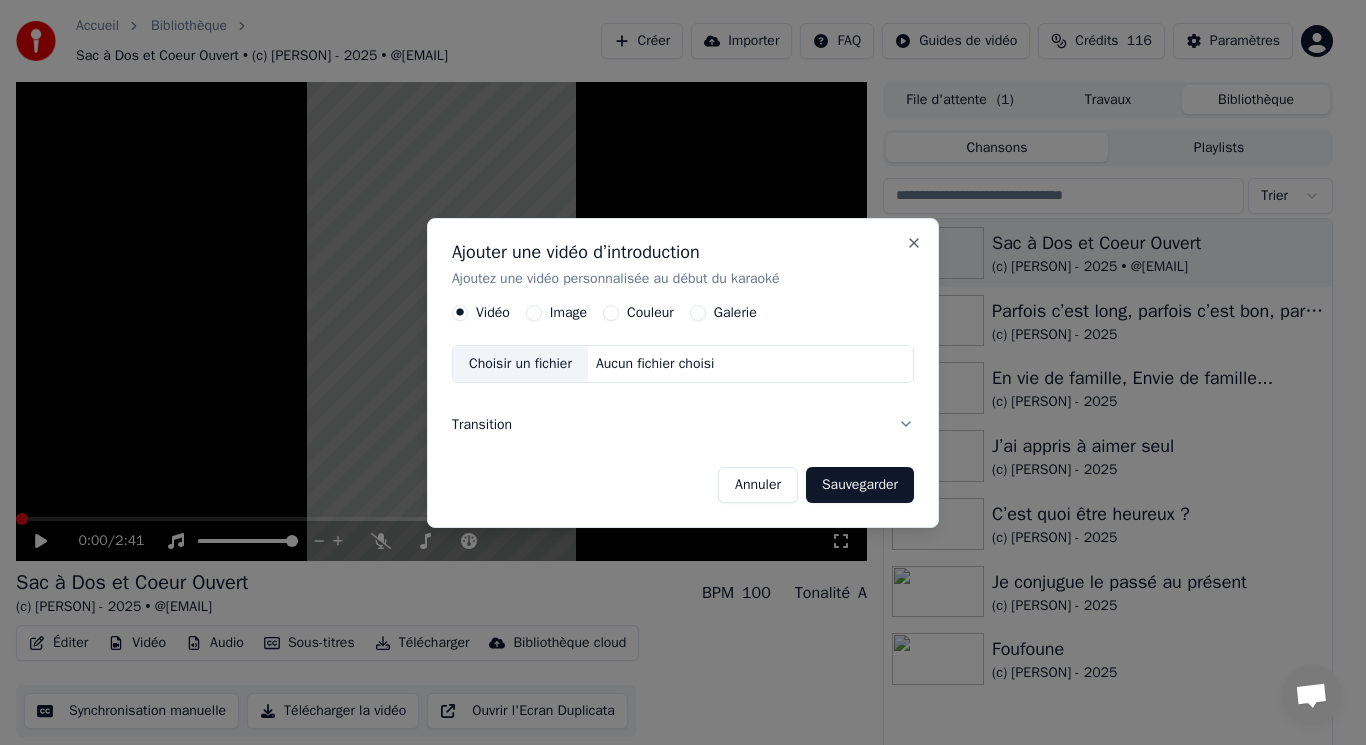 click on "Annuler" at bounding box center [758, 484] 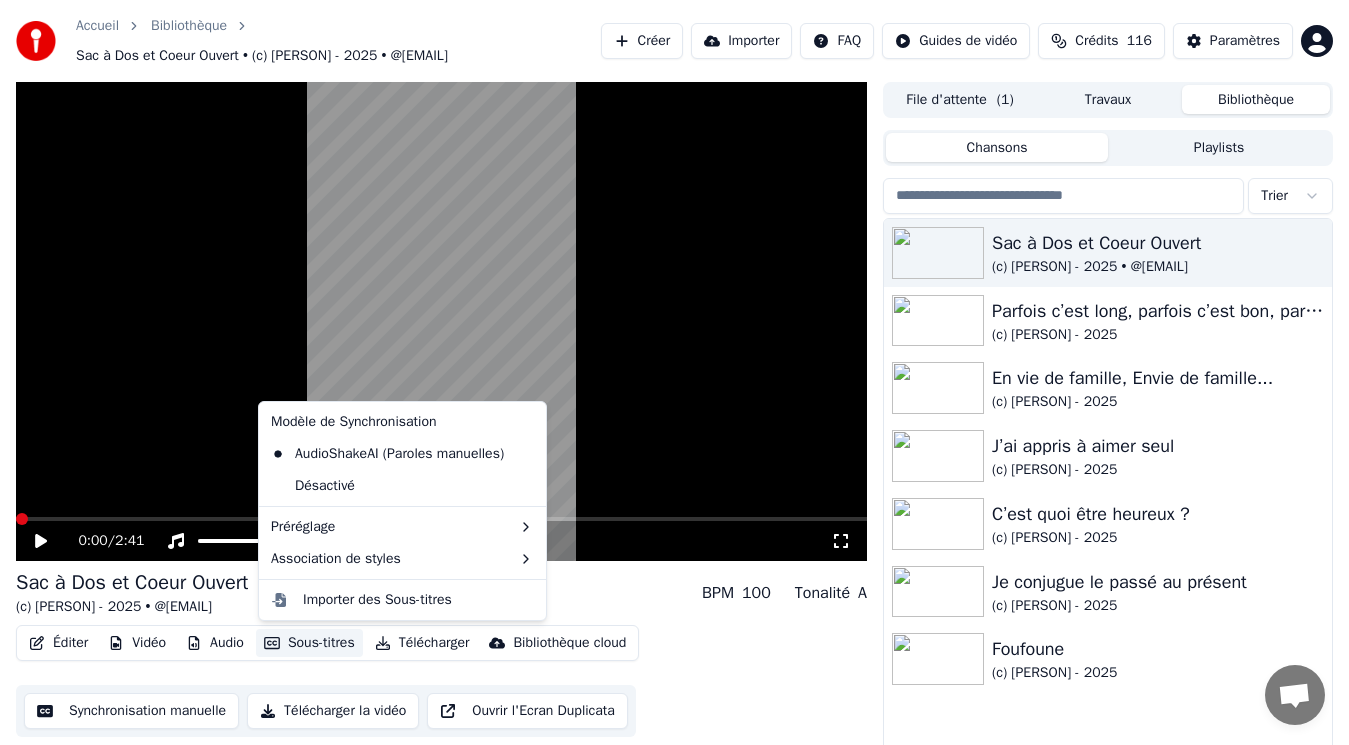 click on "Sous-titres" at bounding box center [309, 643] 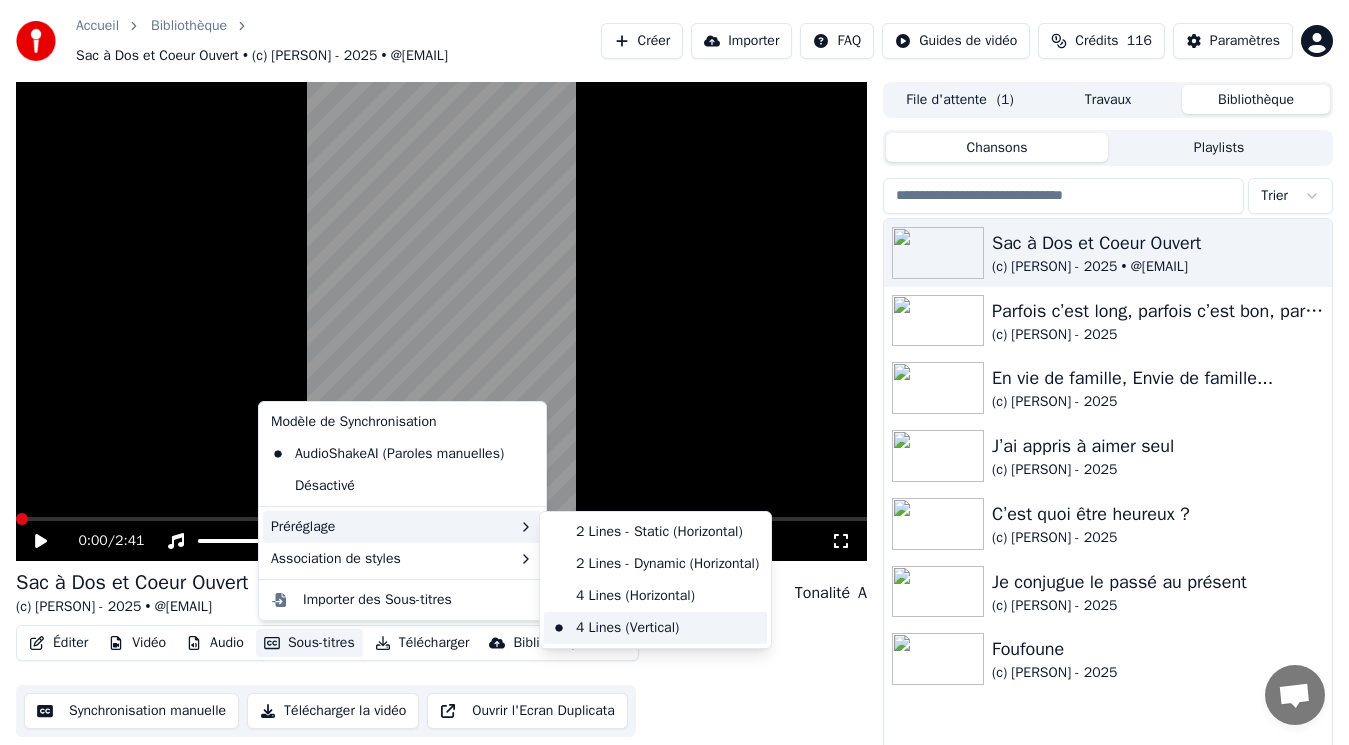 click on "4 Lines (Vertical)" at bounding box center (655, 628) 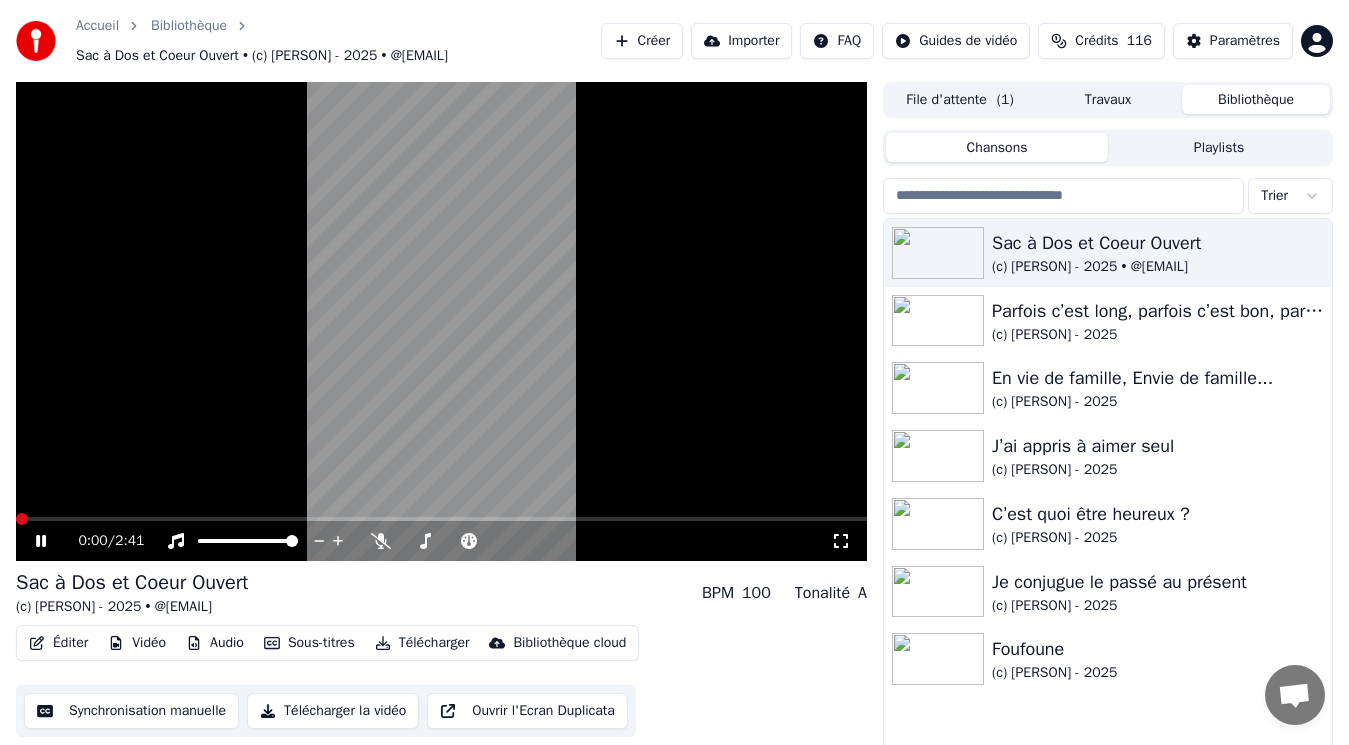click at bounding box center [22, 519] 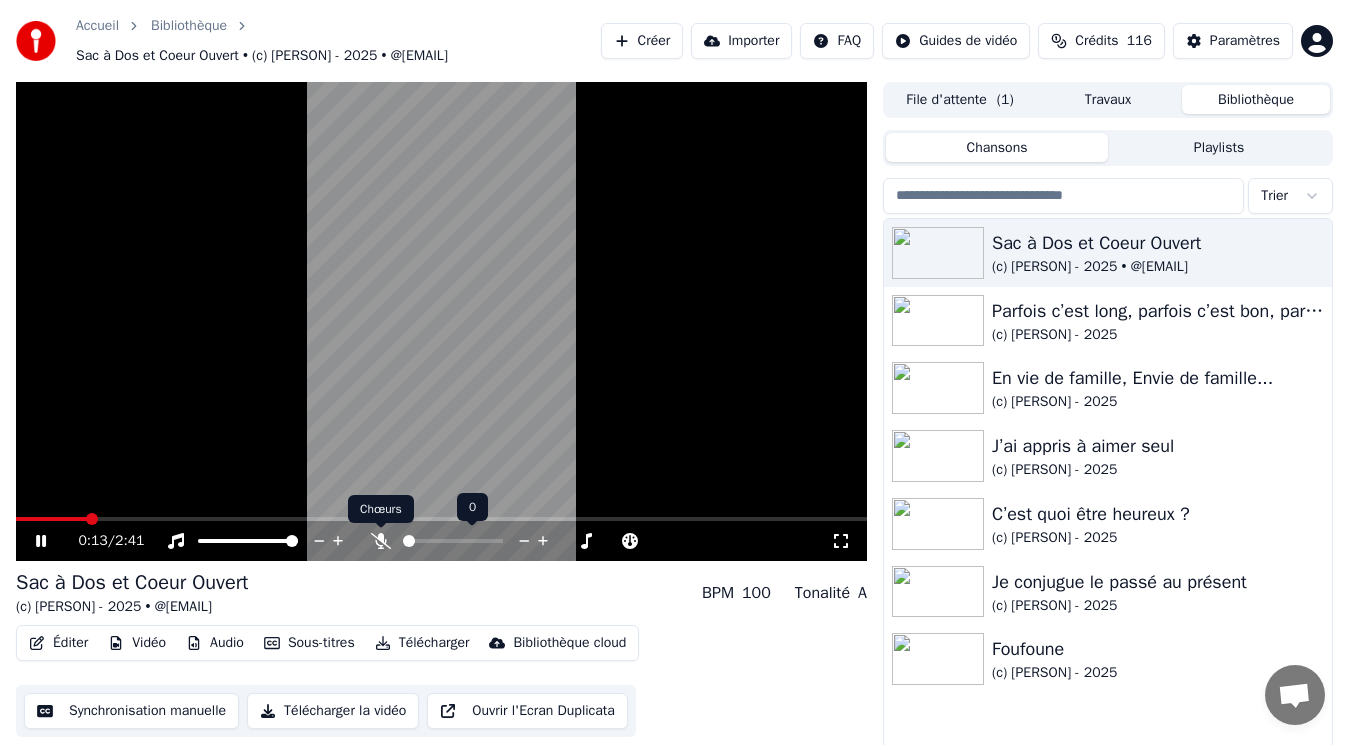 click 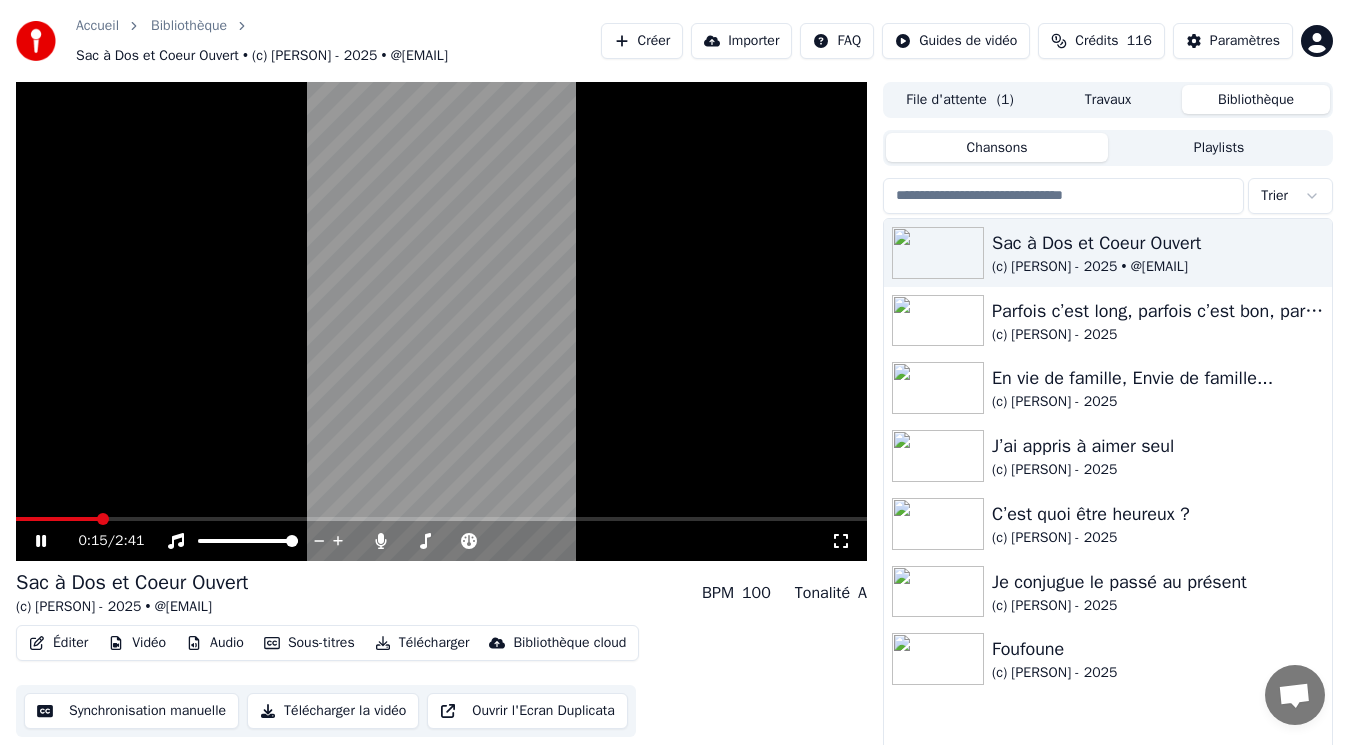 click 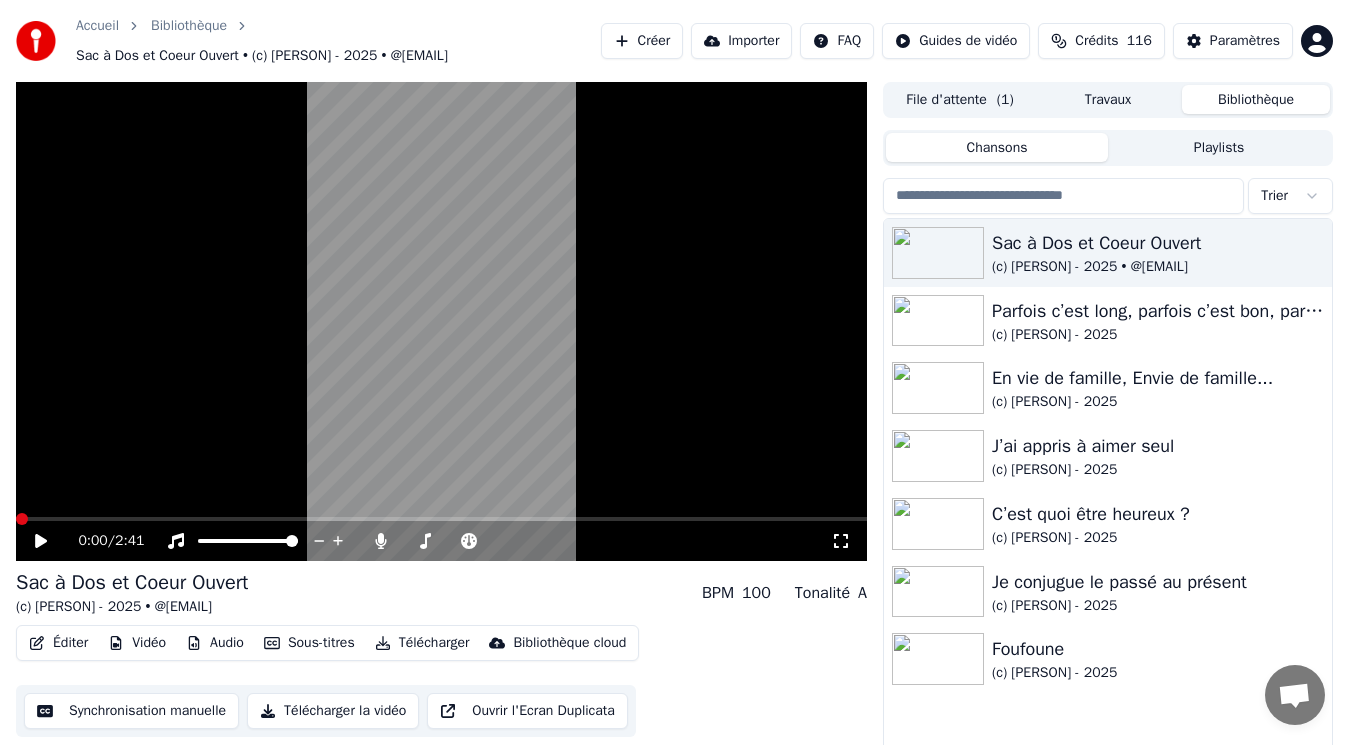 click at bounding box center (22, 519) 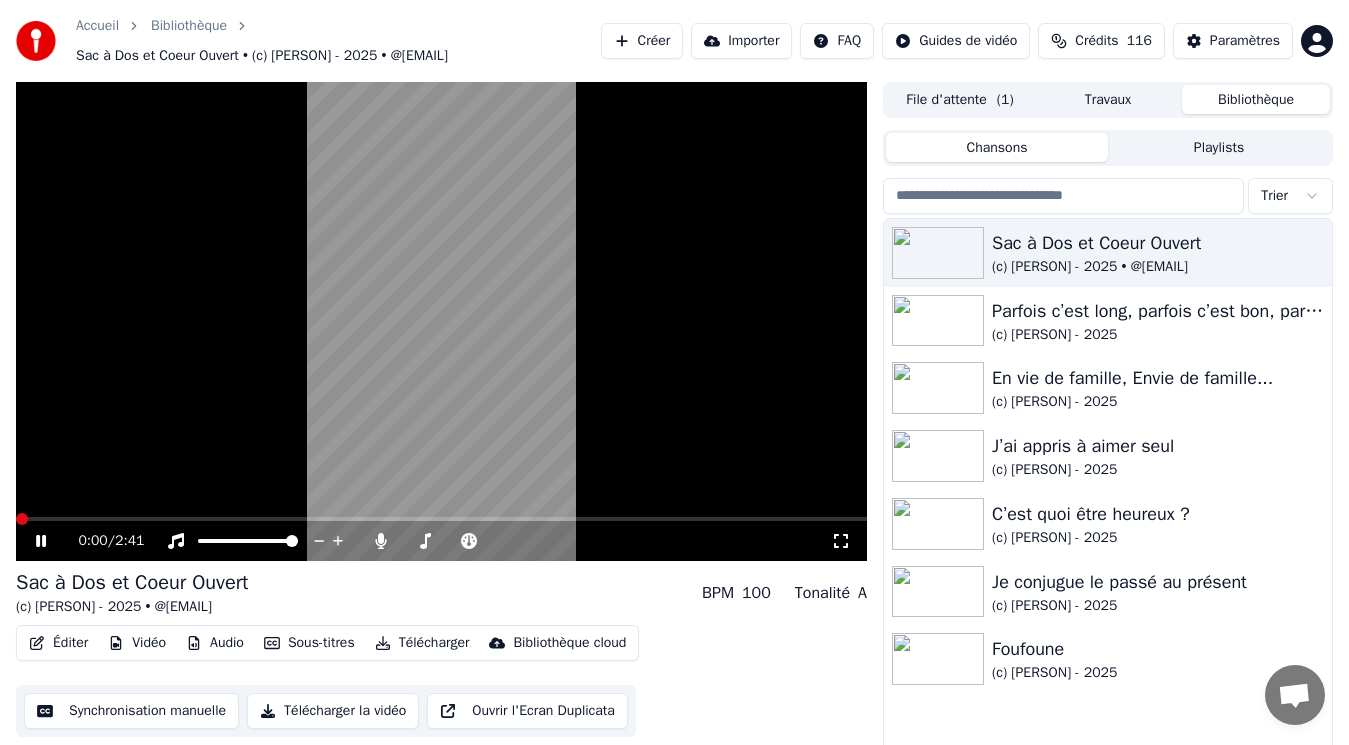 click 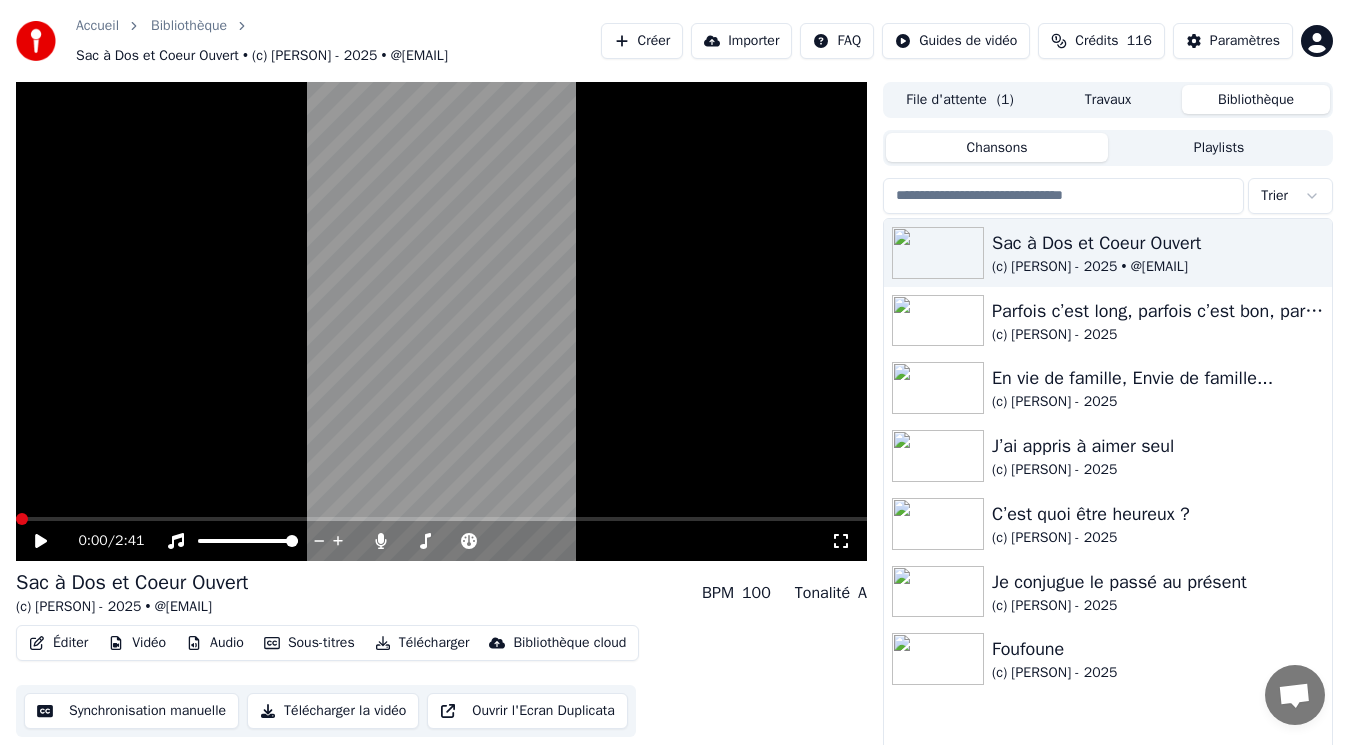 click on "Sous-titres" at bounding box center (309, 643) 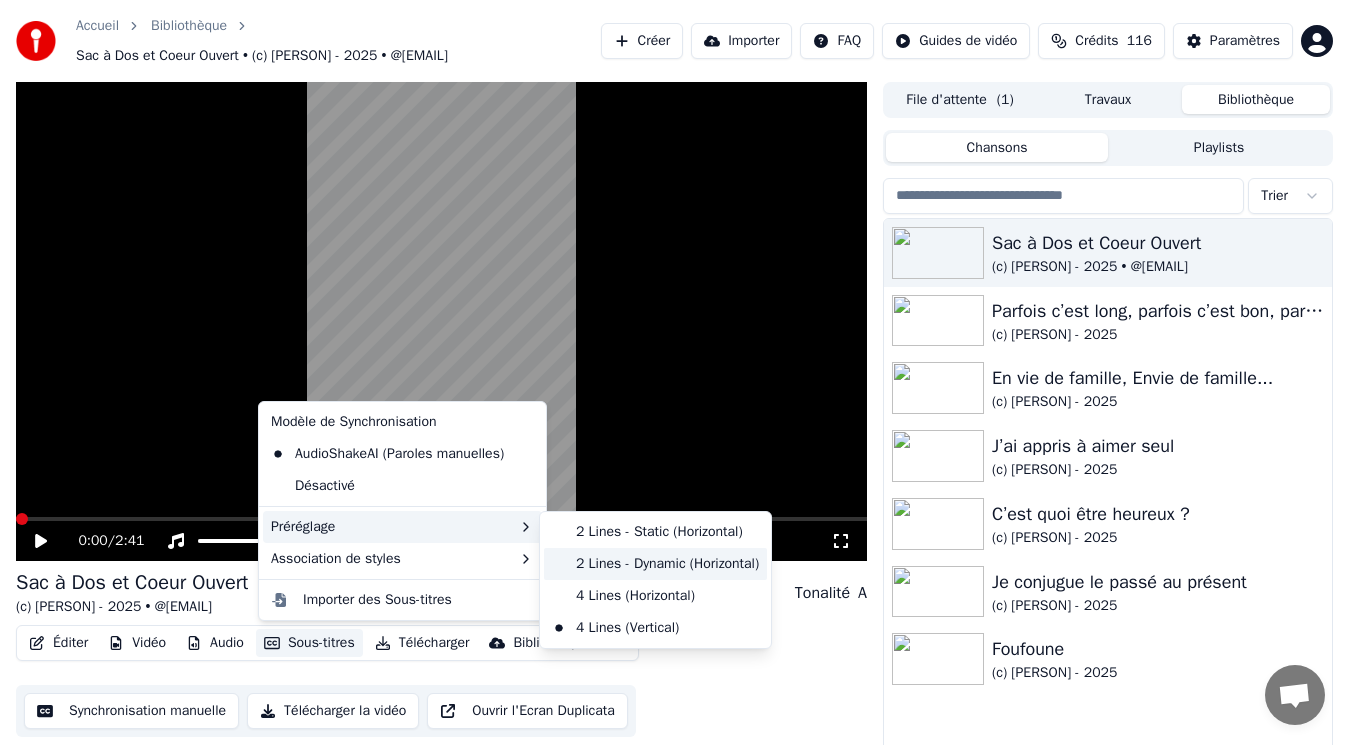 click on "2 Lines - Dynamic (Horizontal)" at bounding box center [655, 564] 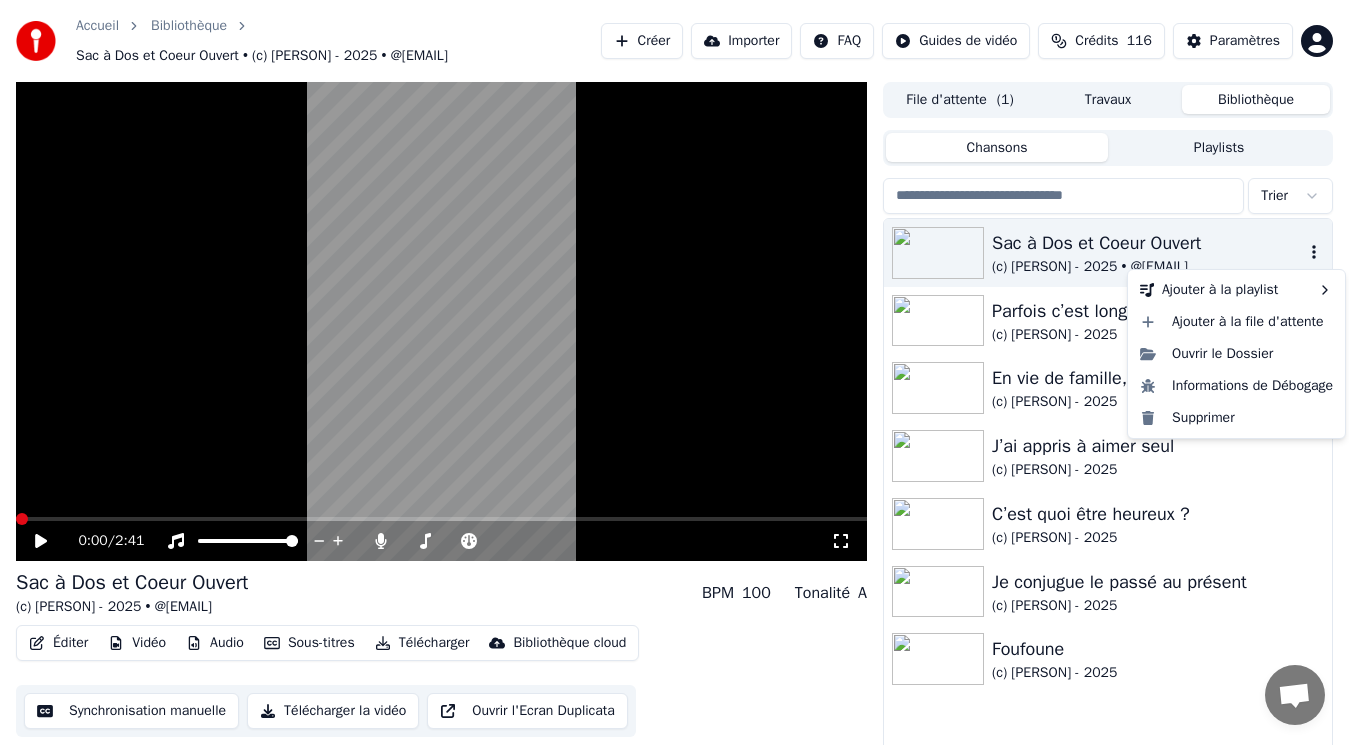 click 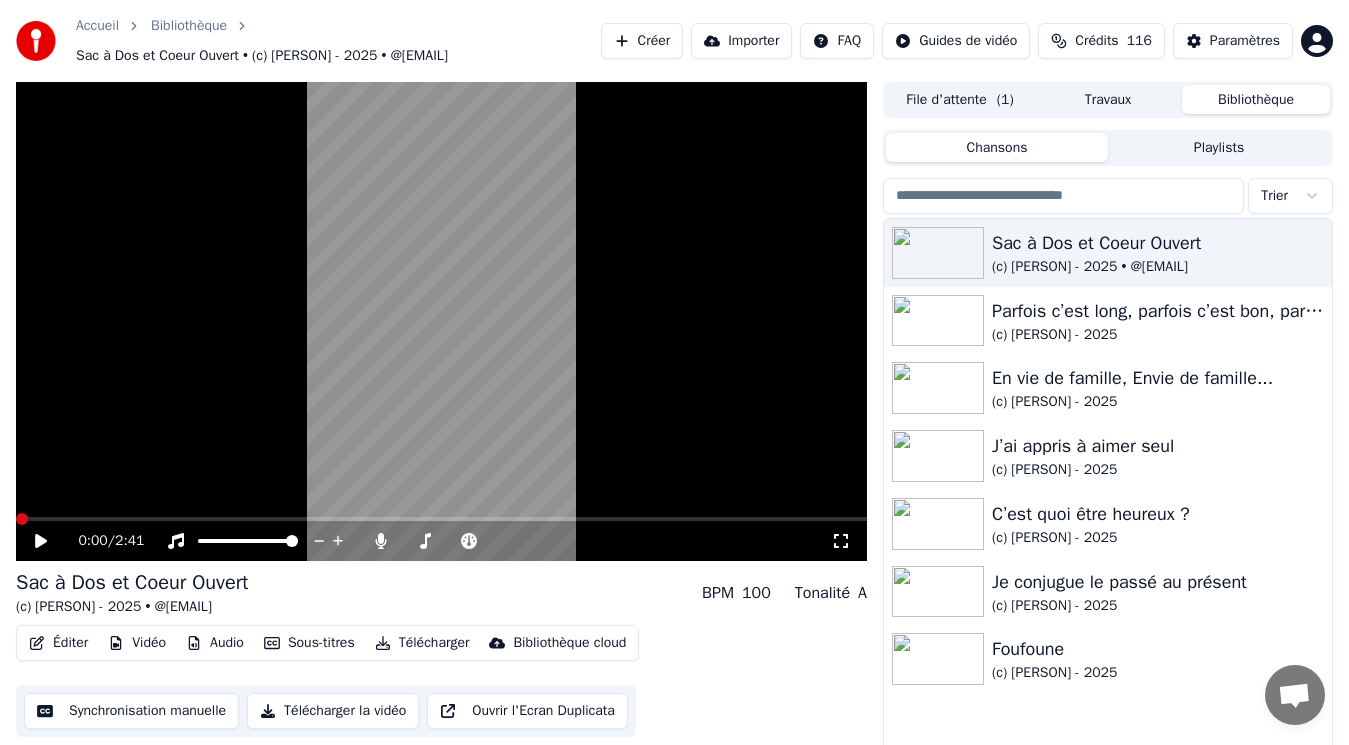 click on "Vidéo" at bounding box center (137, 643) 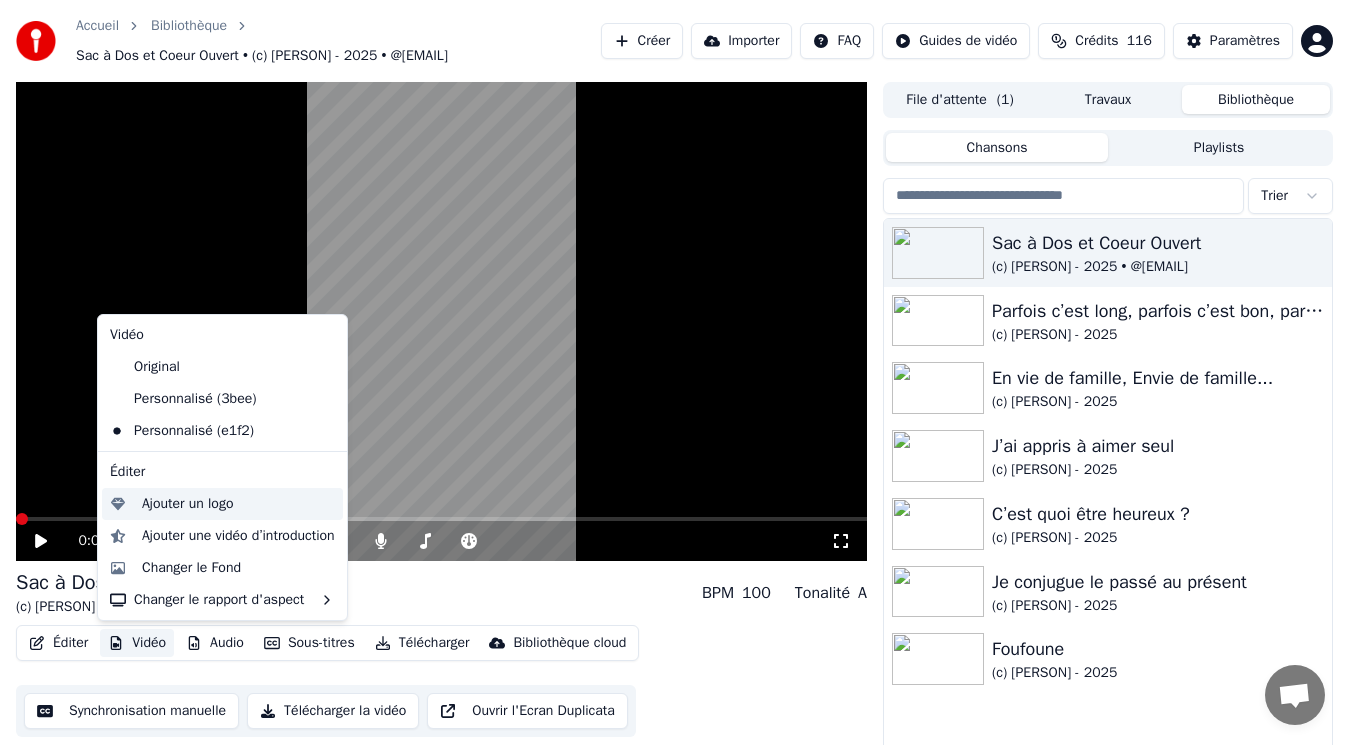 click on "Ajouter un logo" at bounding box center [187, 504] 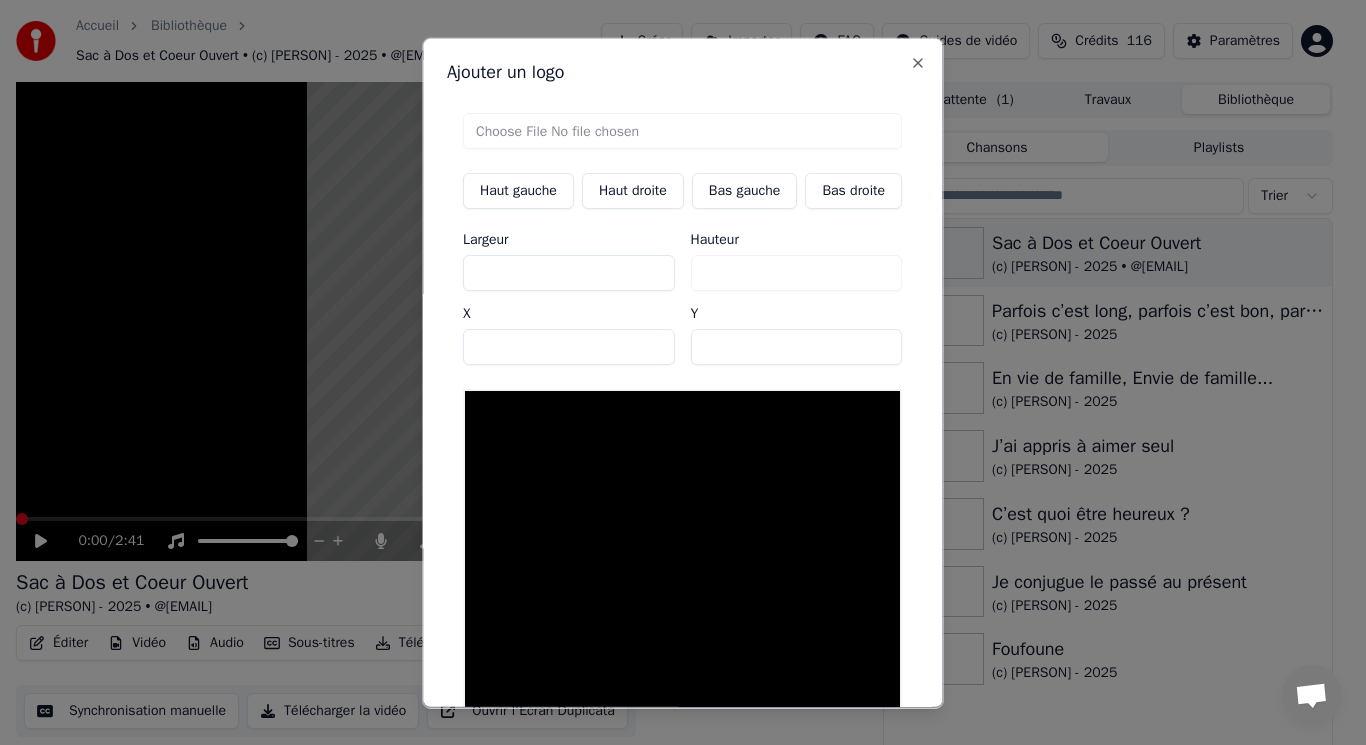 click at bounding box center (682, 130) 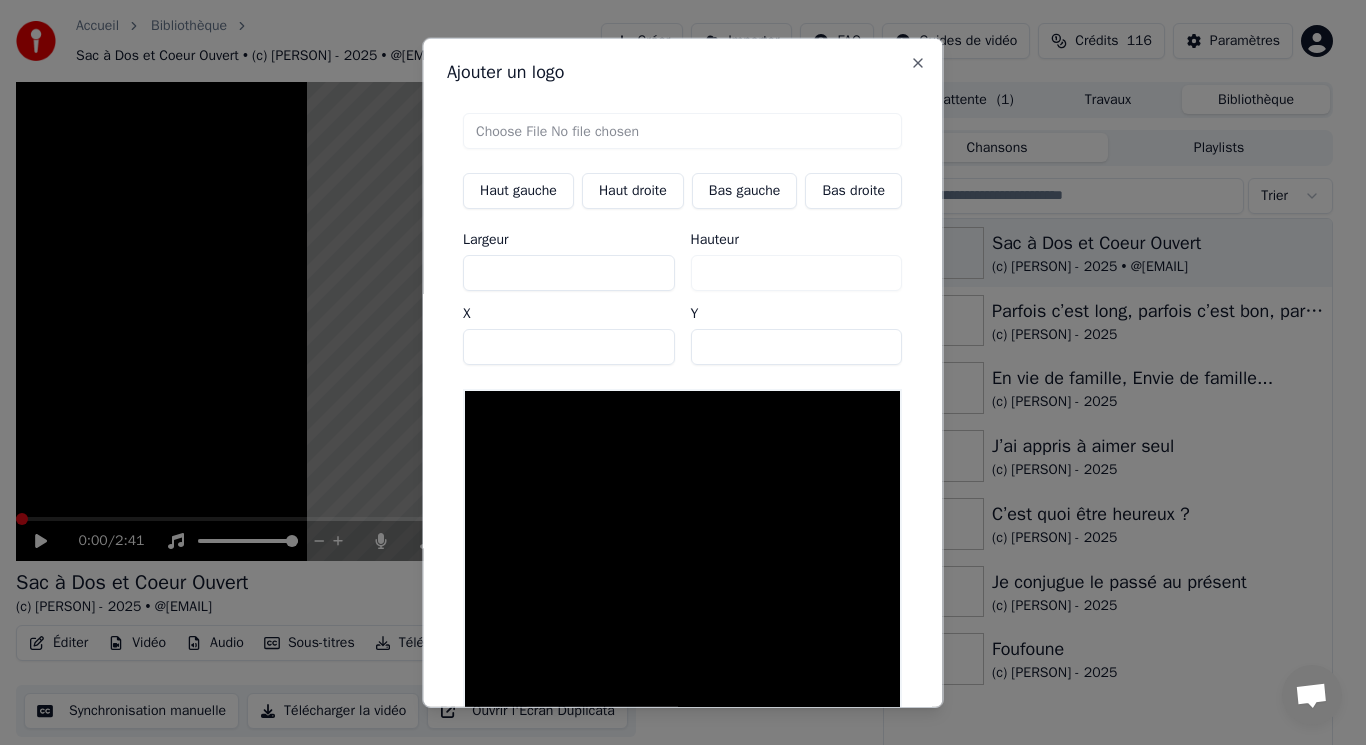 type on "**********" 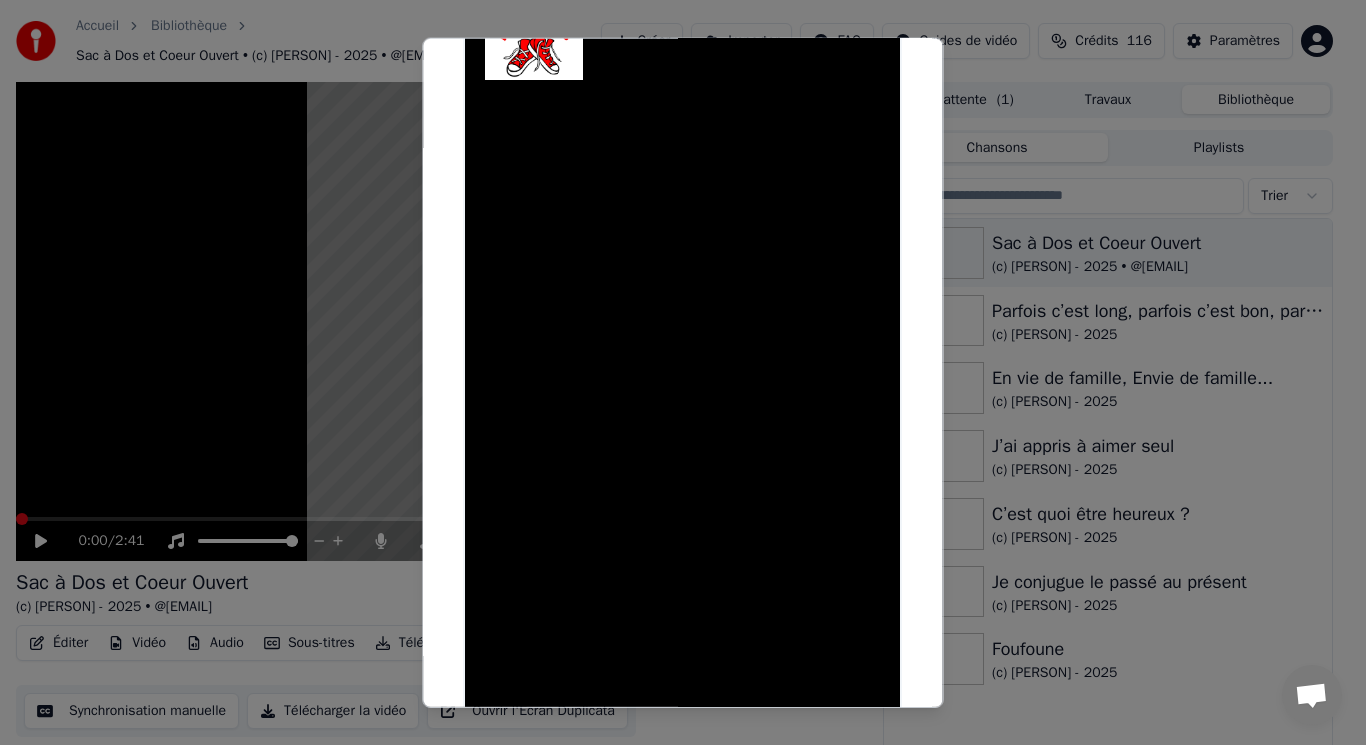 scroll, scrollTop: 575, scrollLeft: 0, axis: vertical 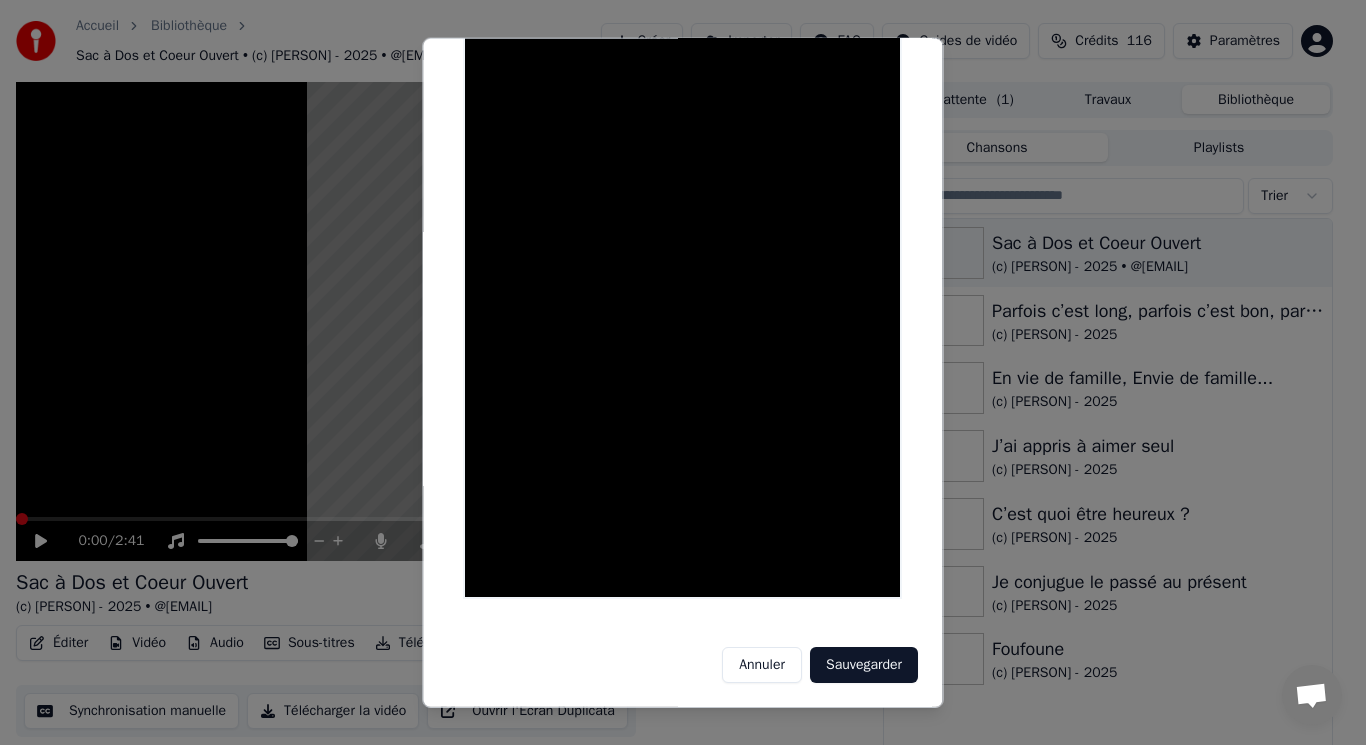 click on "Sauvegarder" at bounding box center [864, 665] 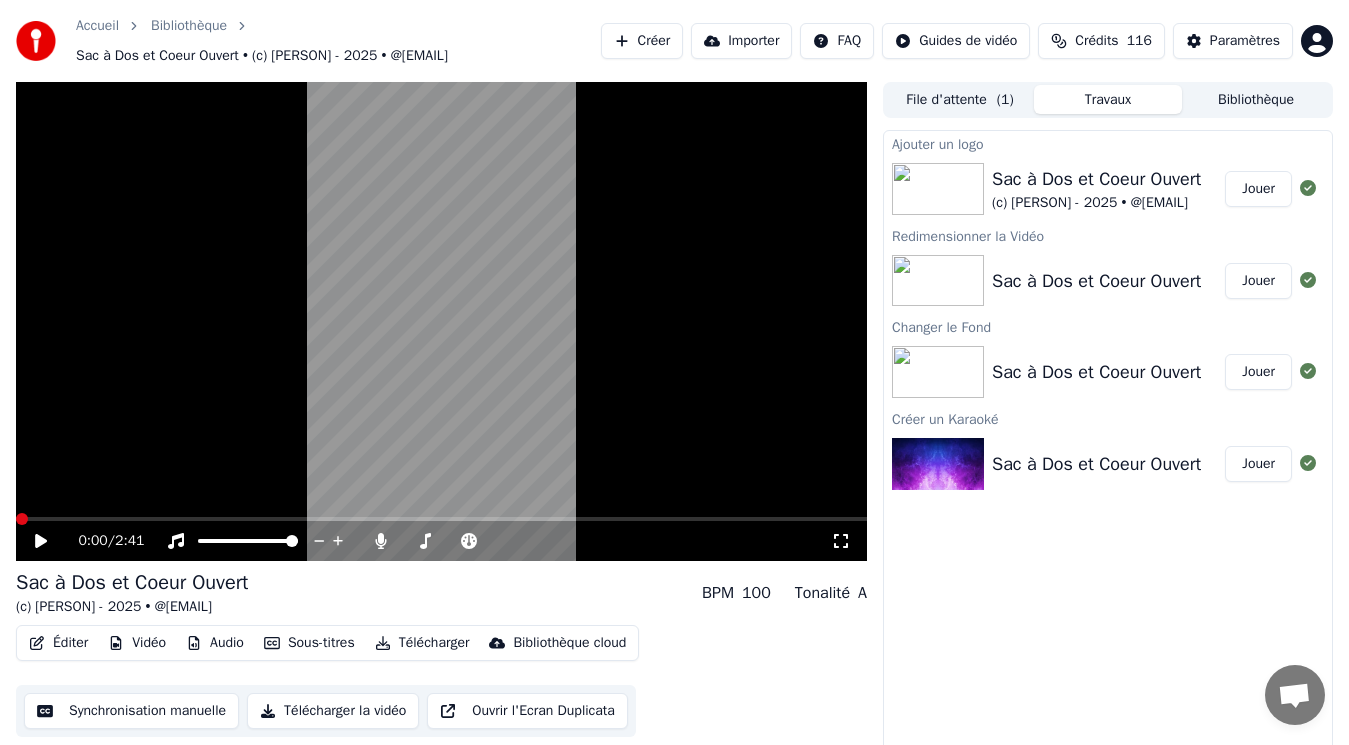 click on "Jouer" at bounding box center [1258, 189] 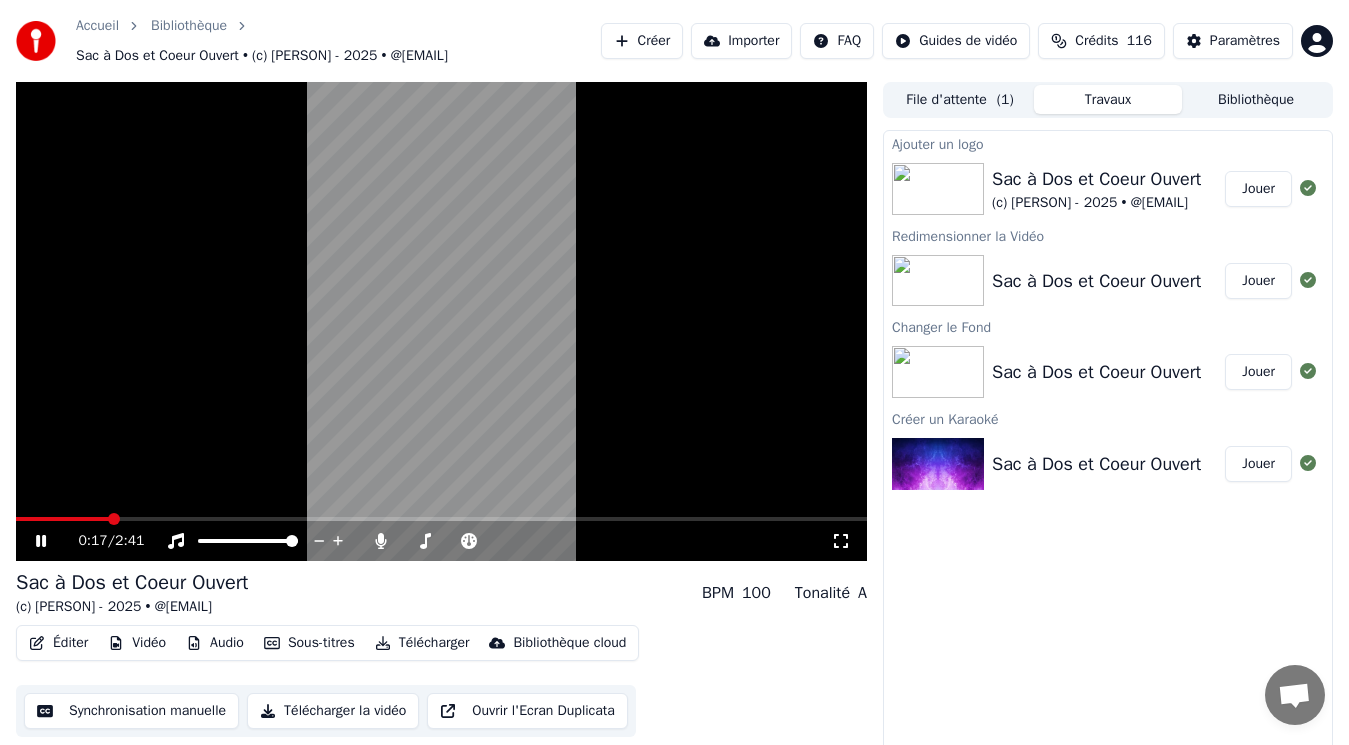 click 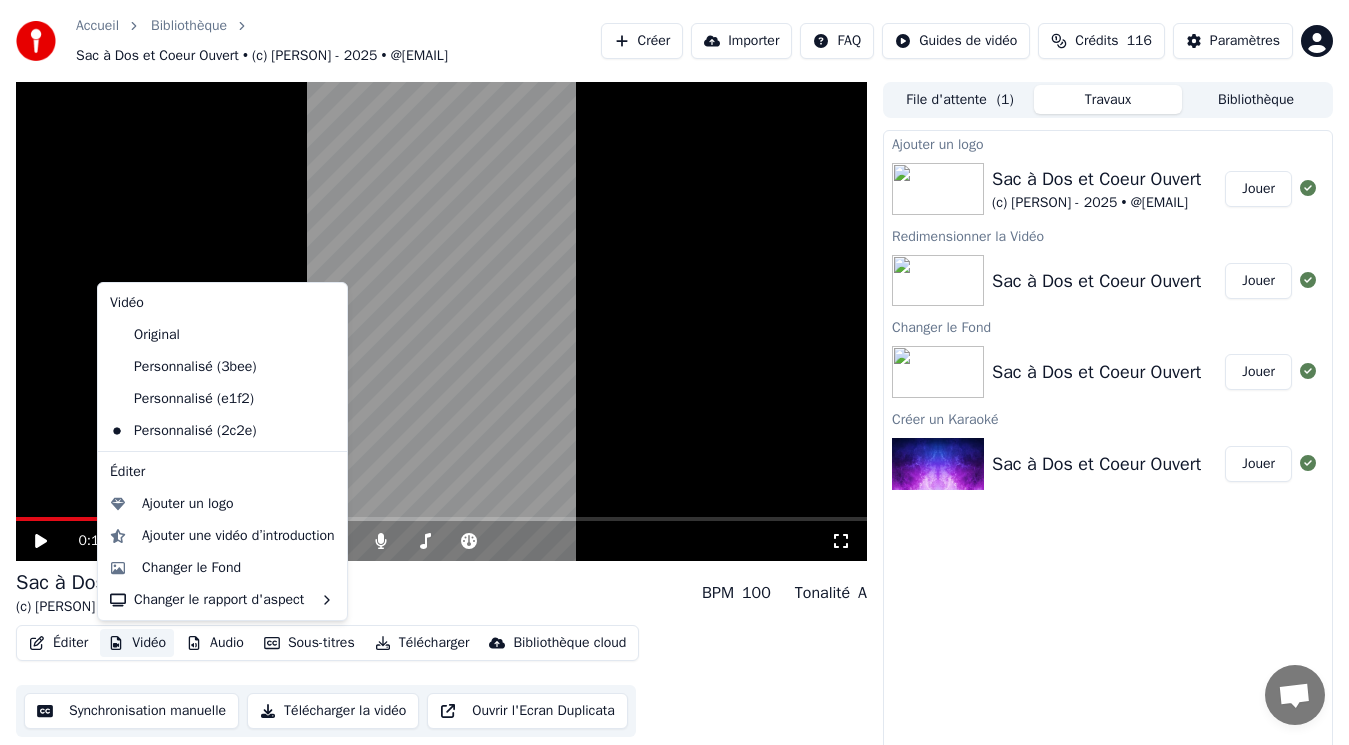click on "Vidéo" at bounding box center (137, 643) 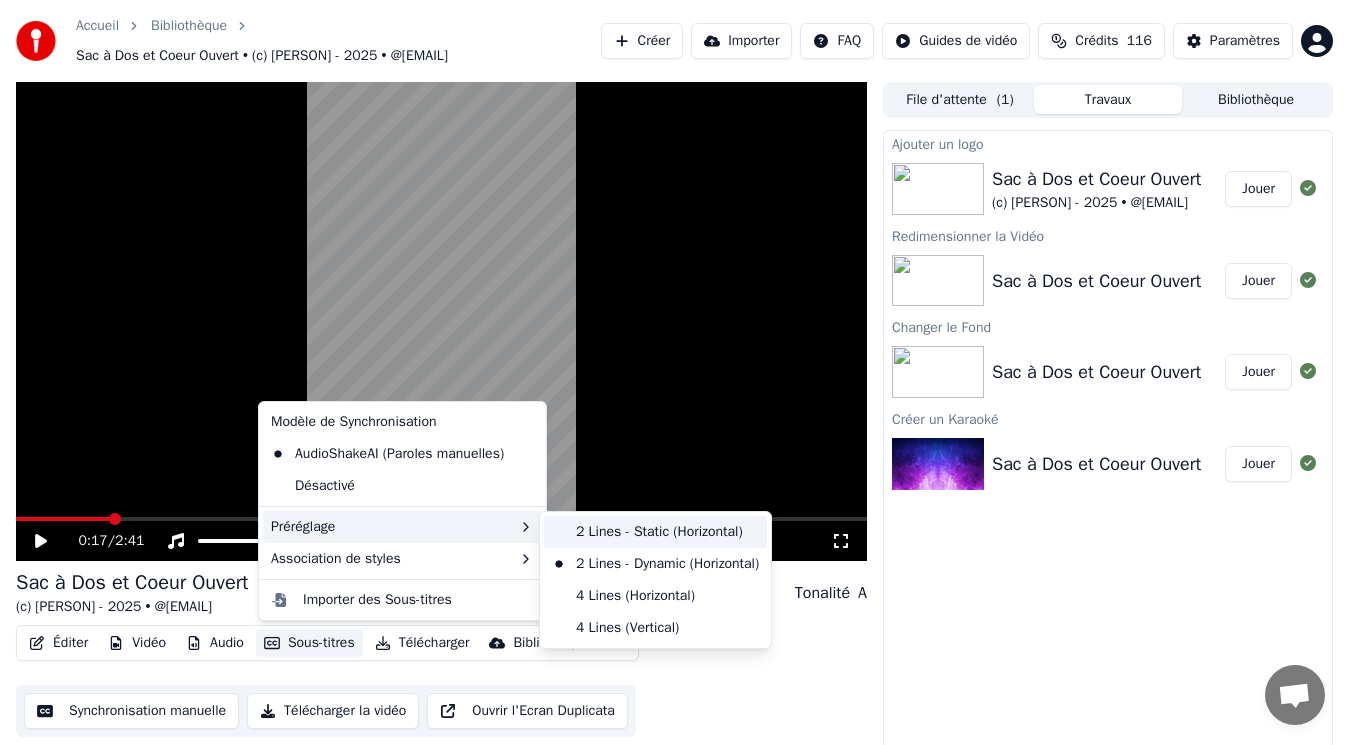 click on "2 Lines - Static (Horizontal)" at bounding box center (655, 532) 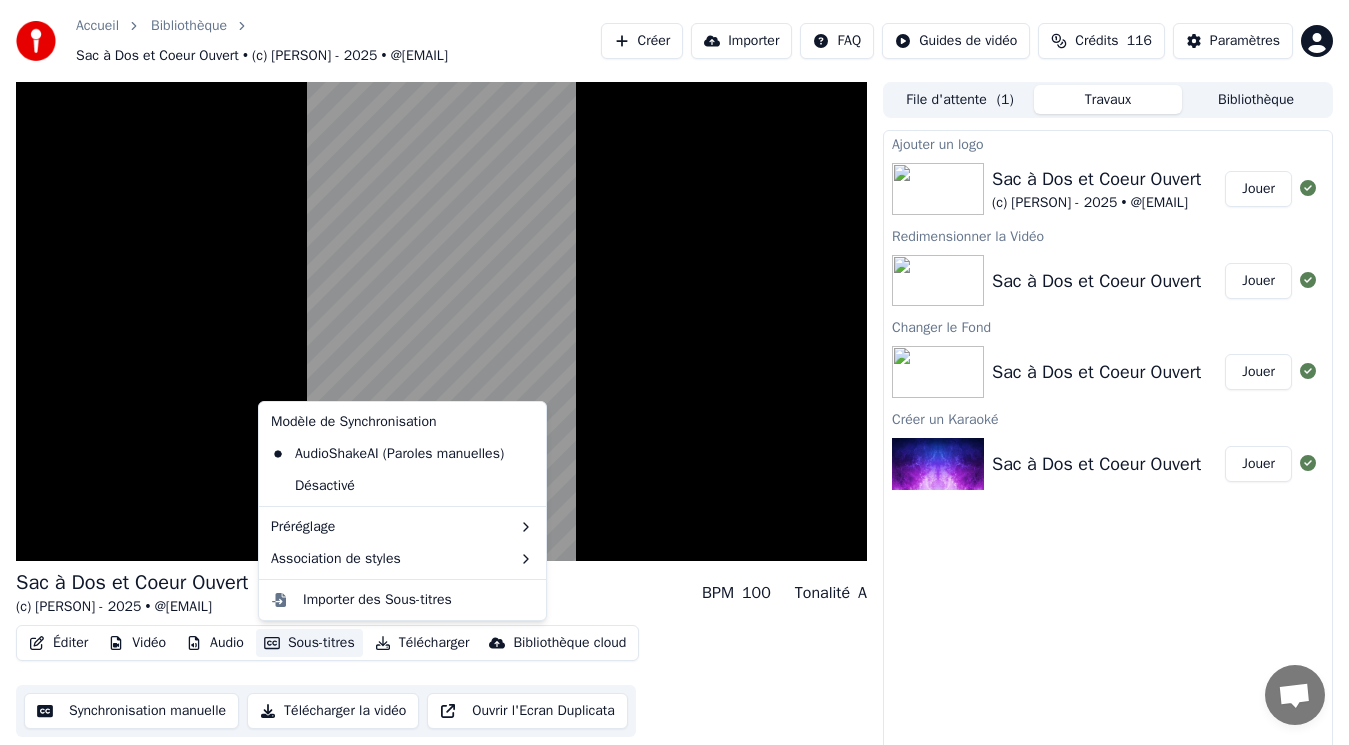click on "Sous-titres" at bounding box center [309, 643] 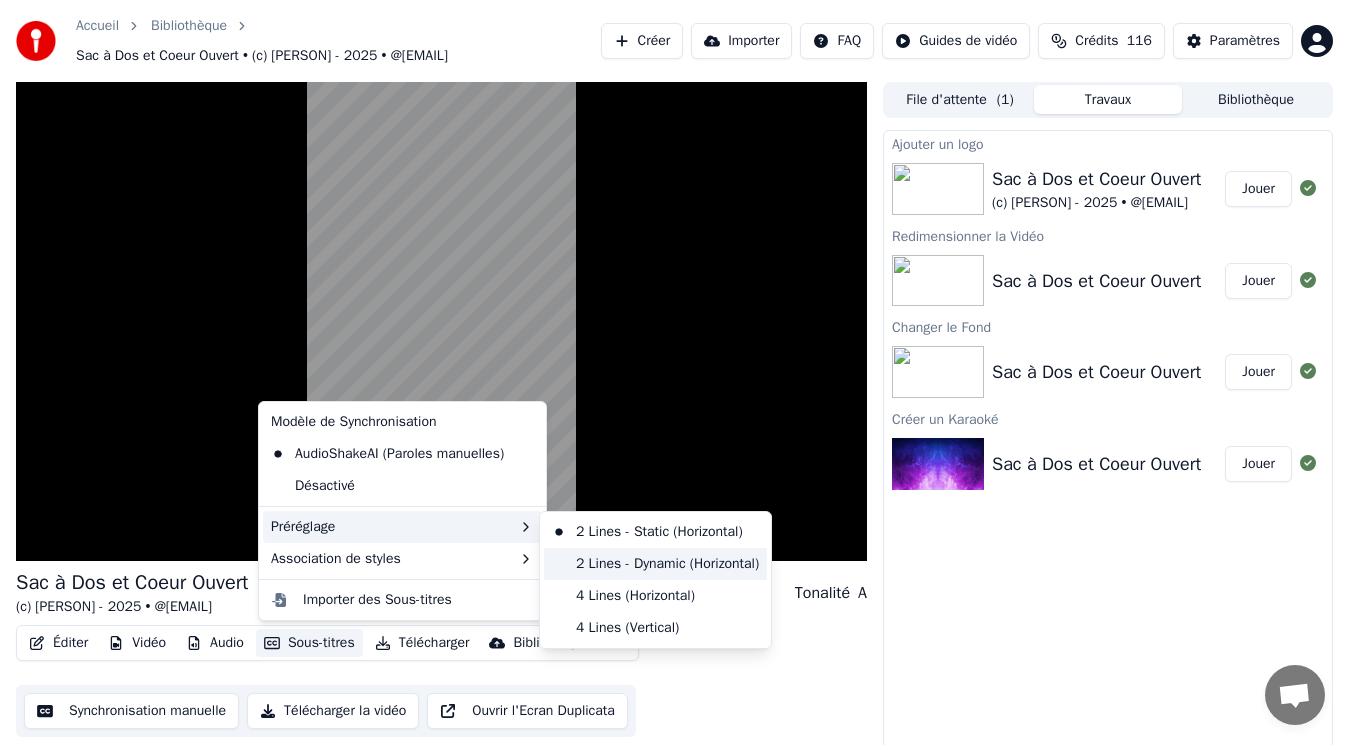 click on "2 Lines - Dynamic (Horizontal)" at bounding box center (655, 564) 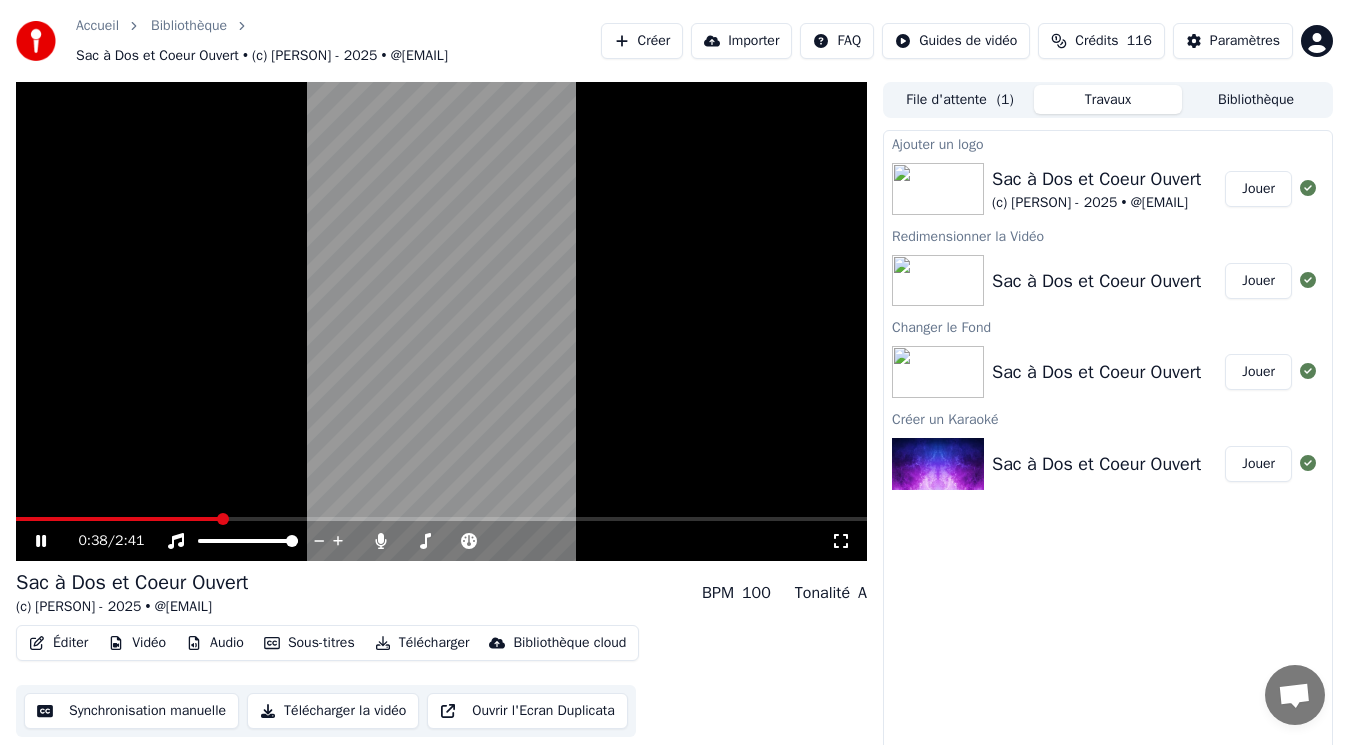 click 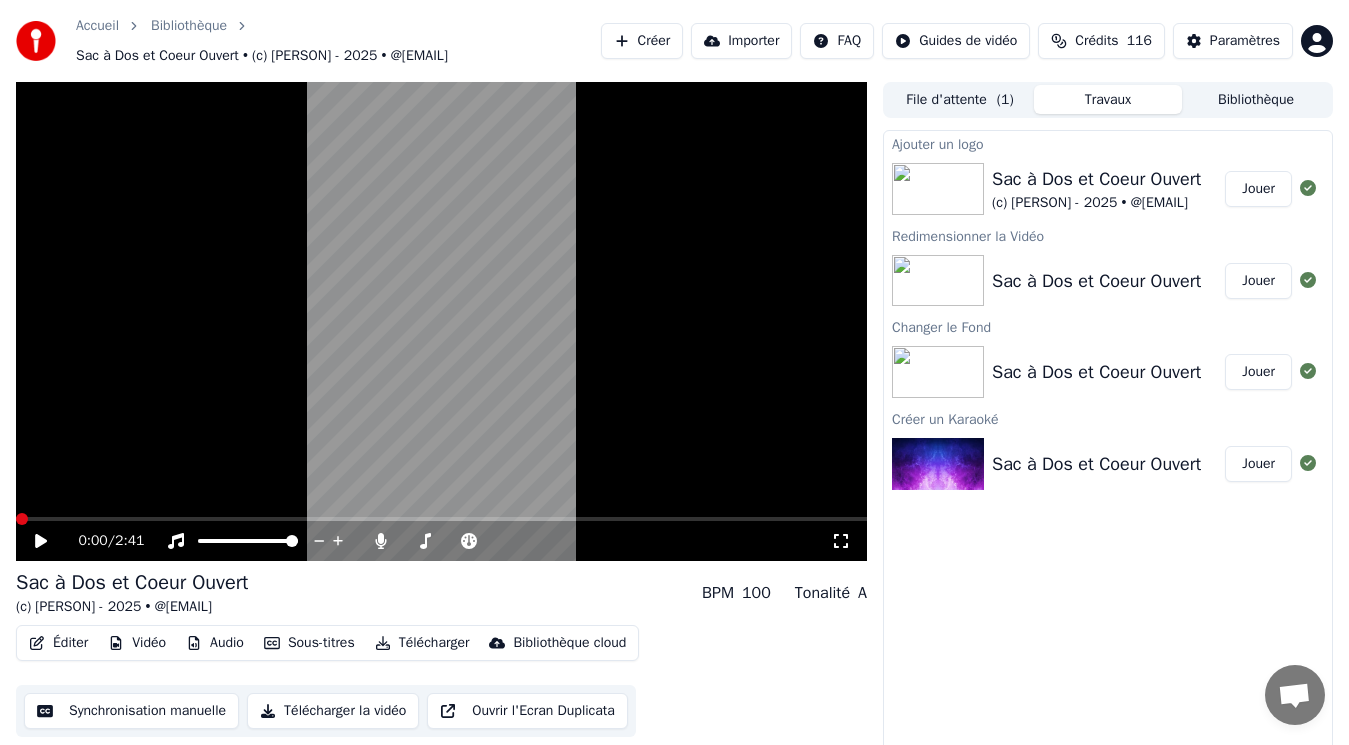 click at bounding box center [22, 519] 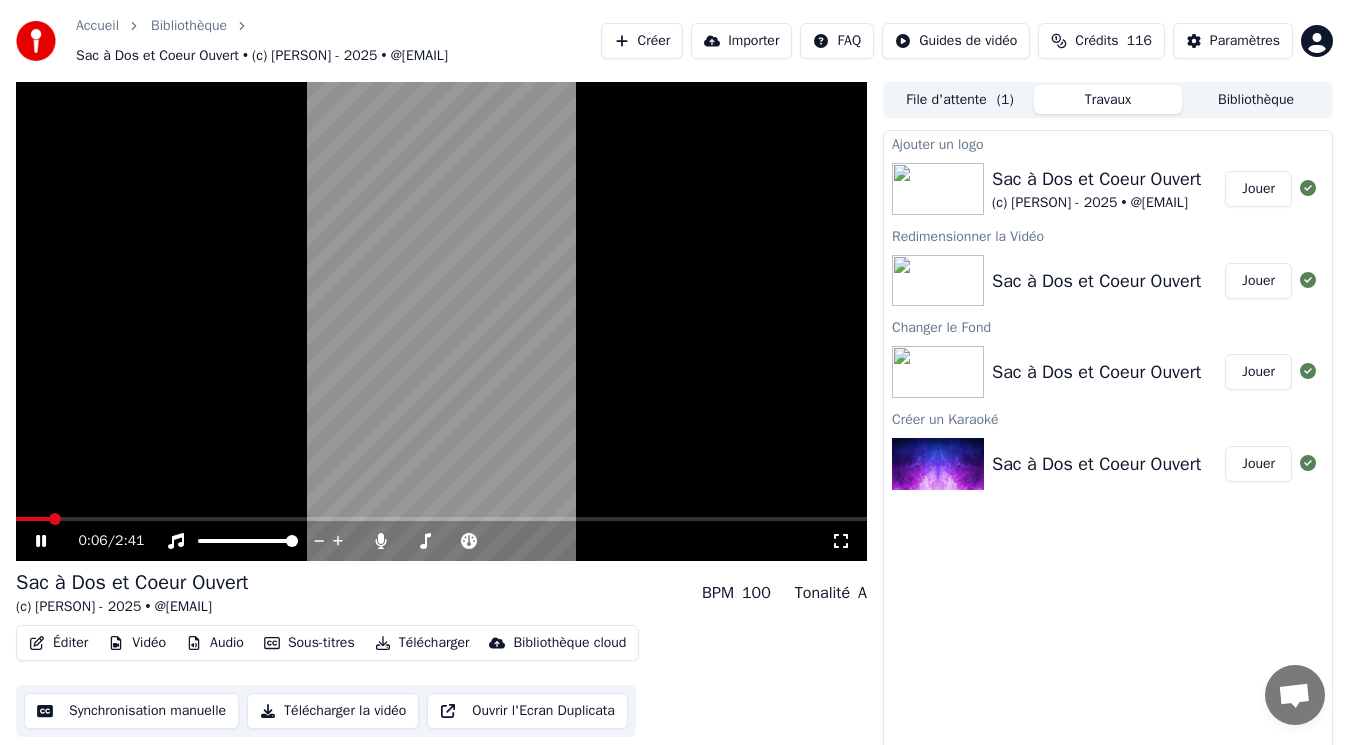 click 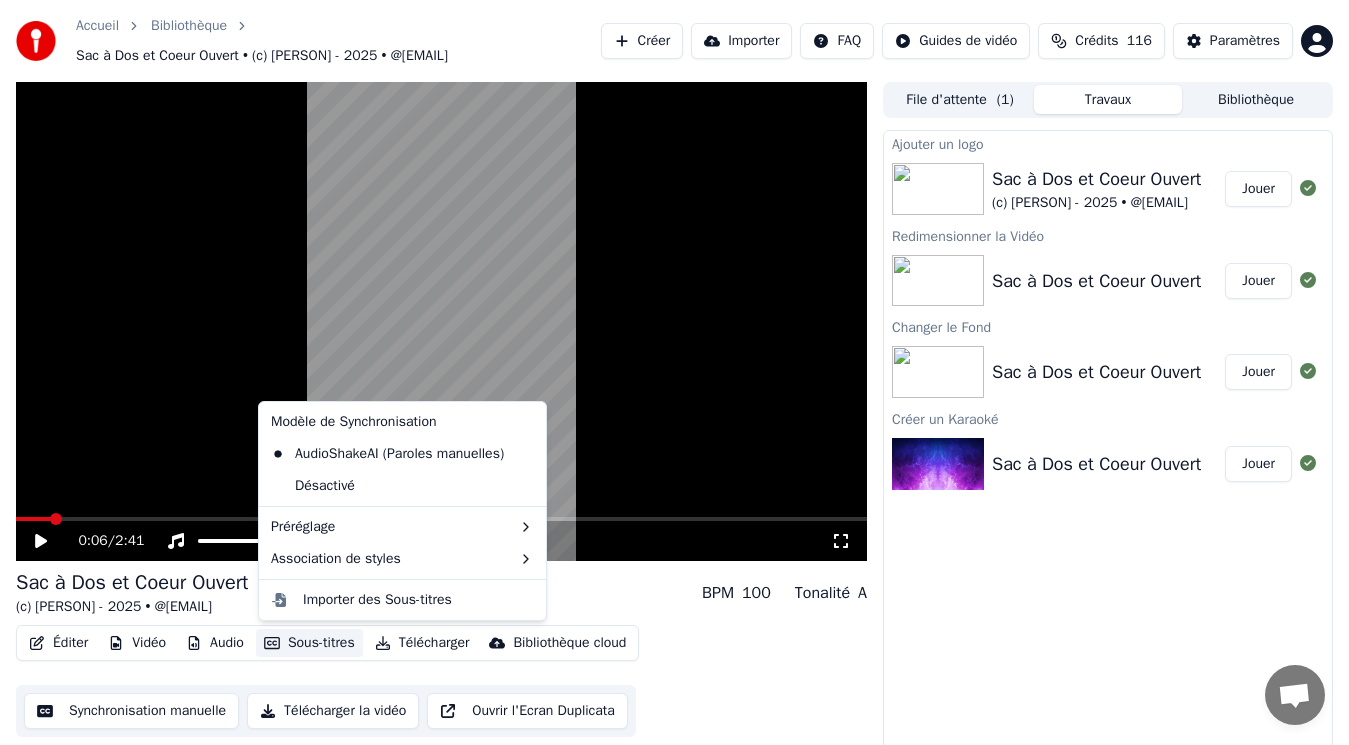click on "Sous-titres" at bounding box center (309, 643) 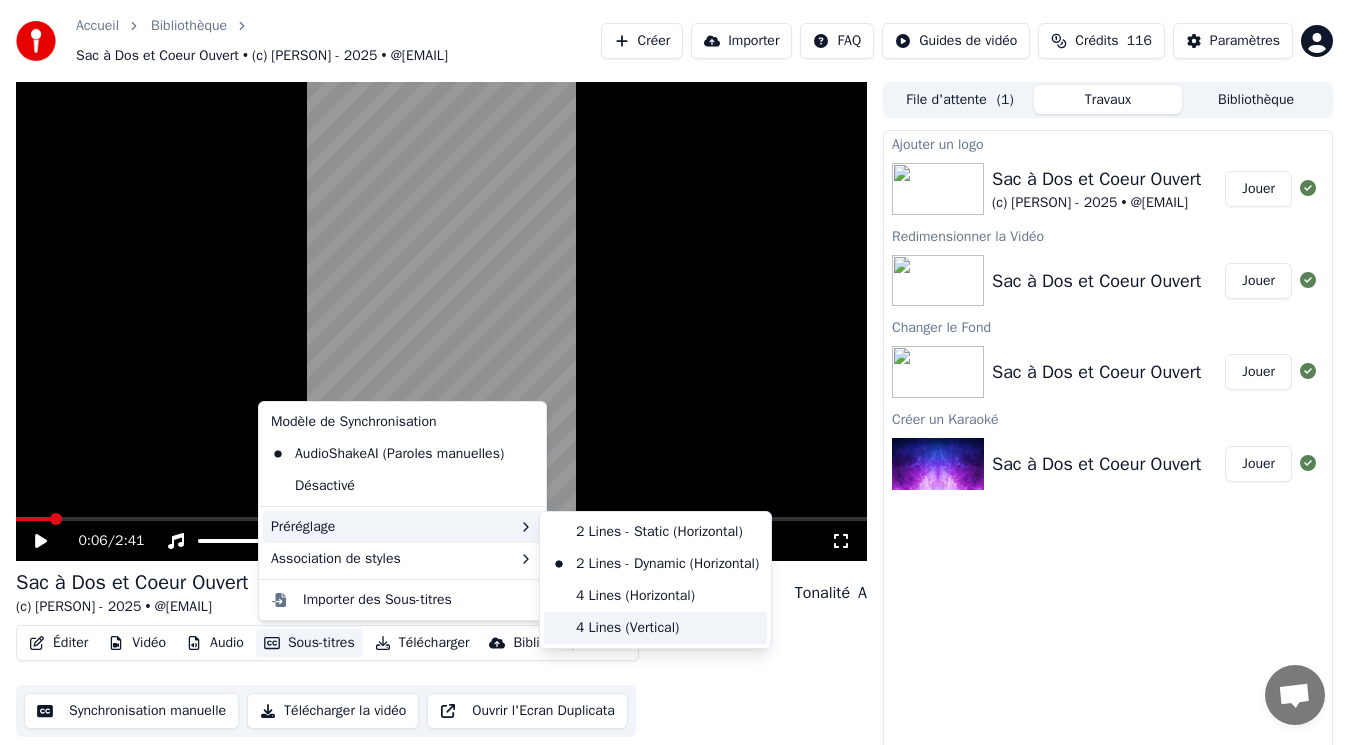 click on "4 Lines (Vertical)" at bounding box center [655, 628] 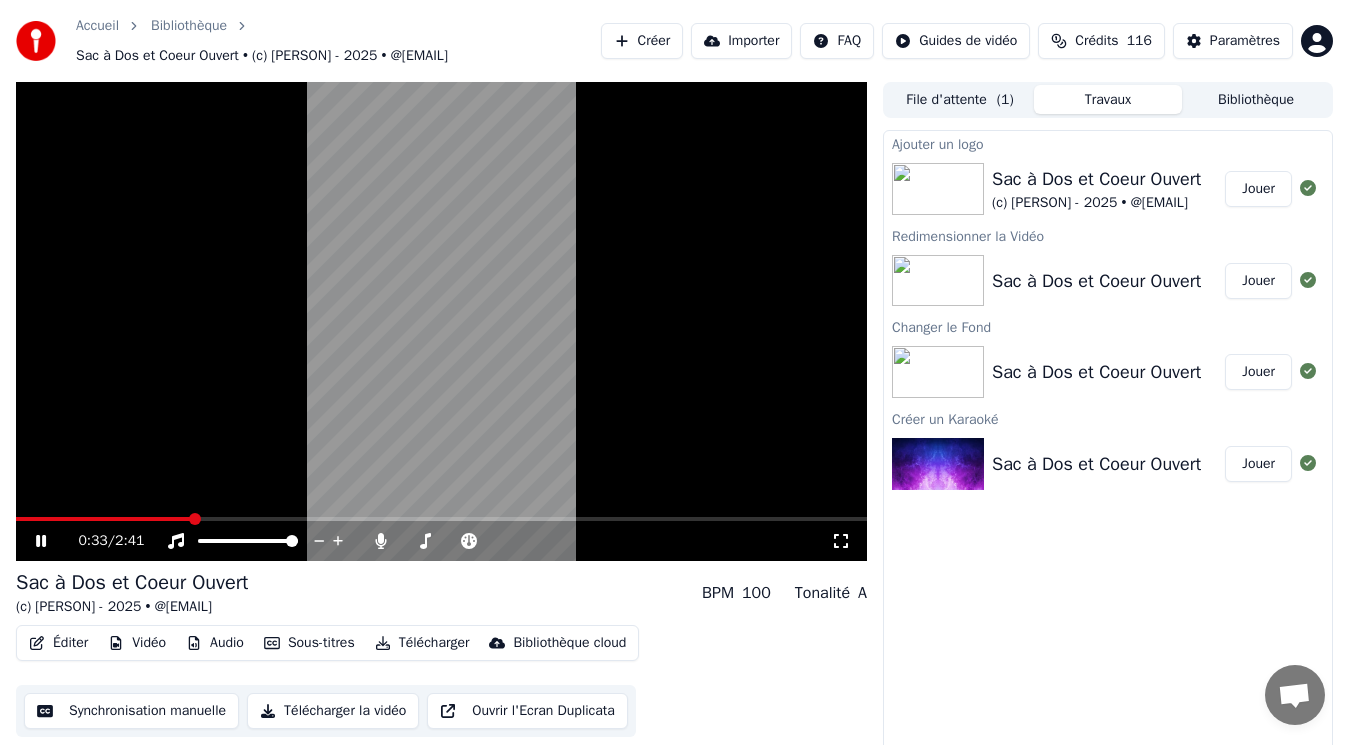 click 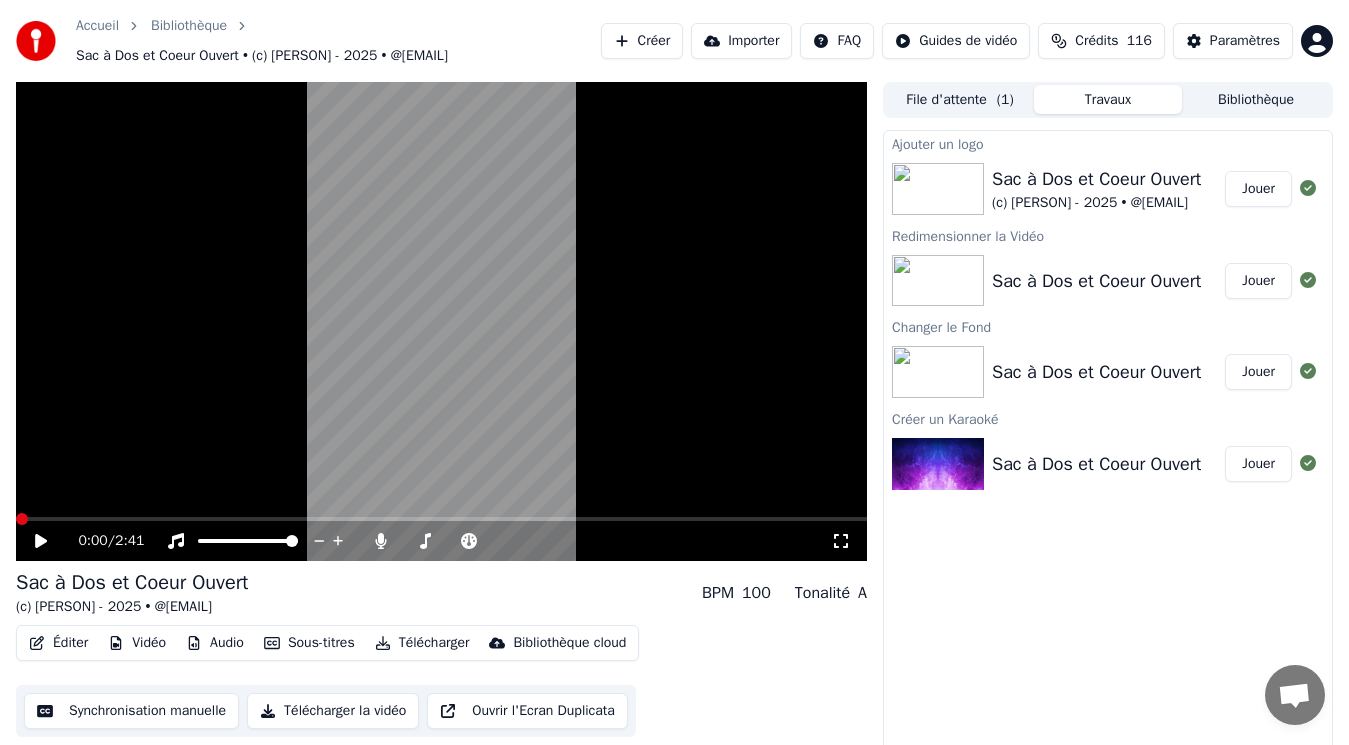 click at bounding box center (22, 519) 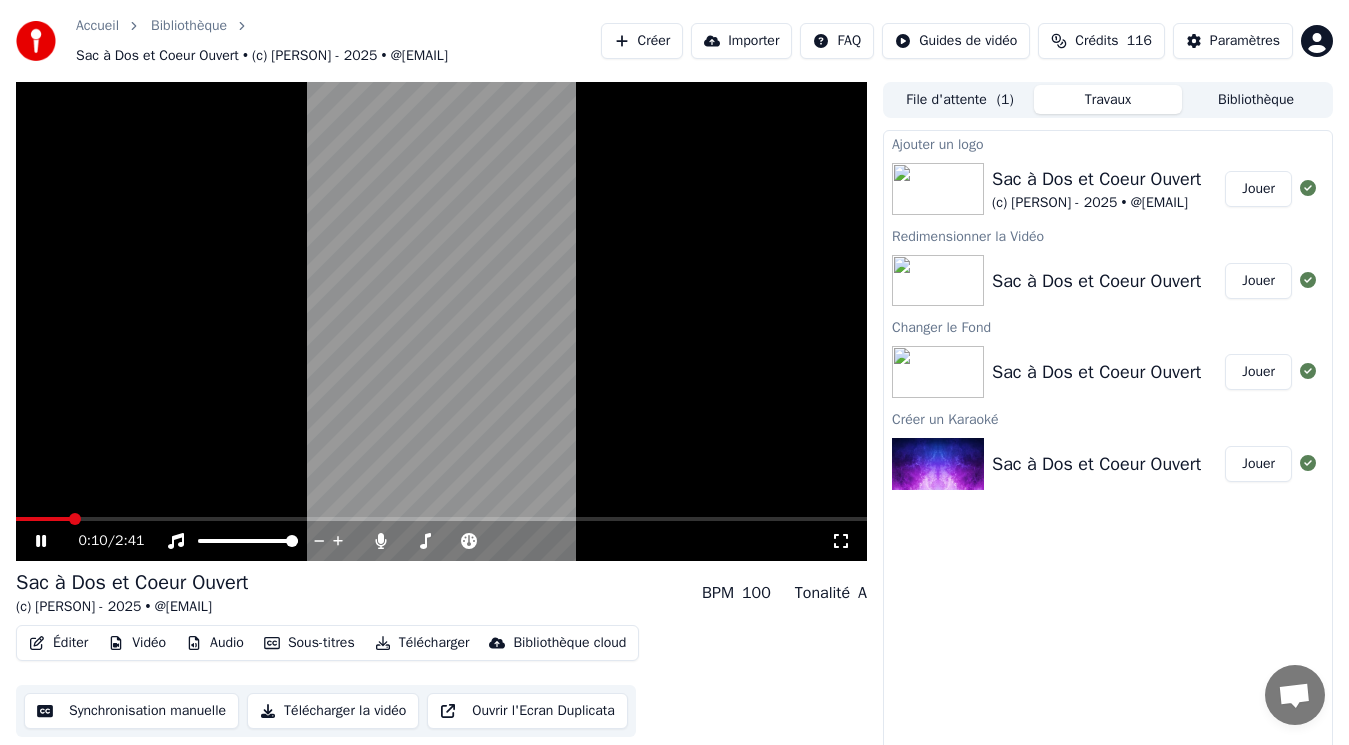 click 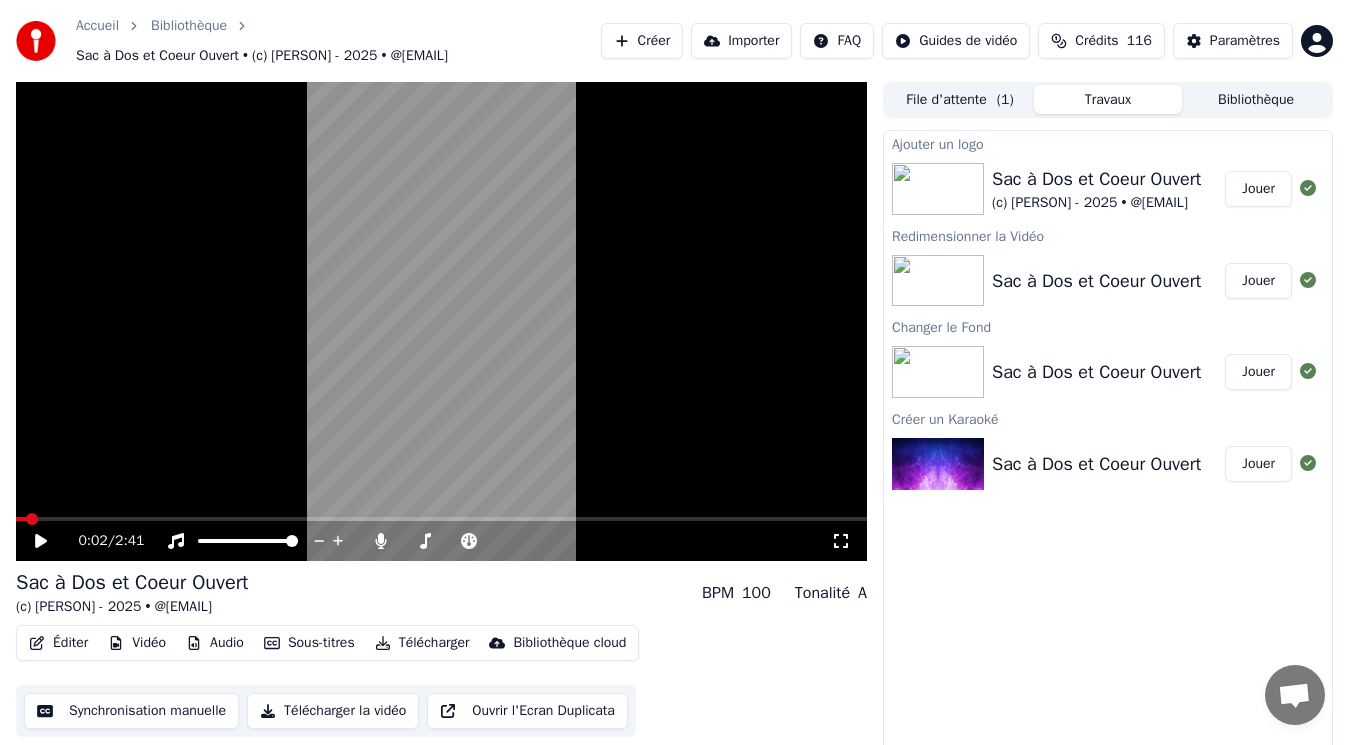 click at bounding box center [32, 519] 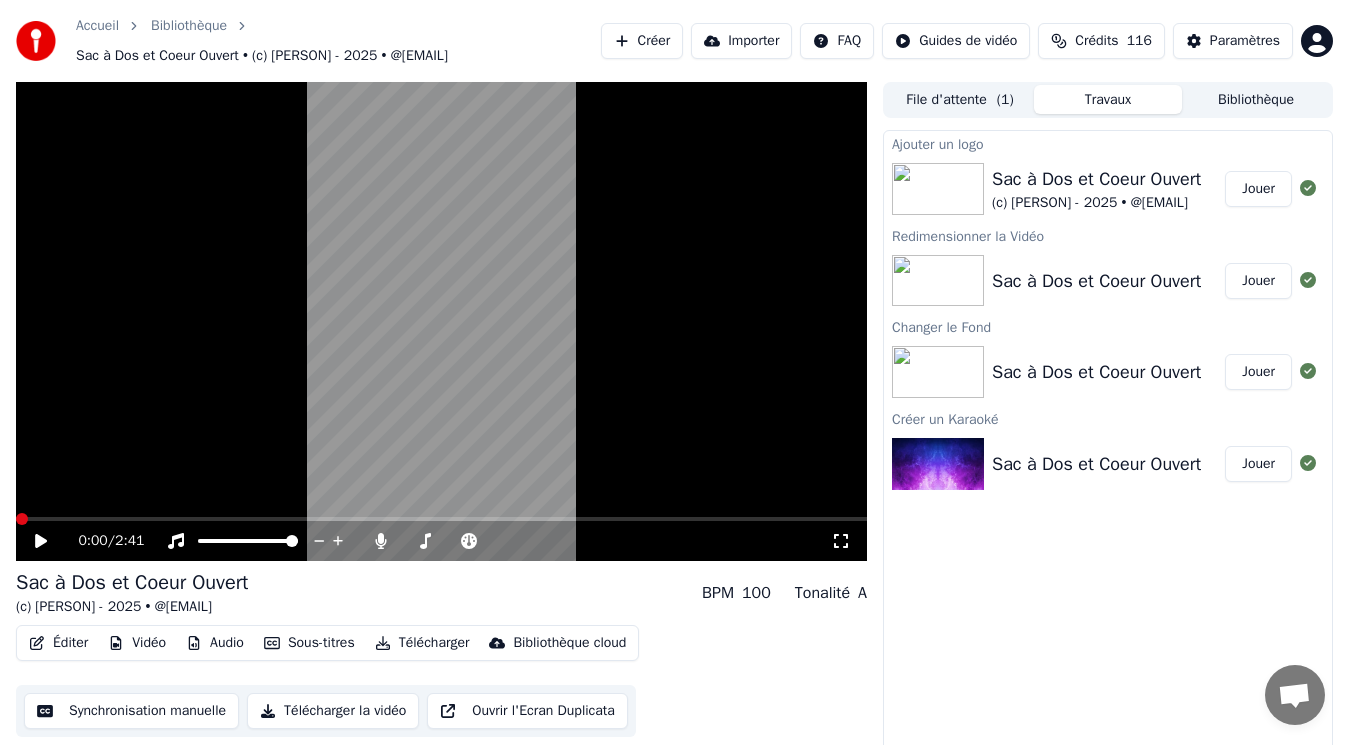click at bounding box center [22, 519] 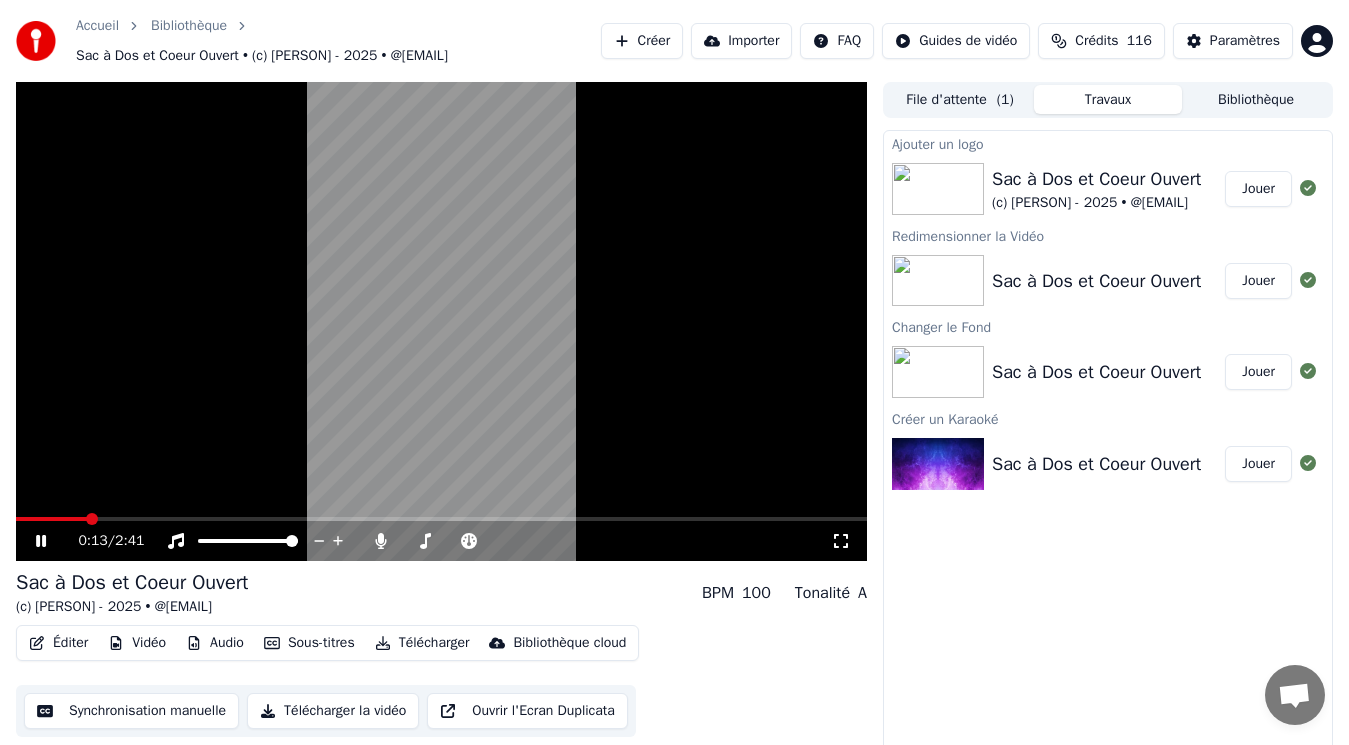 click 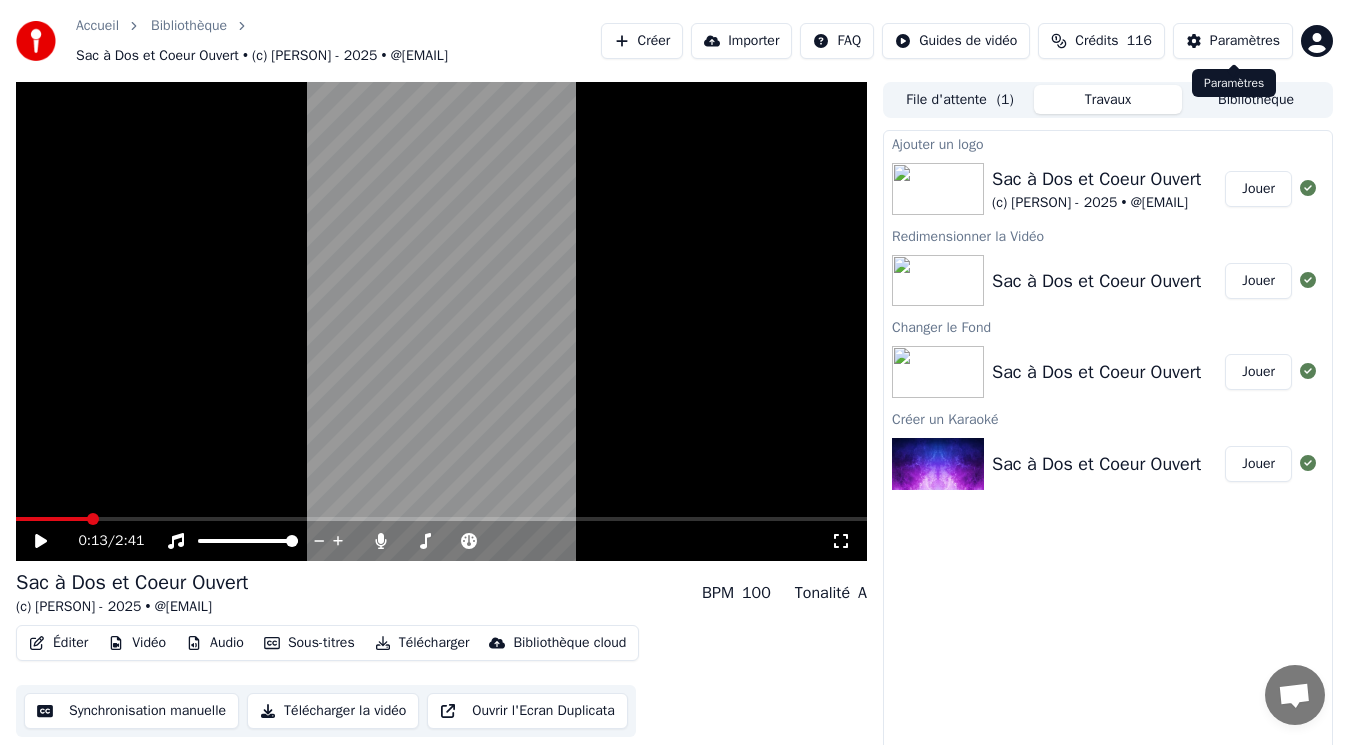 click on "Paramètres" at bounding box center [1233, 41] 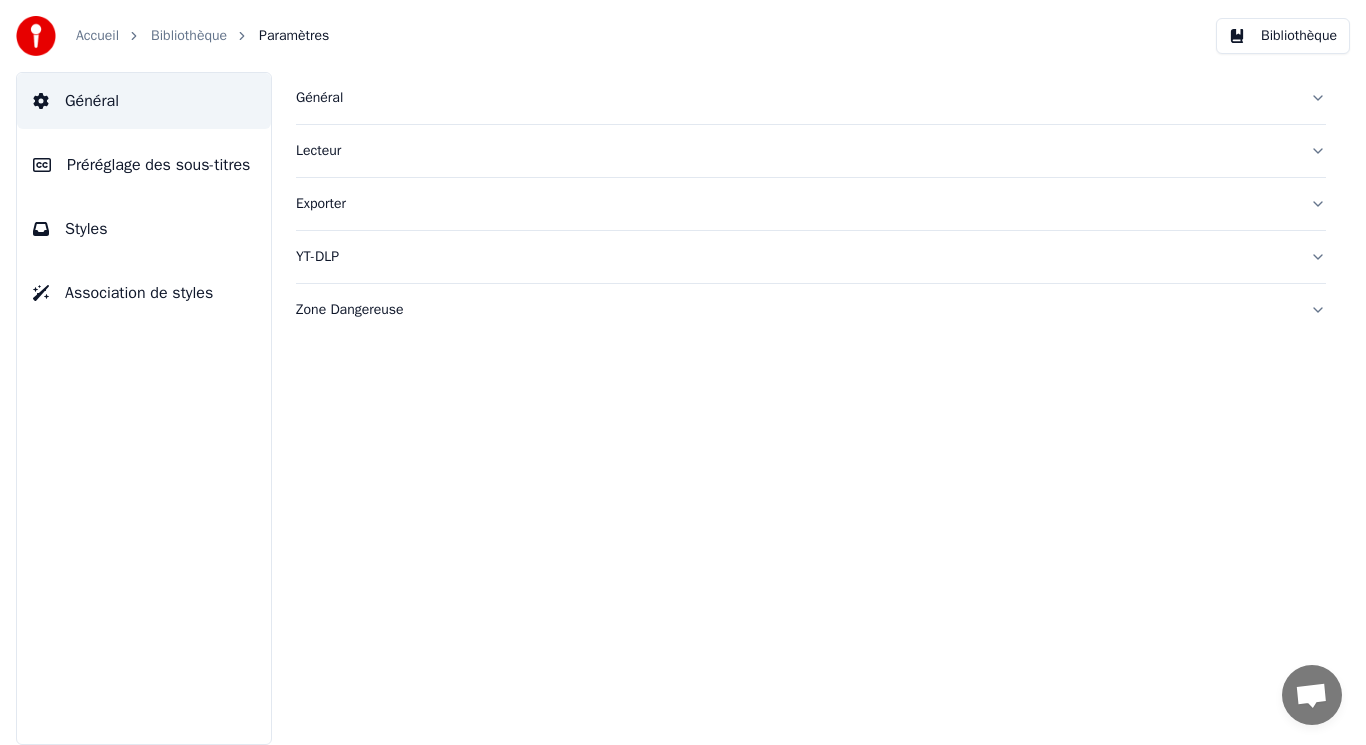 click on "Styles" at bounding box center (86, 229) 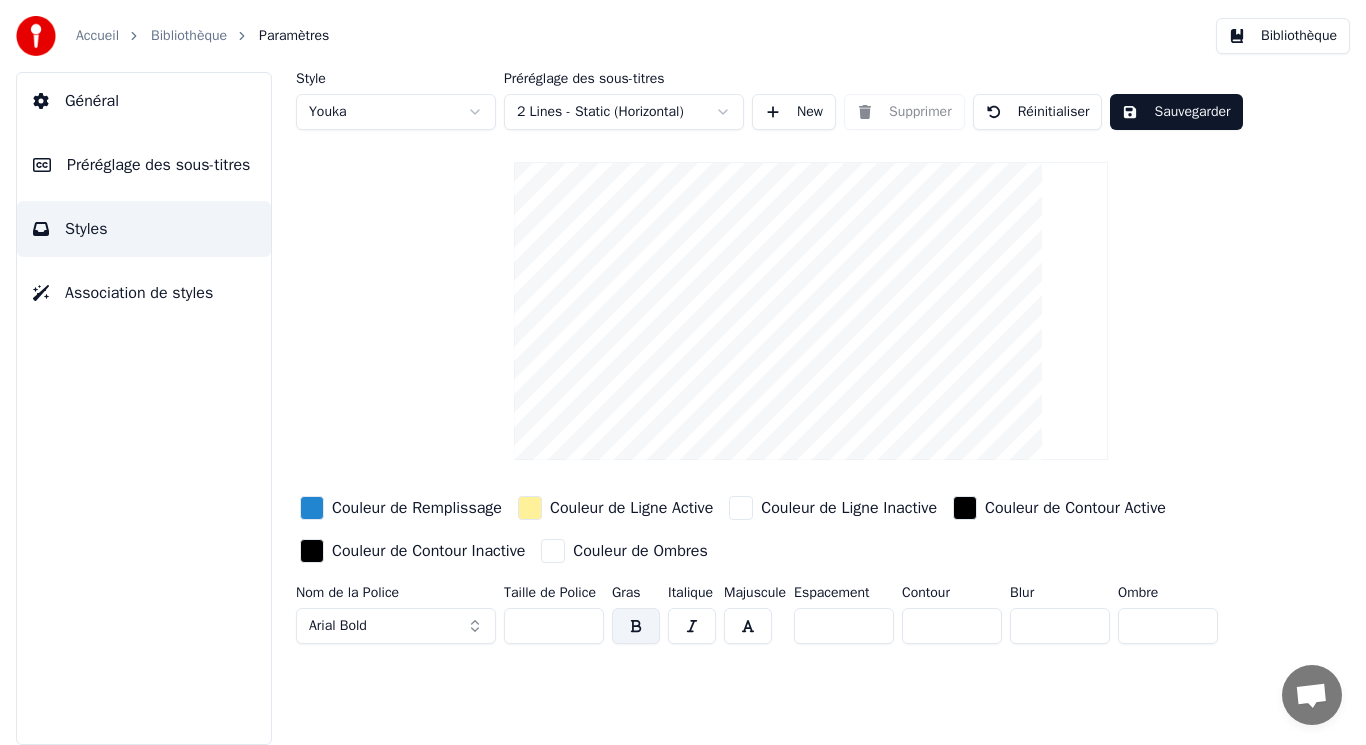click on "Préréglage des sous-titres" at bounding box center (158, 165) 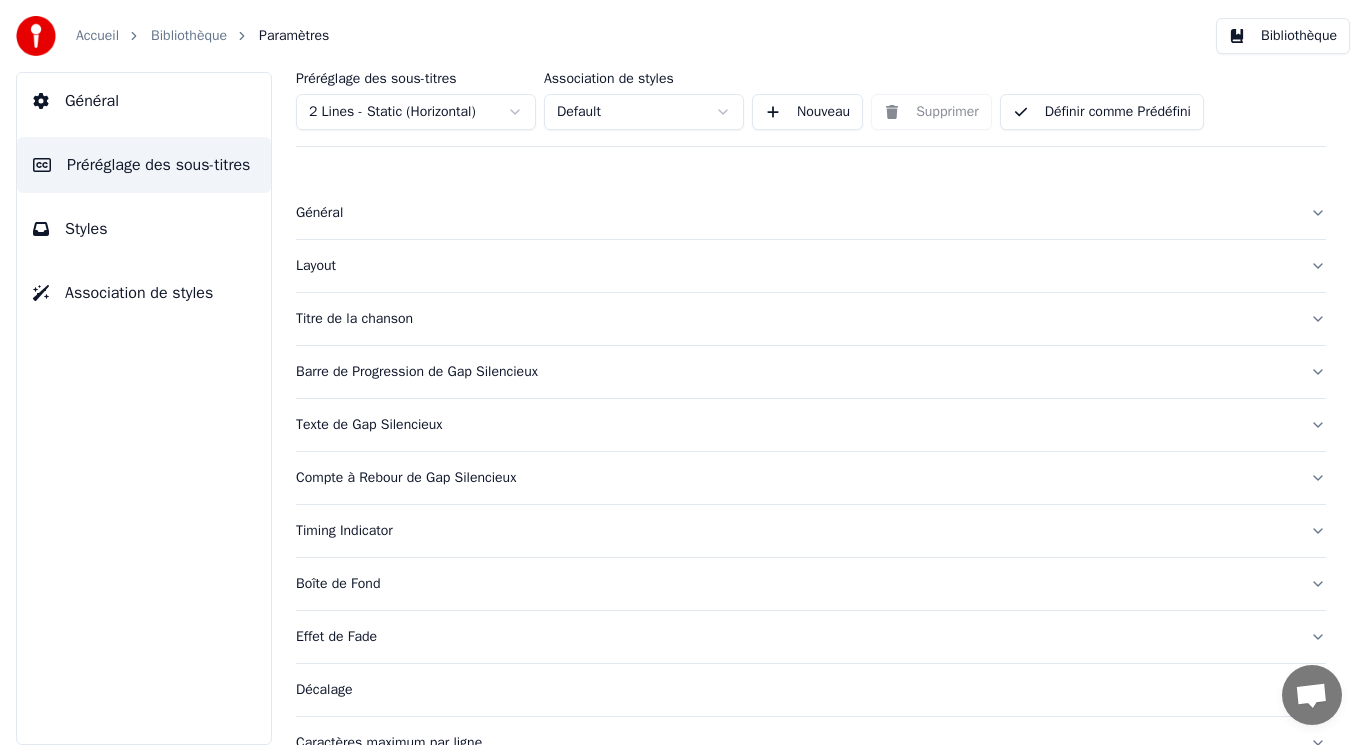 click on "Titre de la chanson" at bounding box center [795, 319] 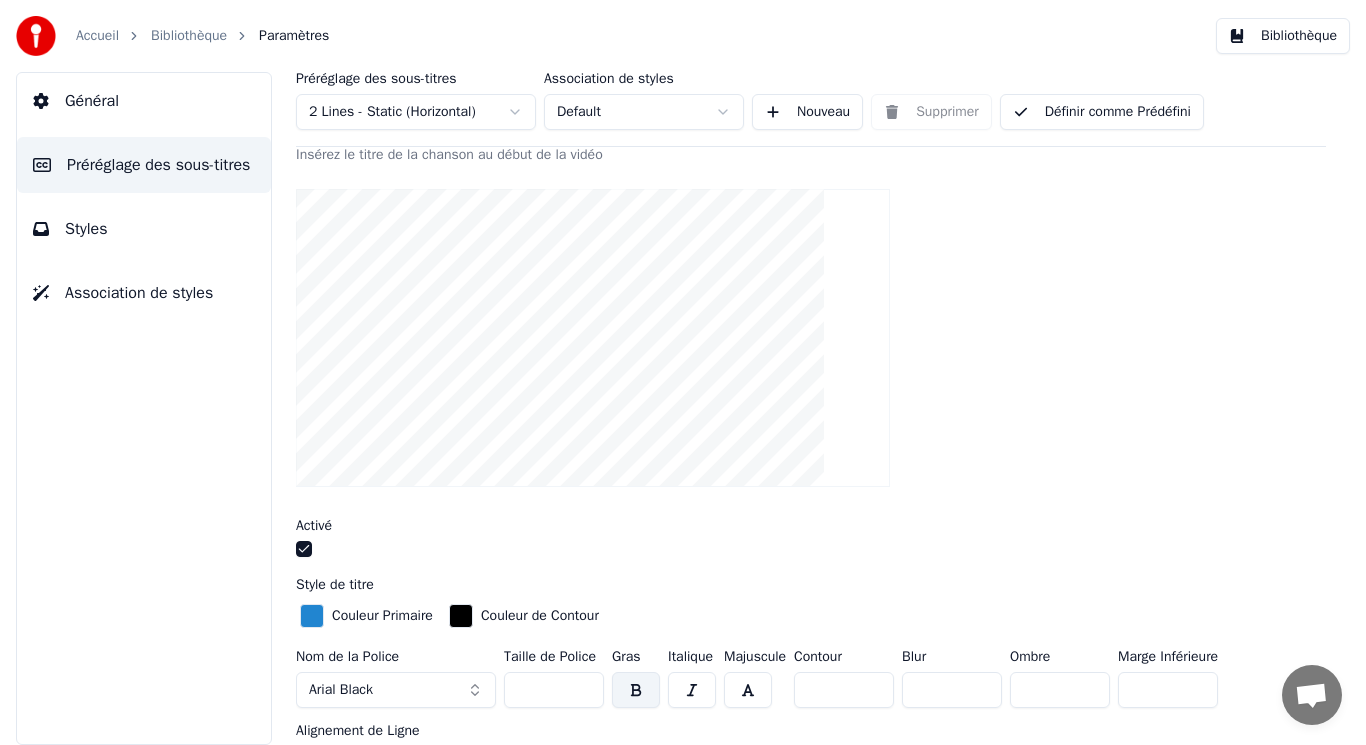 scroll, scrollTop: 300, scrollLeft: 0, axis: vertical 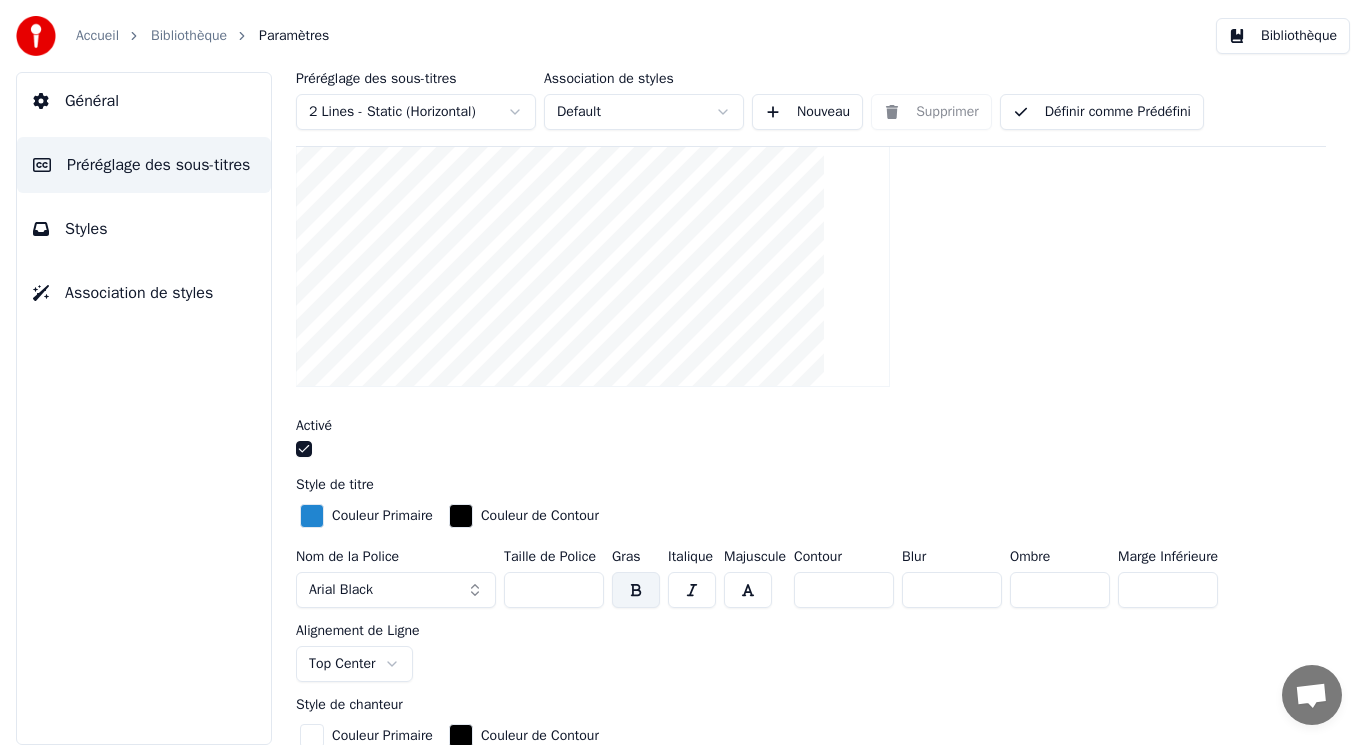 click at bounding box center [312, 516] 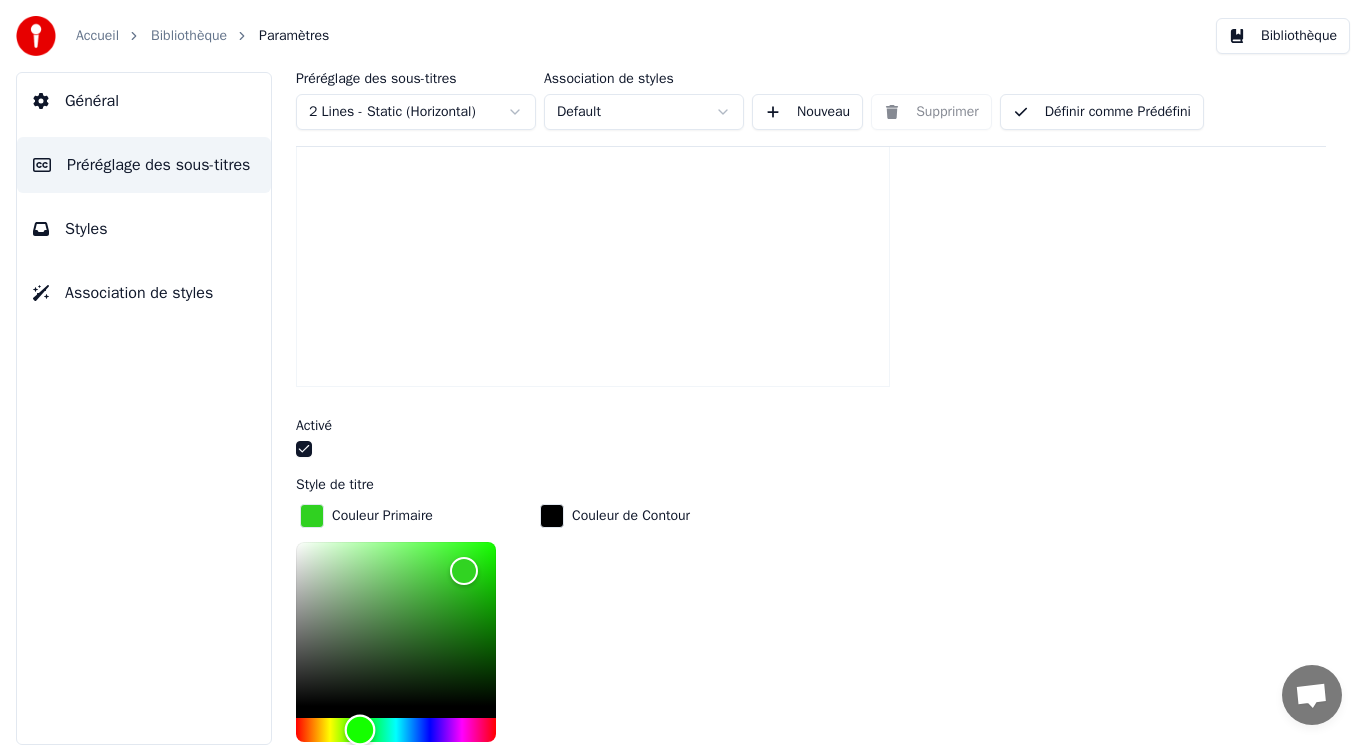 click at bounding box center (396, 730) 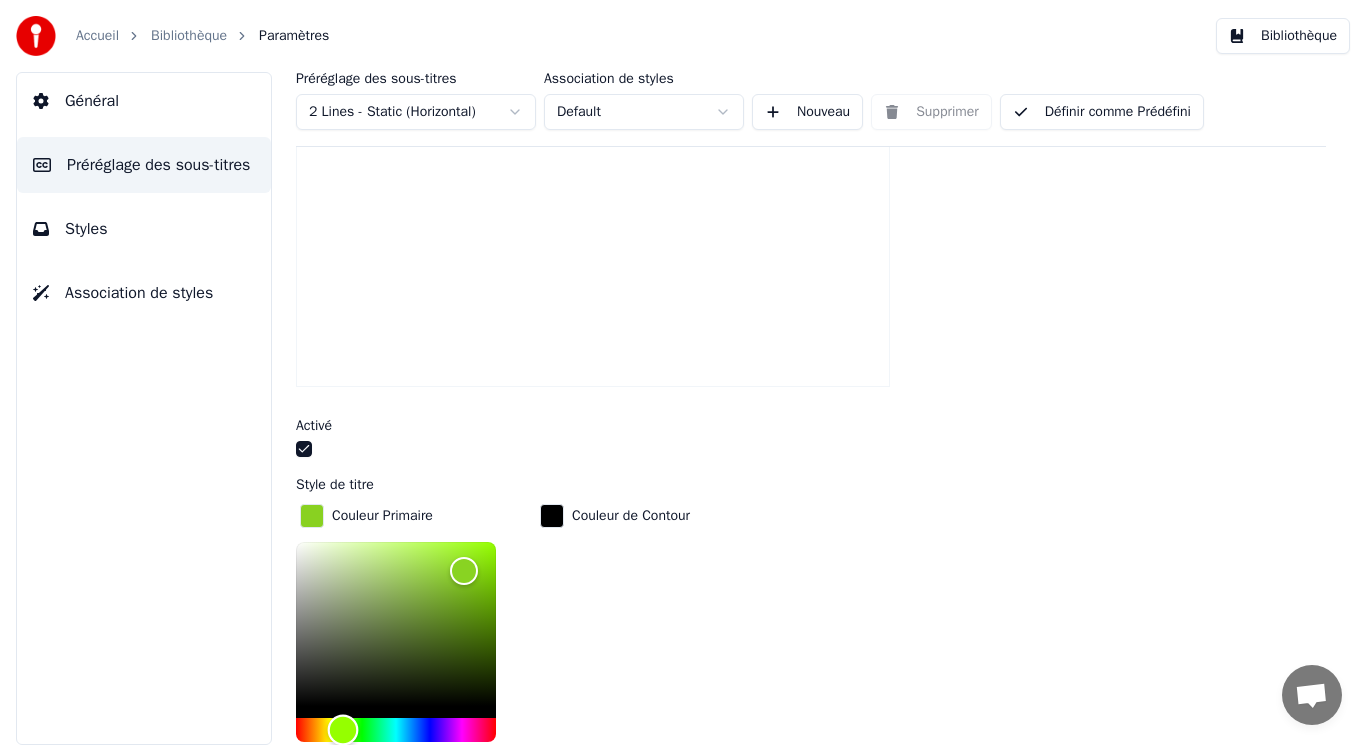 click at bounding box center [396, 730] 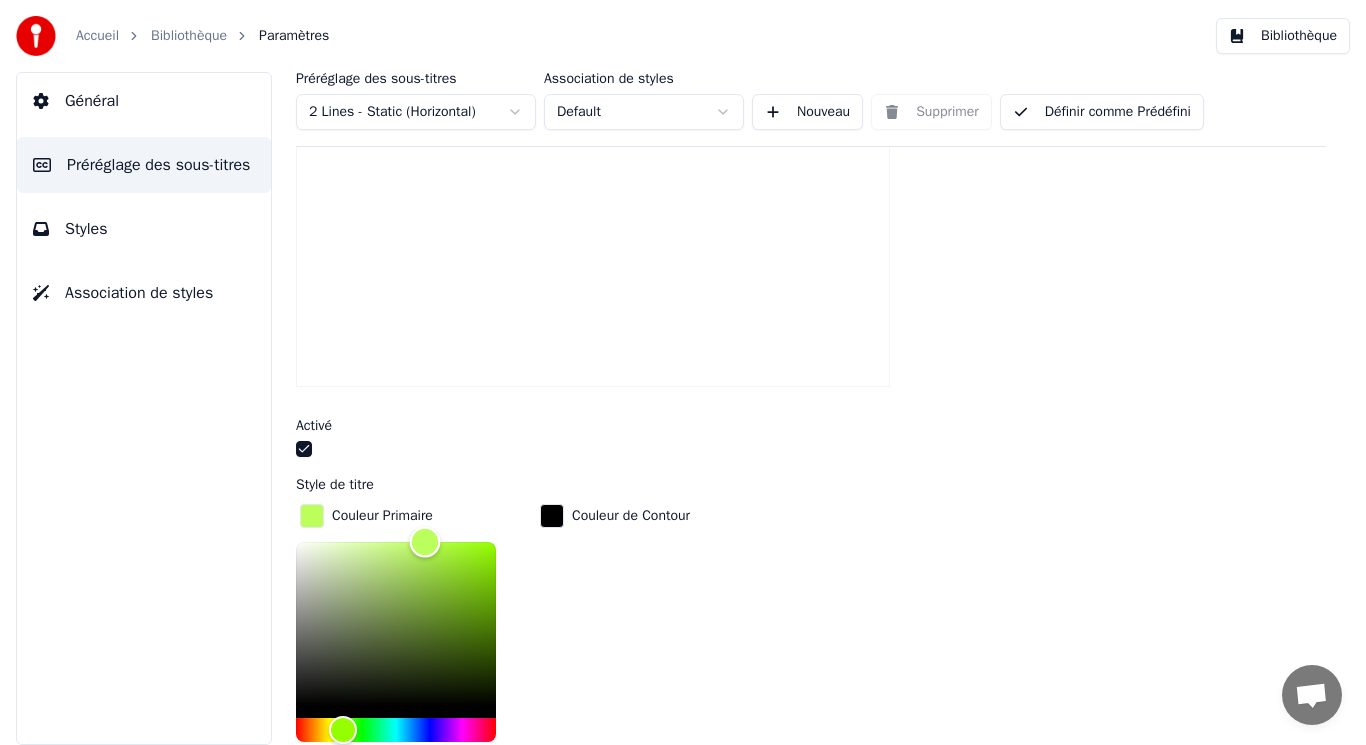 type on "*******" 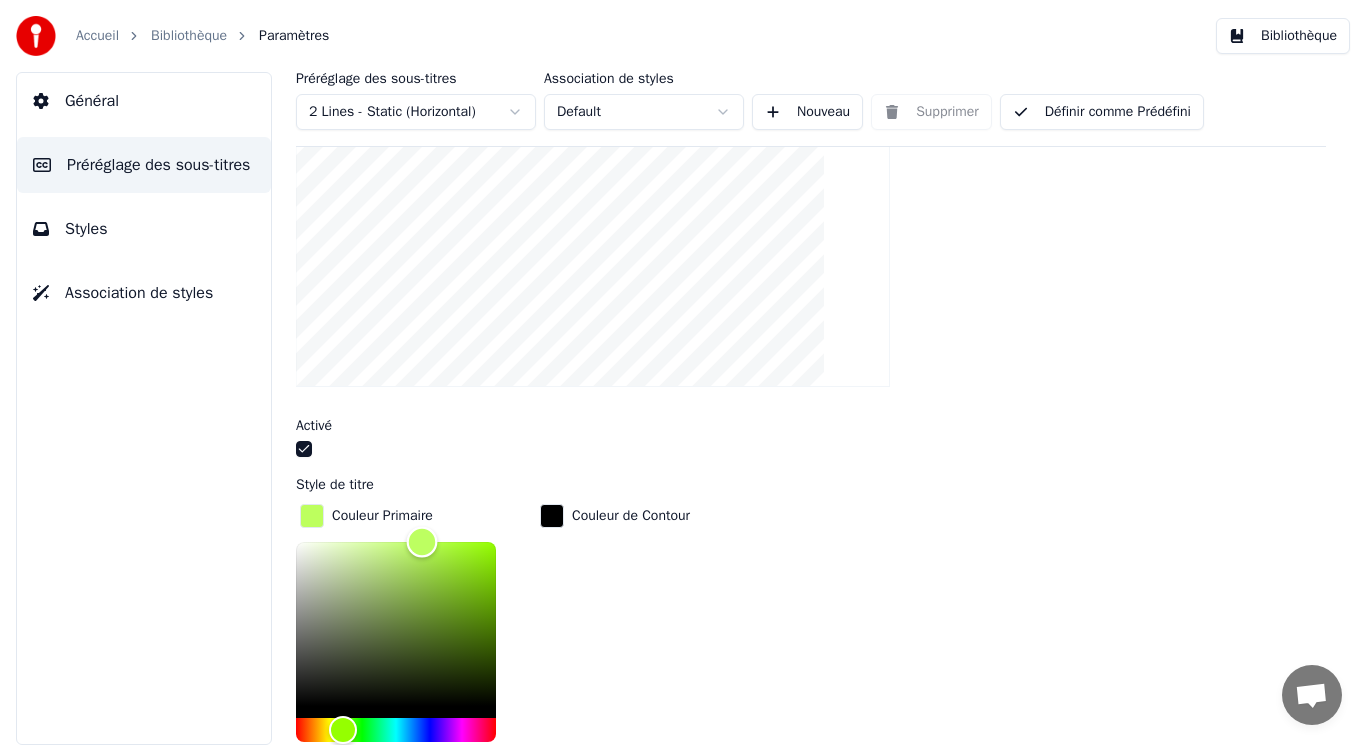 drag, startPoint x: 463, startPoint y: 569, endPoint x: 422, endPoint y: 539, distance: 50.803543 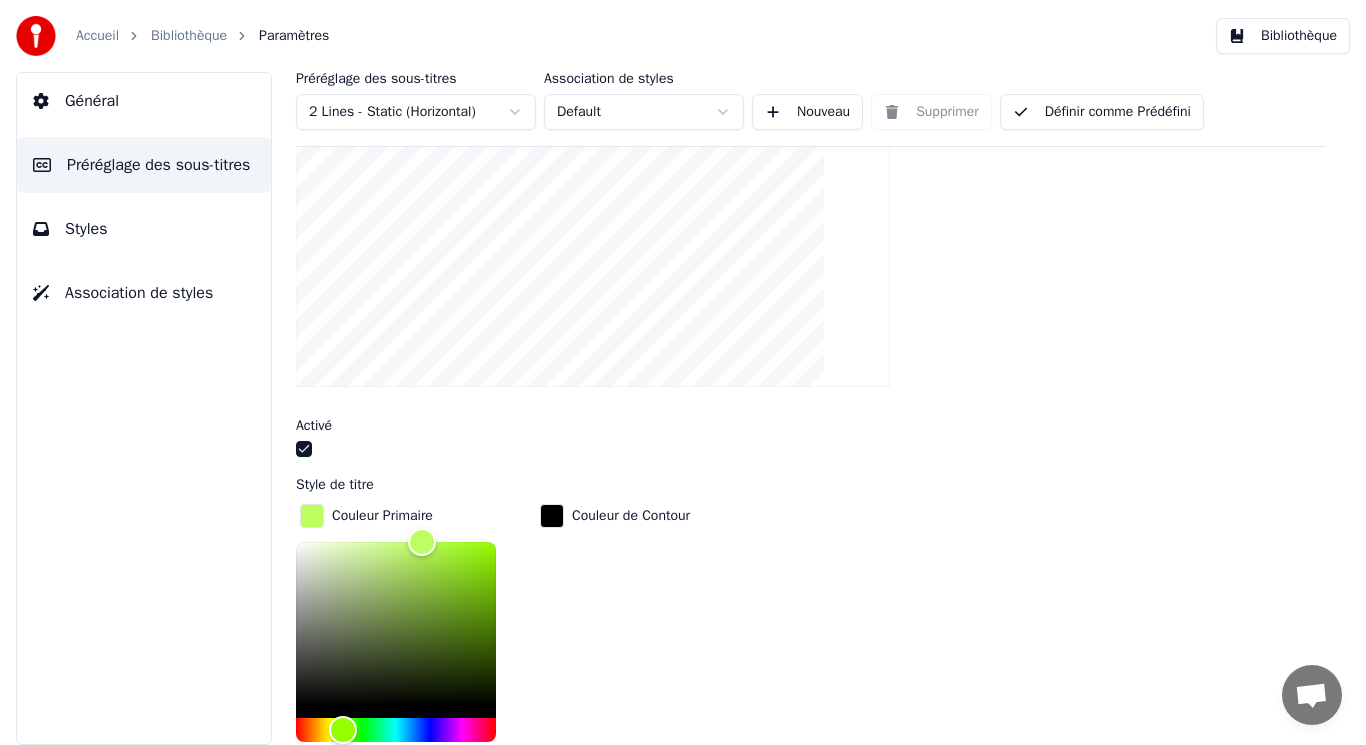 click on "Bibliothèque" at bounding box center [189, 36] 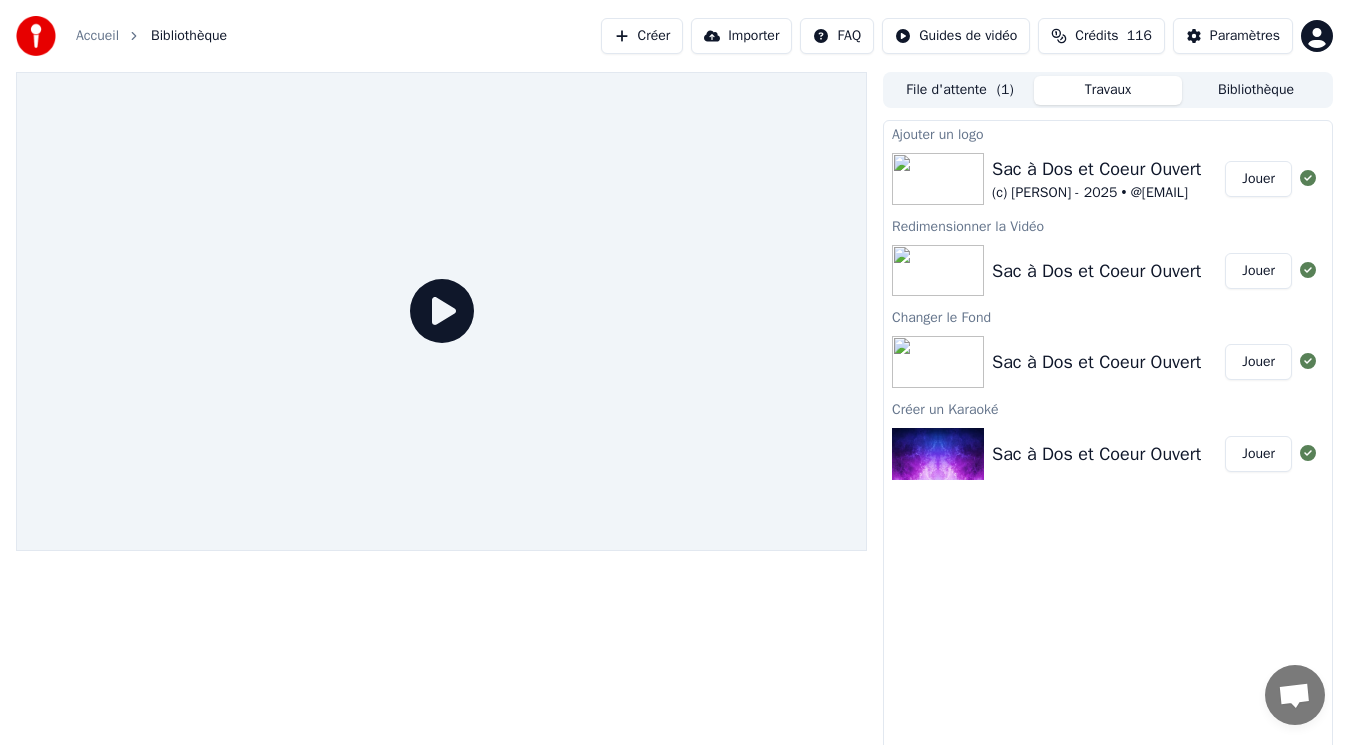 click on "Sac à Dos et Coeur Ouvert" at bounding box center [1096, 169] 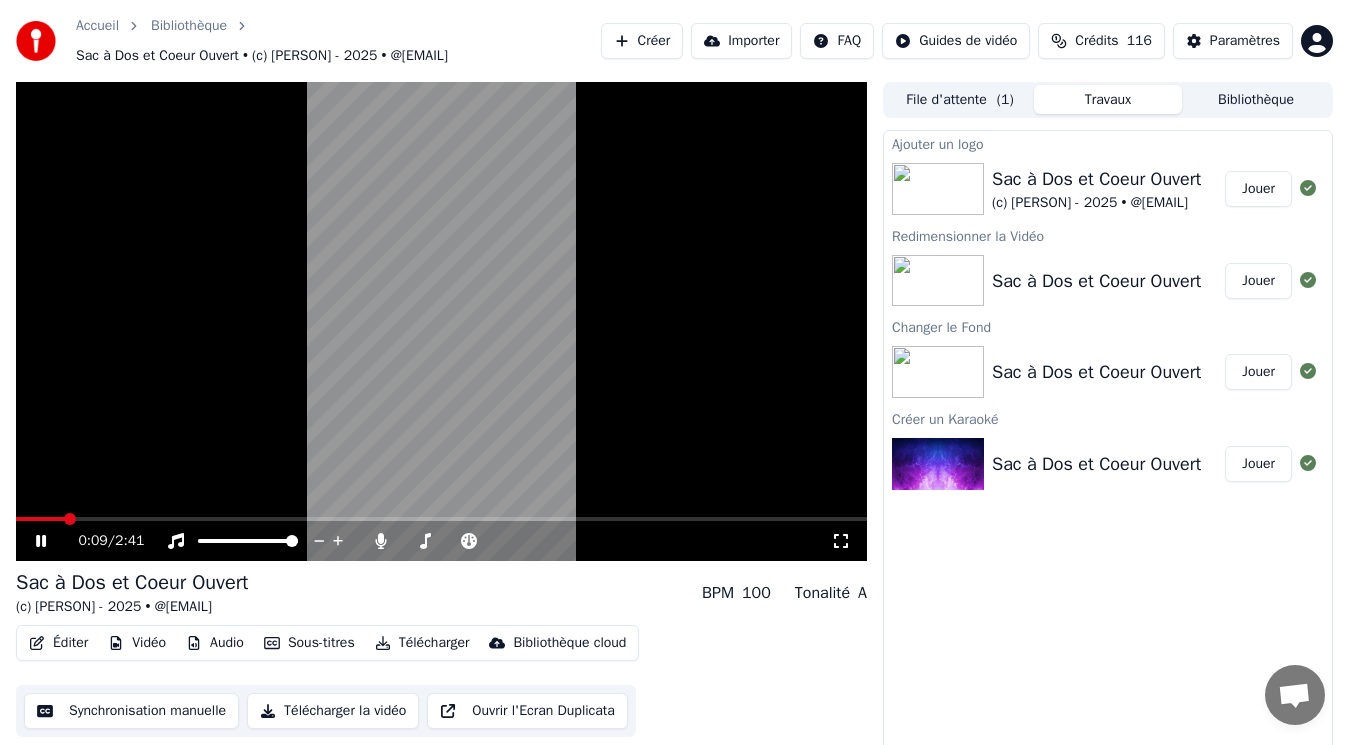 click at bounding box center (441, 321) 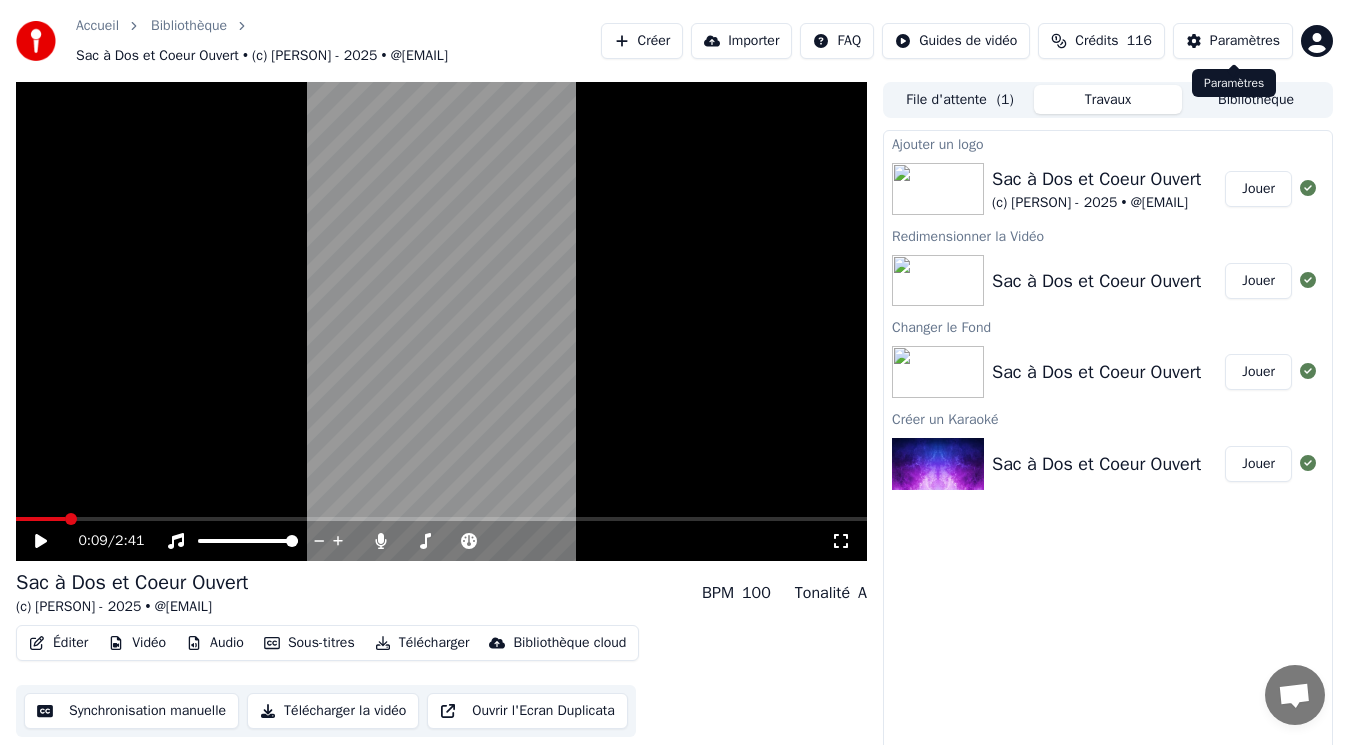 click on "Paramètres" at bounding box center (1245, 41) 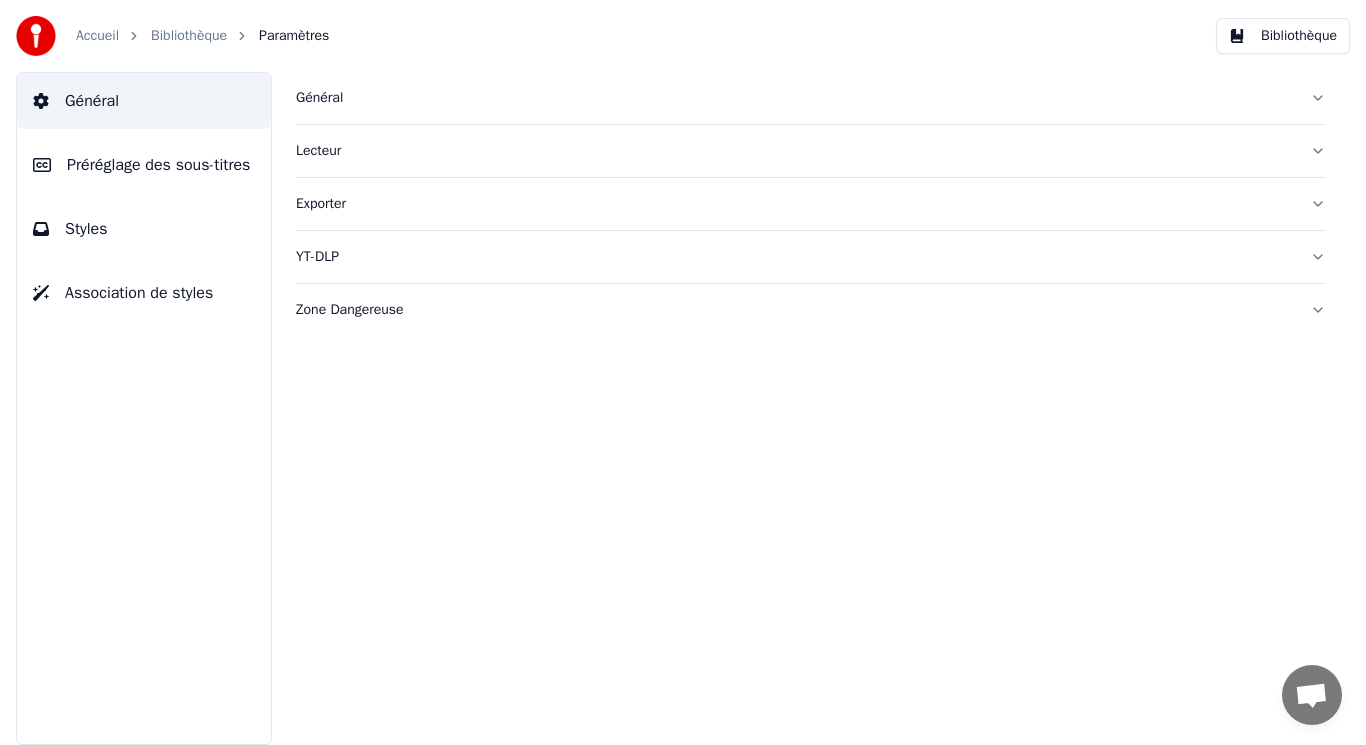 click on "Préréglage des sous-titres" at bounding box center (144, 165) 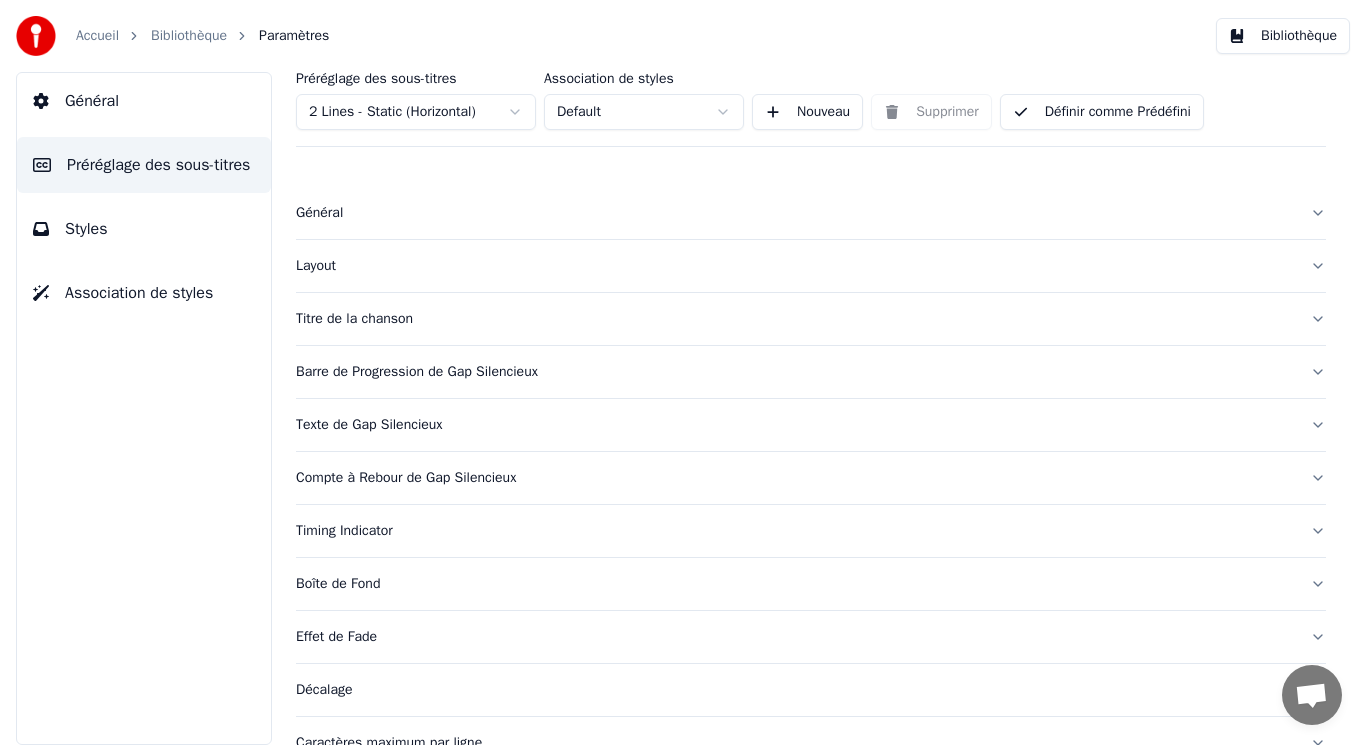 click on "Titre de la chanson" at bounding box center (811, 319) 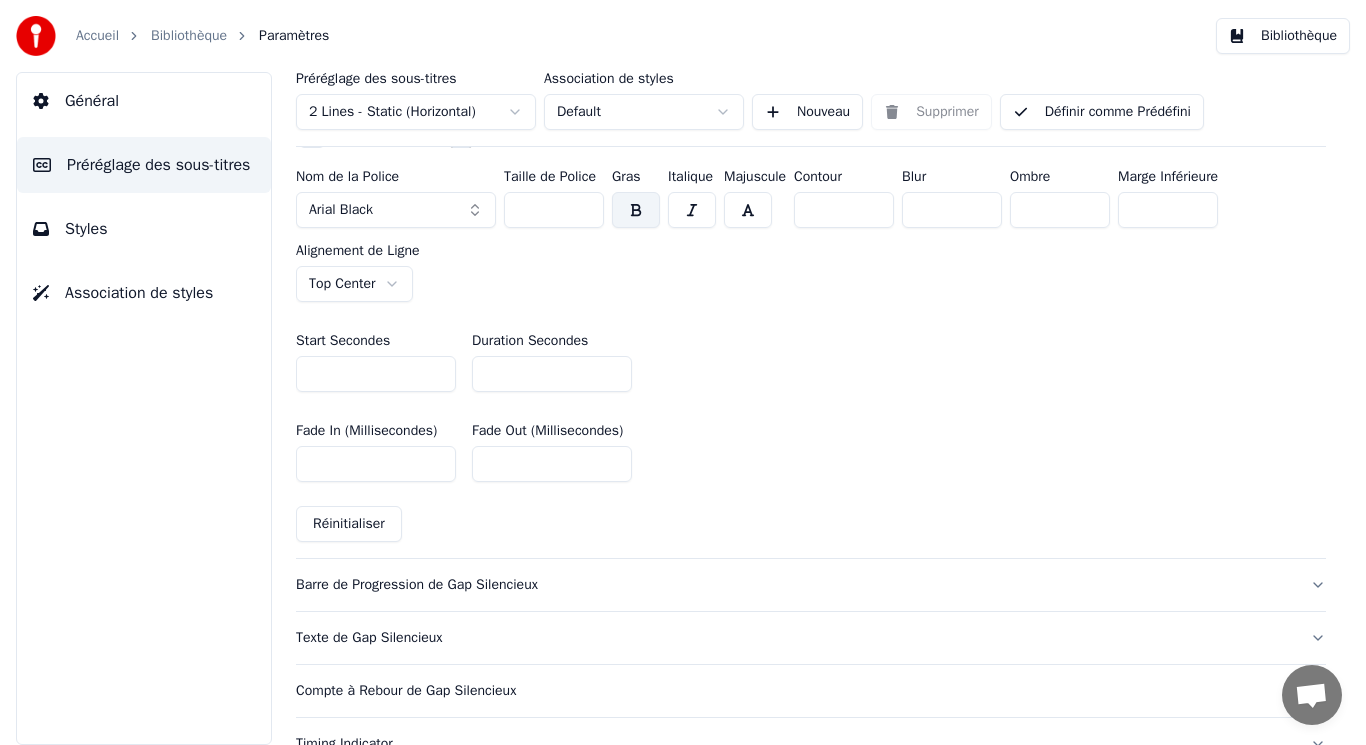 scroll, scrollTop: 1000, scrollLeft: 0, axis: vertical 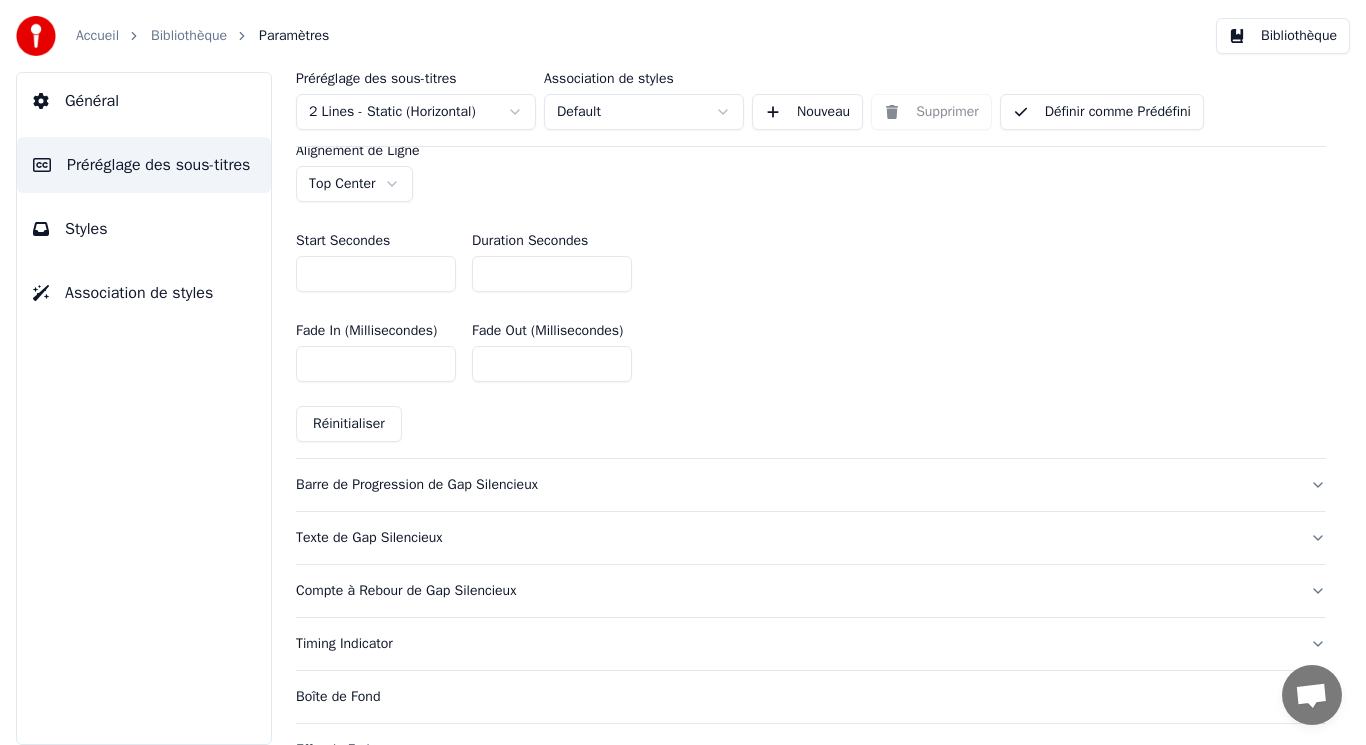 click on "Général" at bounding box center [92, 101] 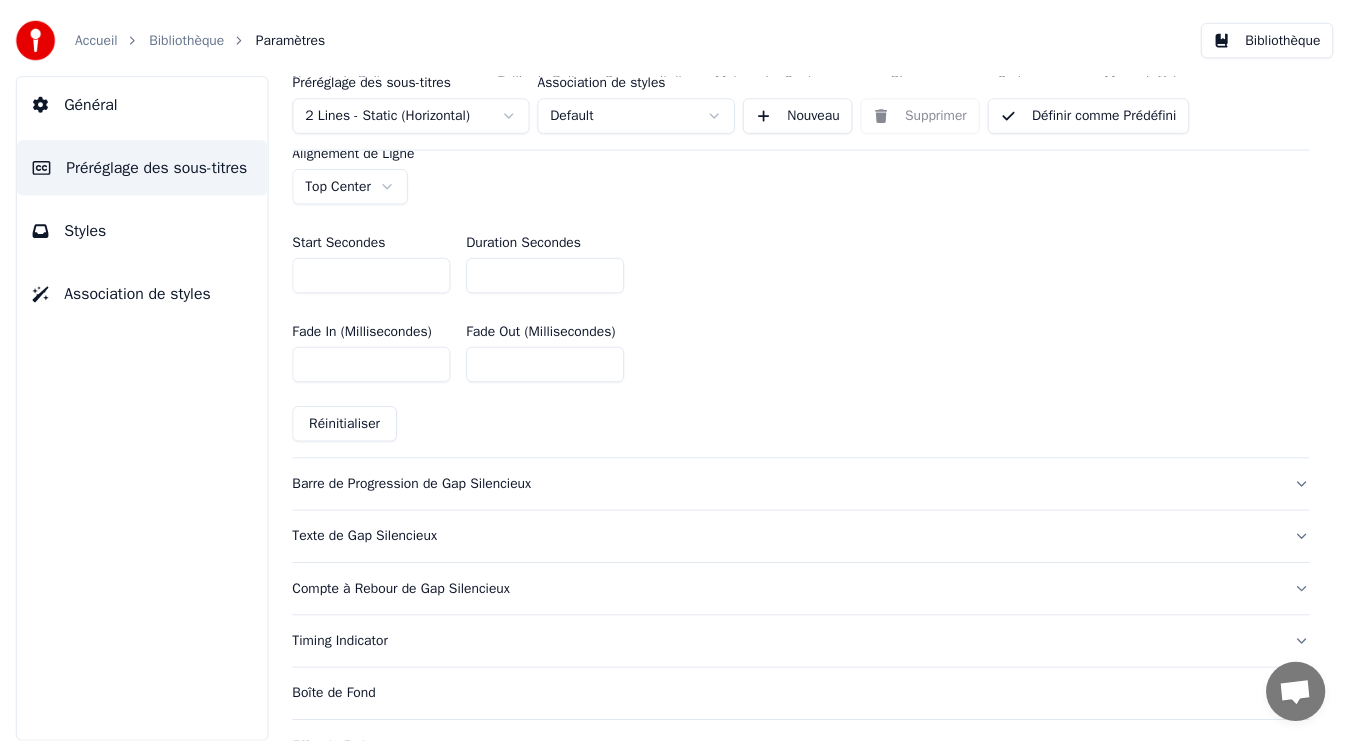 scroll, scrollTop: 0, scrollLeft: 0, axis: both 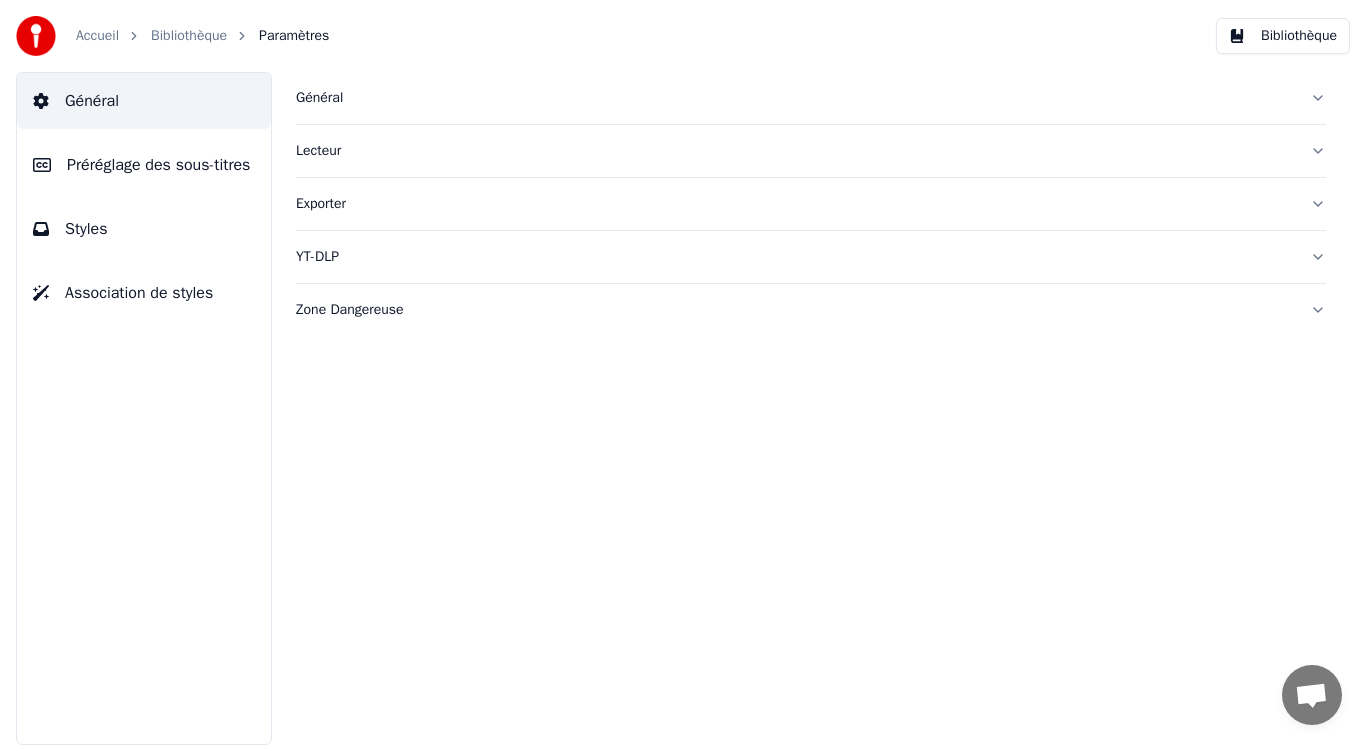 click on "Bibliothèque" at bounding box center (1283, 36) 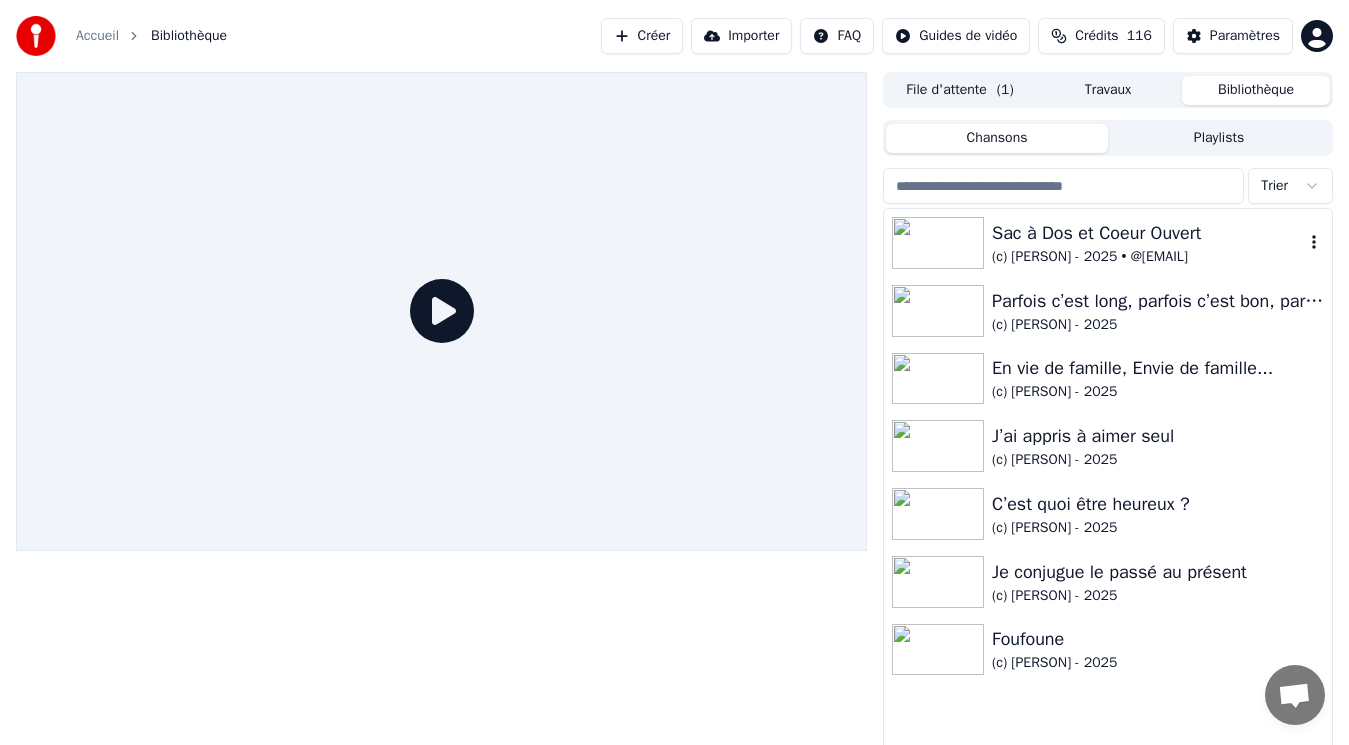 click at bounding box center (938, 243) 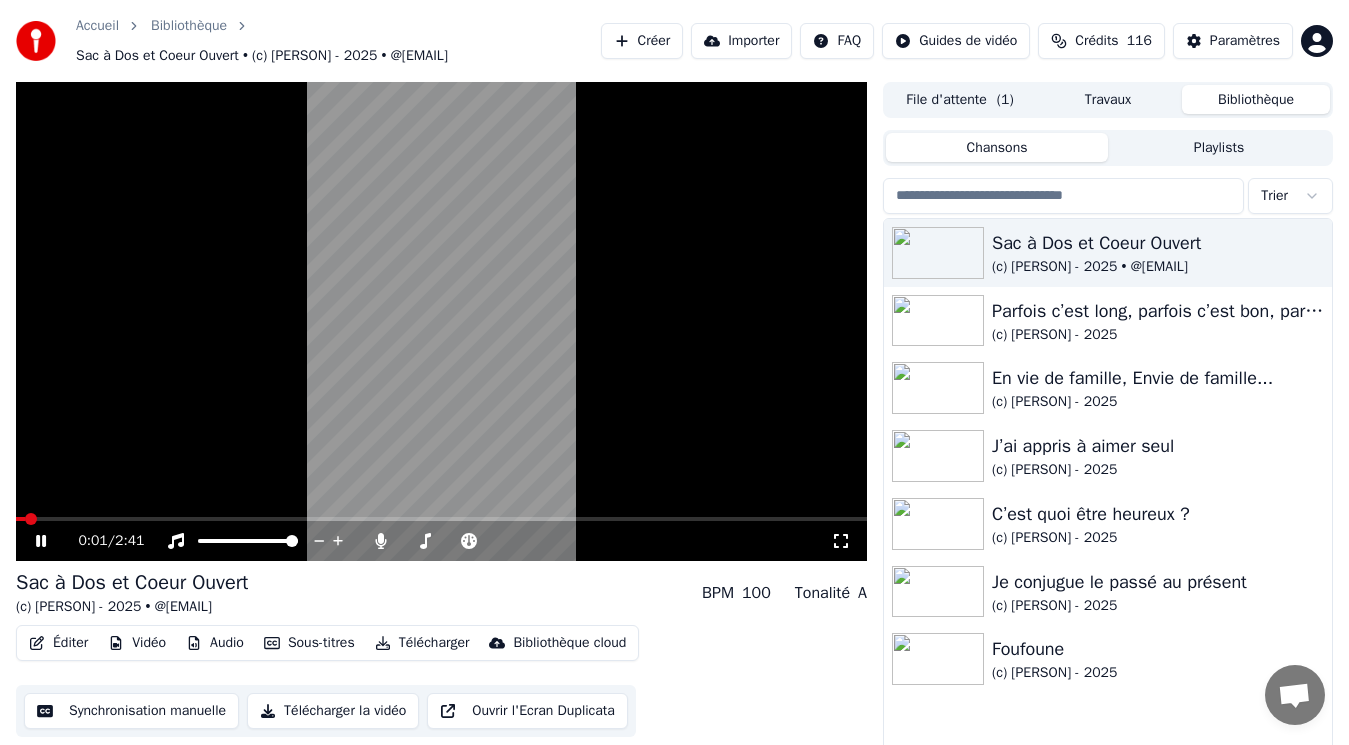 click 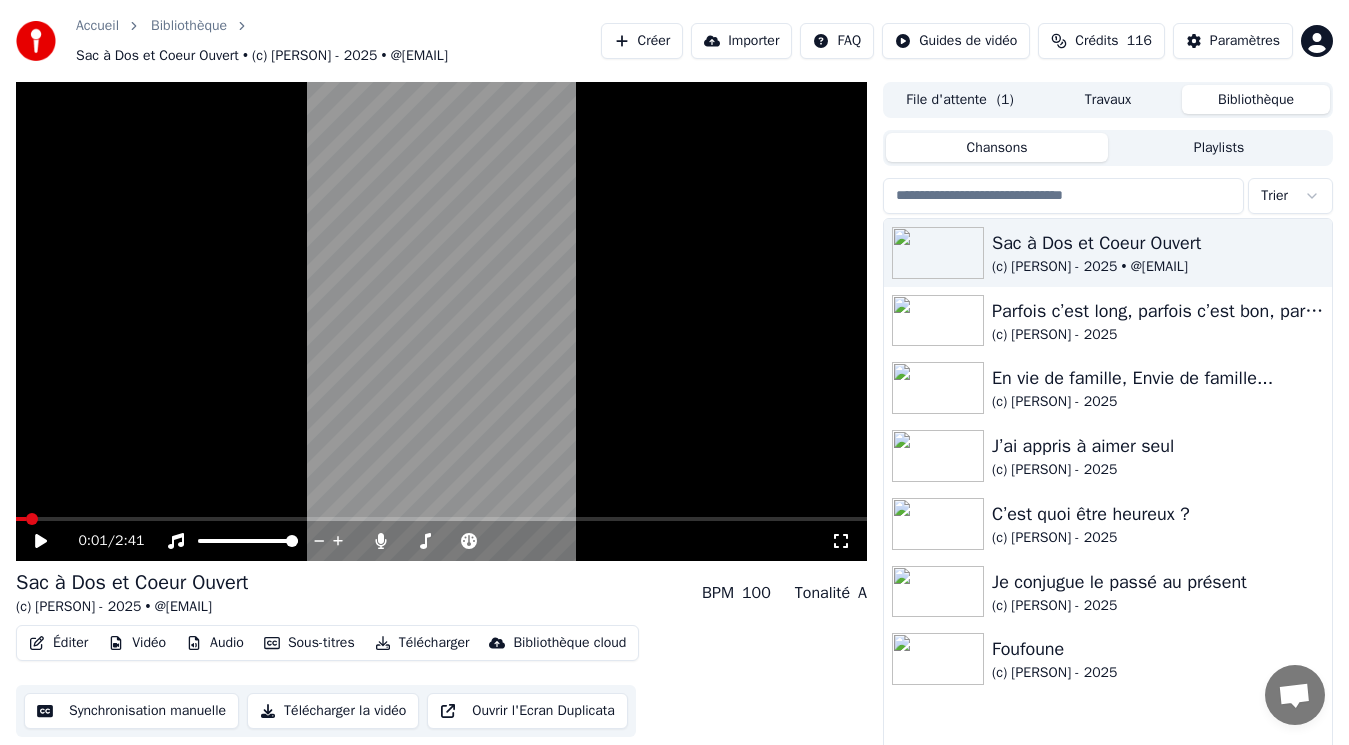 click on "Éditer" at bounding box center [58, 643] 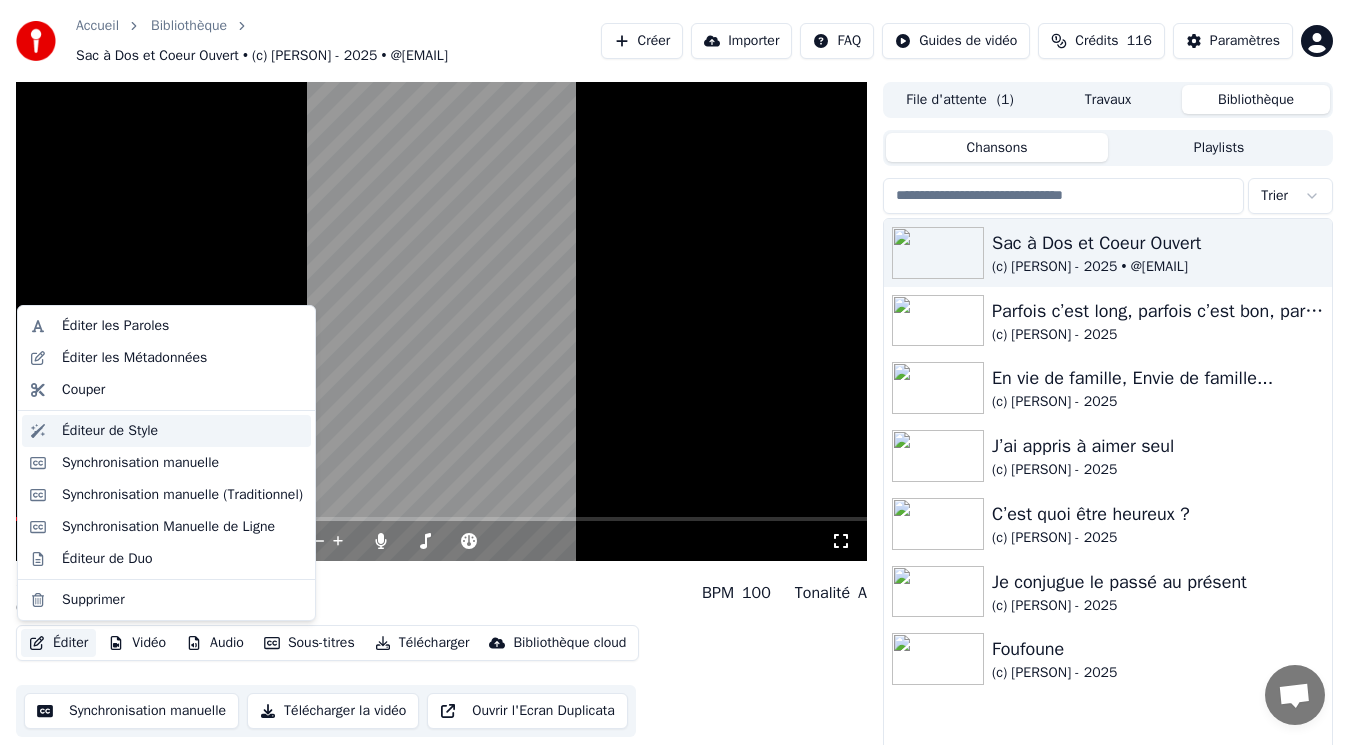 click on "Éditeur de Style" at bounding box center [110, 431] 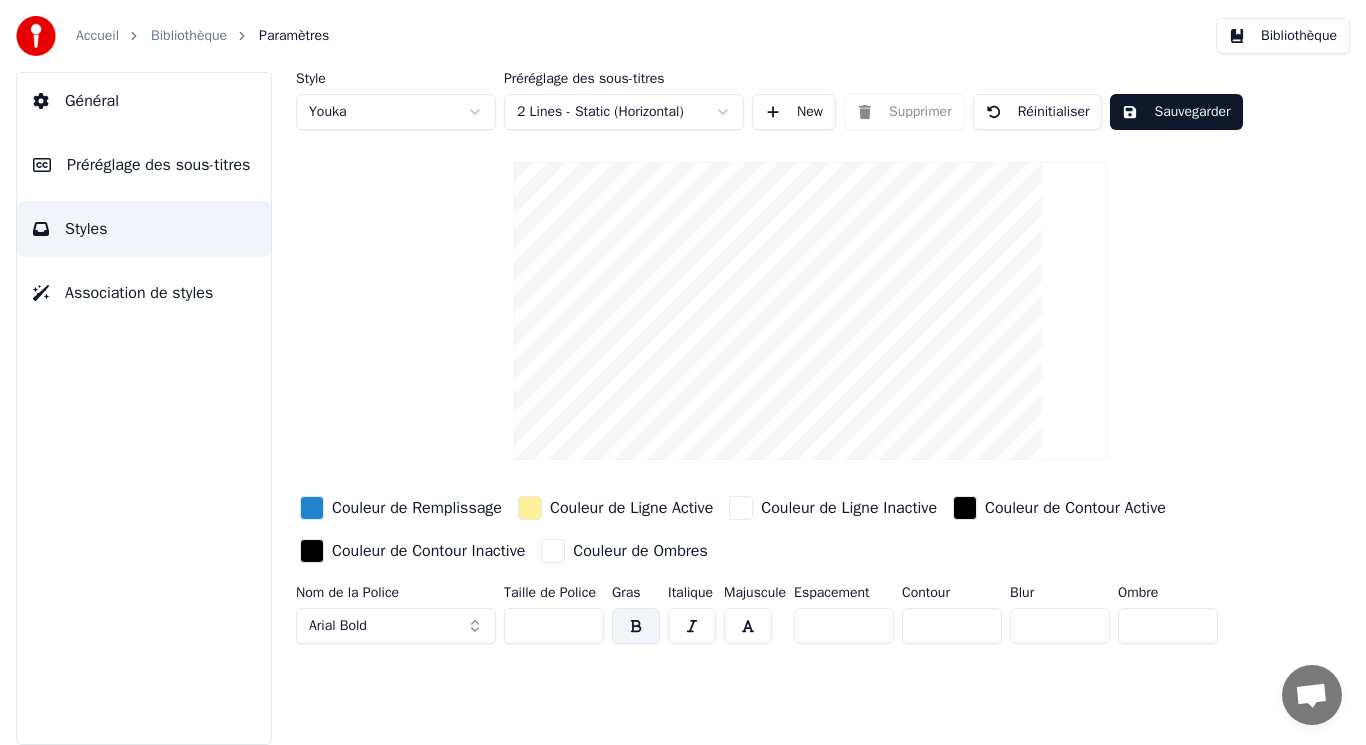 click on "Sauvegarder" at bounding box center (1176, 112) 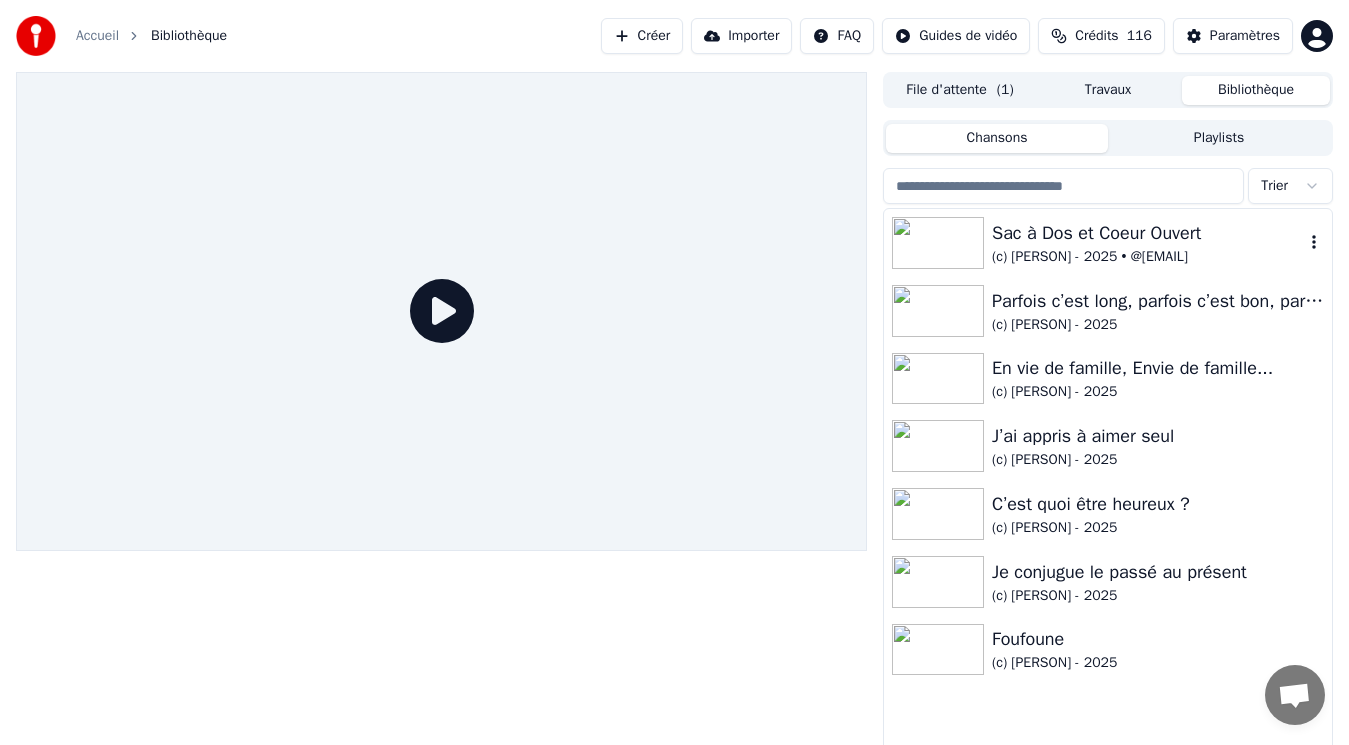 click on "(c) [PERSON] - 2025 • @[EMAIL]" at bounding box center (1148, 257) 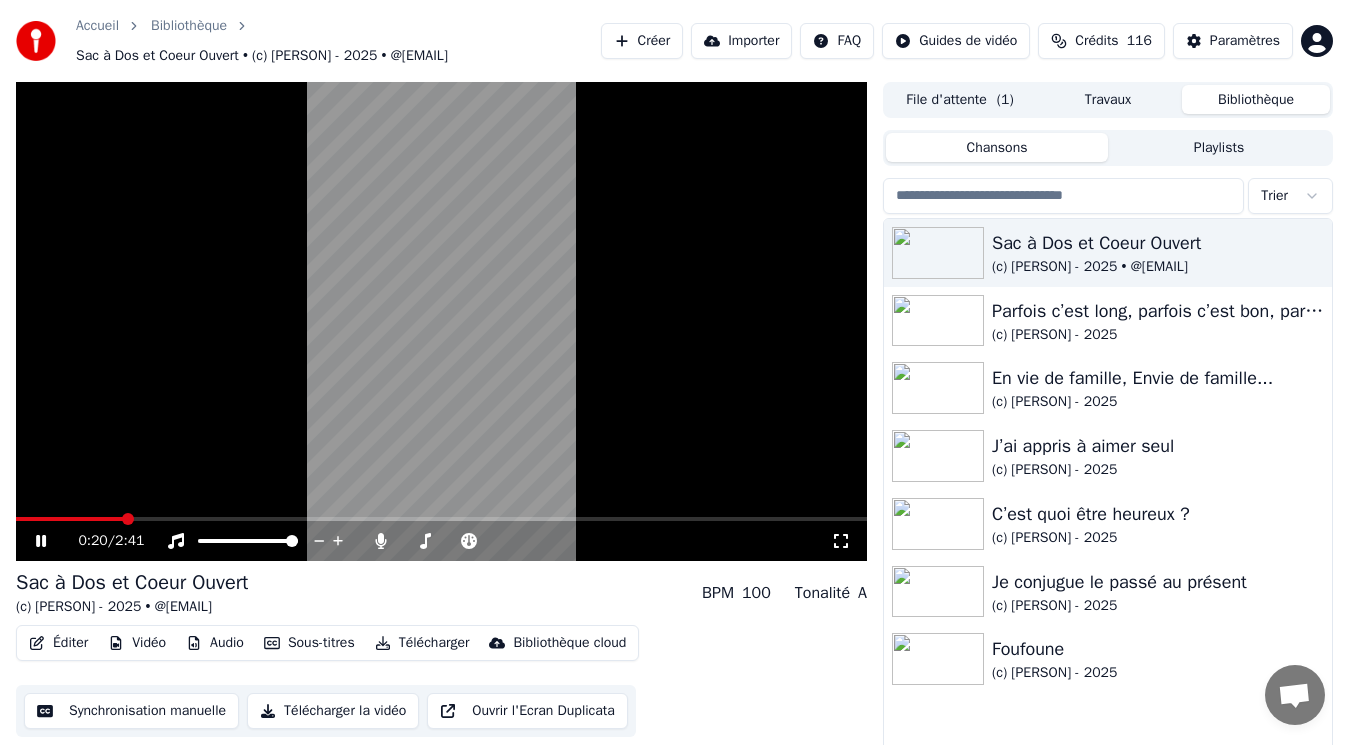 click 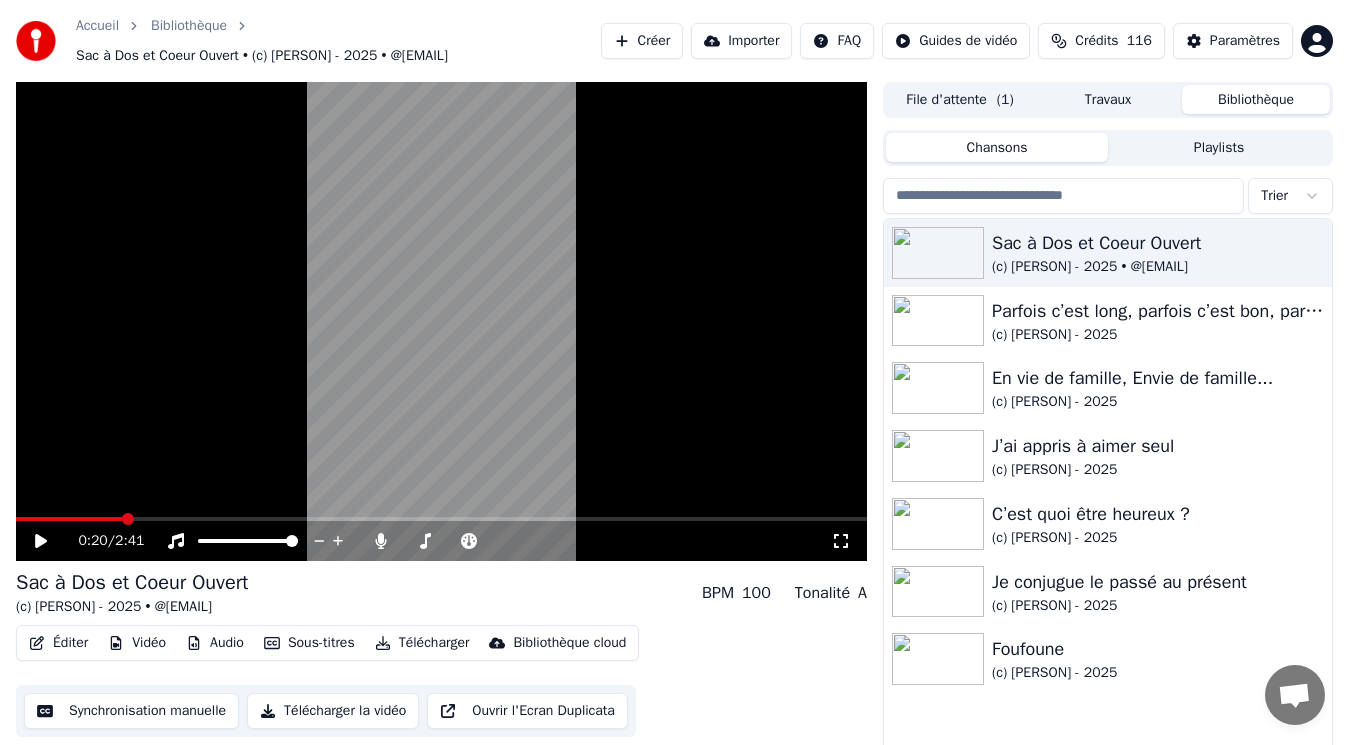 click on "Télécharger la vidéo" at bounding box center (333, 711) 